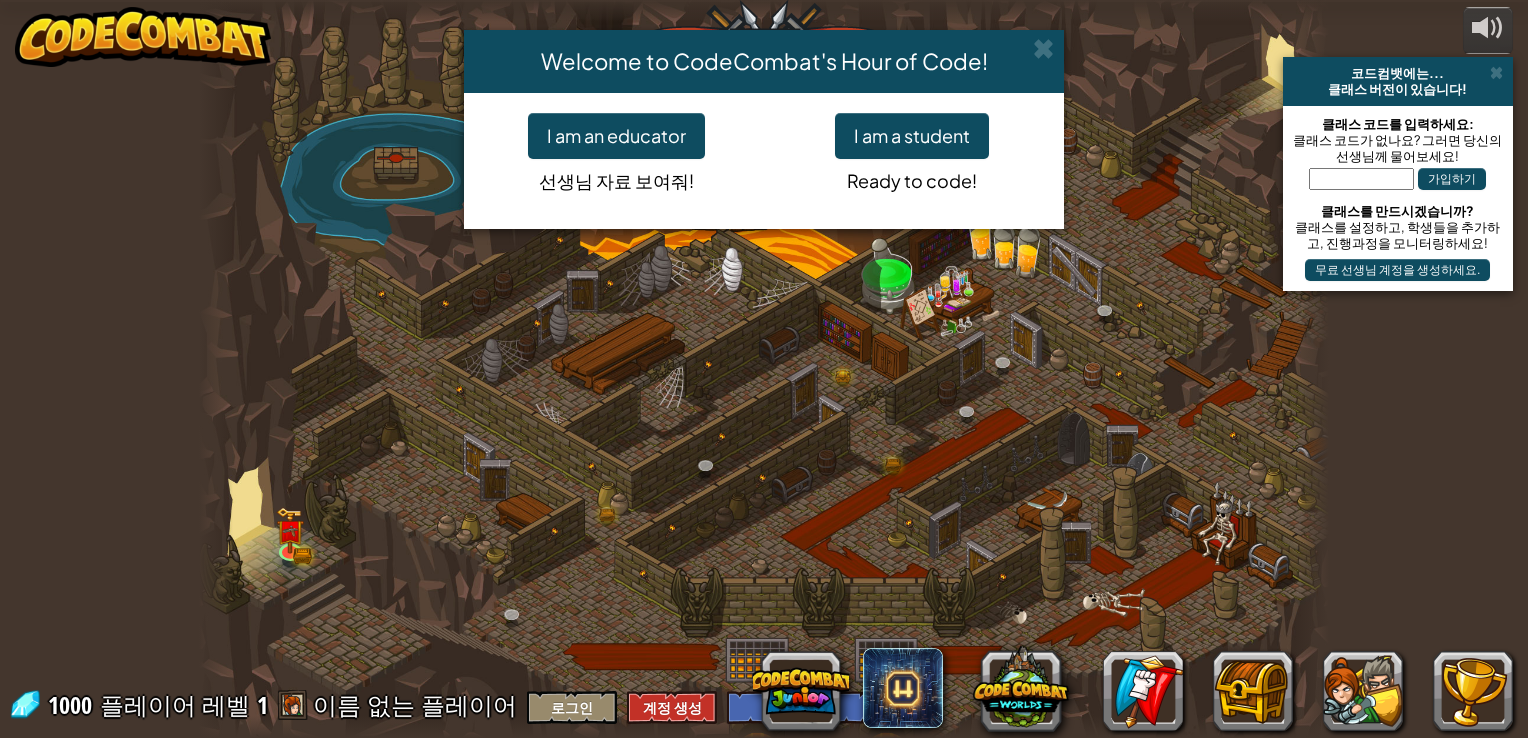 select on "ko" 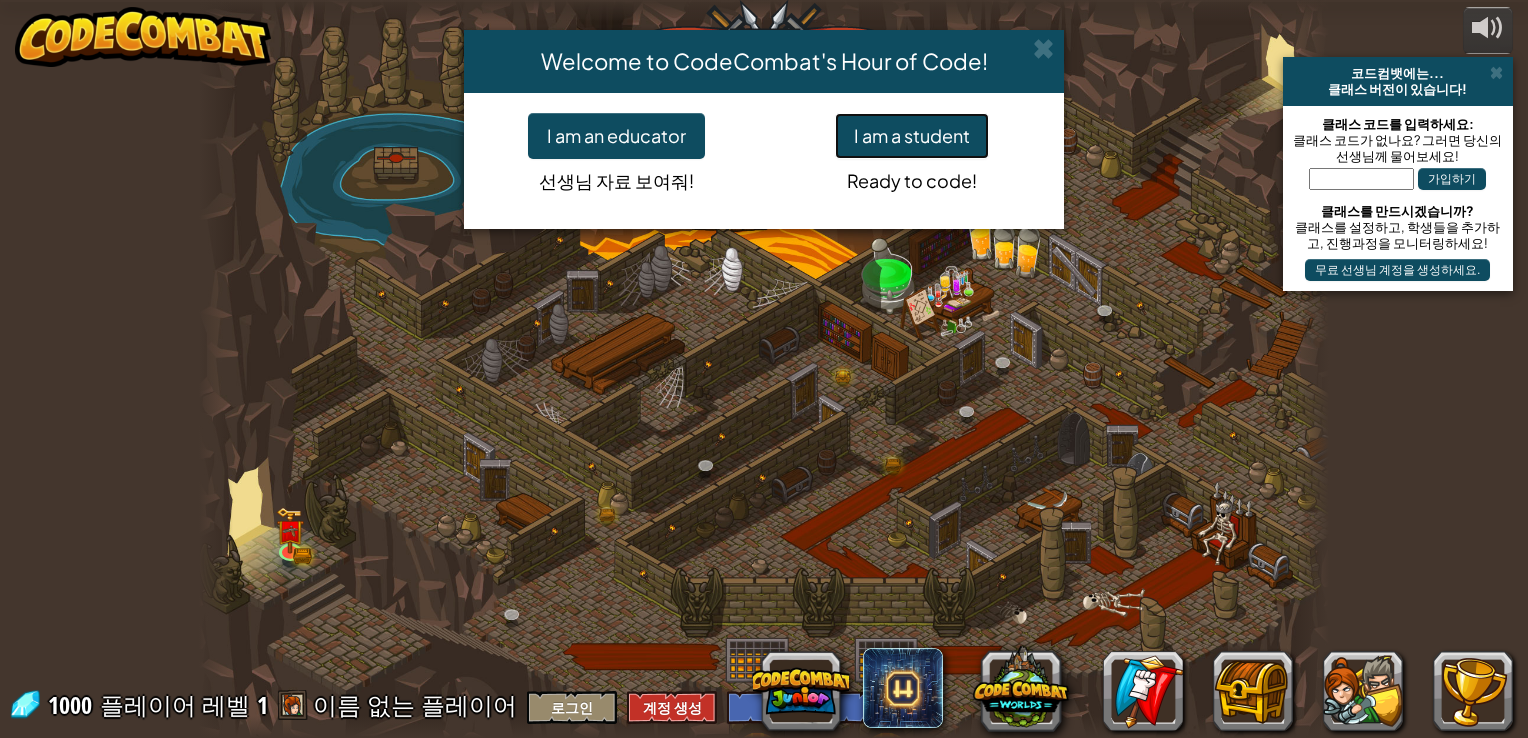 click on "I am a student" at bounding box center [912, 136] 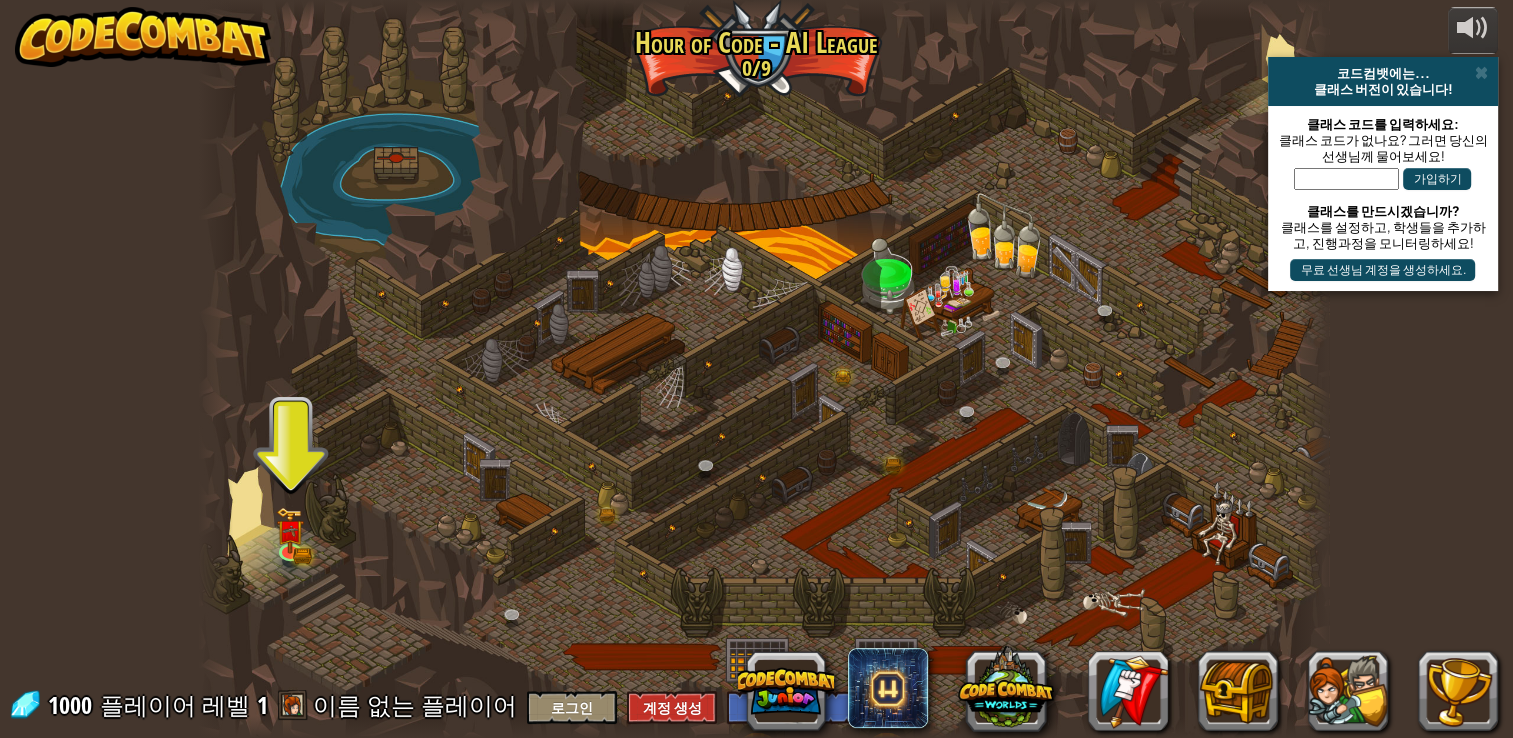click at bounding box center (763, 369) 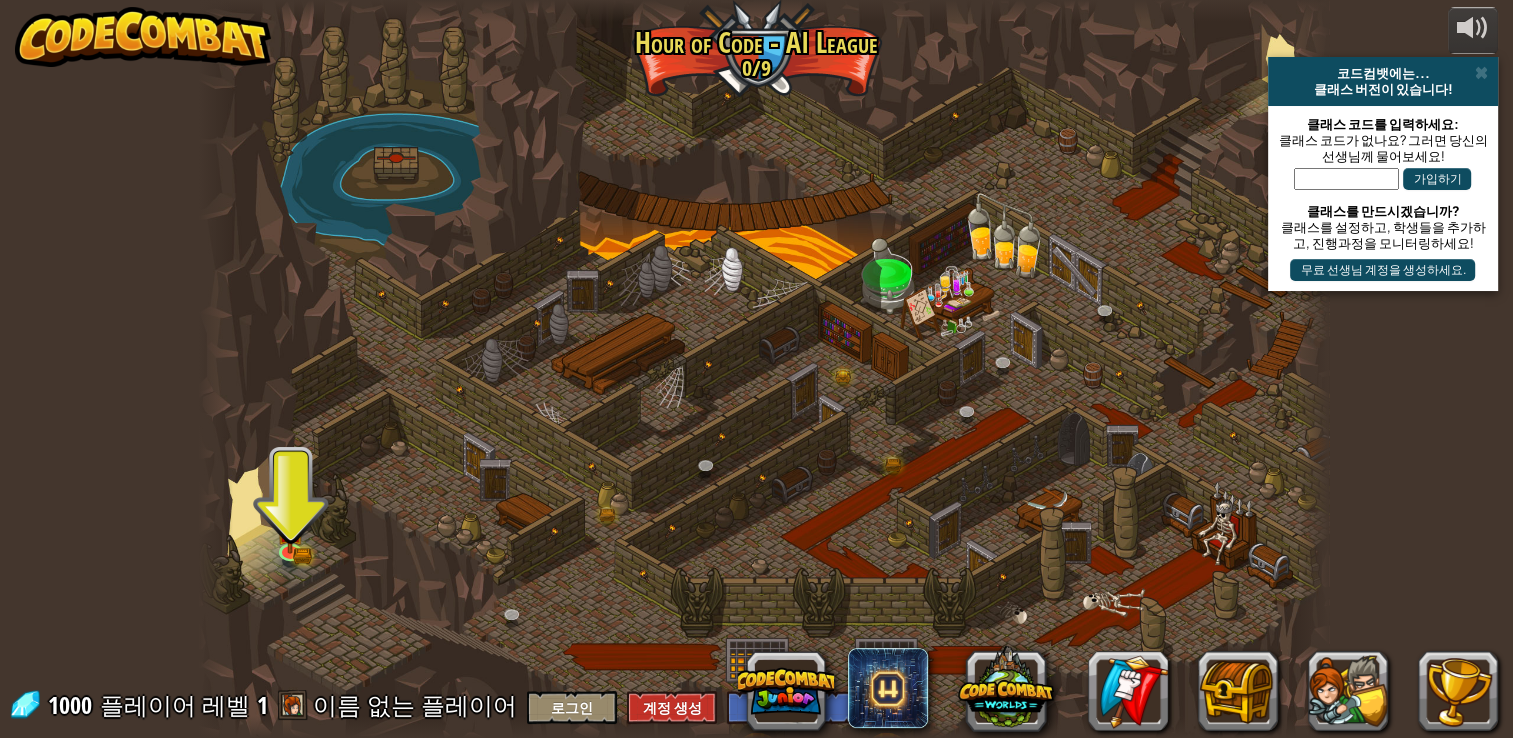 click on "powered by CodeCombat has... Class Versions! Enter your class code: No class code? Then ask your teacher! Sign Up Want to create a class? Set up your class, add students, and monitor their progress! Create a free teacher account. Storm Siege (Locked)
Deep in the Cloudrip Mountains... two forces have emerged! A magical tower guards the passage between the two forces. Summon units and cast spells to claim victory!
Descend Further (Locked) Use loops to navigate effectively.
Args Basic Syntax While Loops Favorable Odds (Locked) Prevent the two ogres from leaving the dungeon.
Args Basic Syntax Strings Kithmaze of the Ghost (Locked) A maze designed to confuse travelers.
Basic Syntax While Loops Fire Dancing (Locked)
Basic Syntax While Loops
Args" at bounding box center (756, 369) 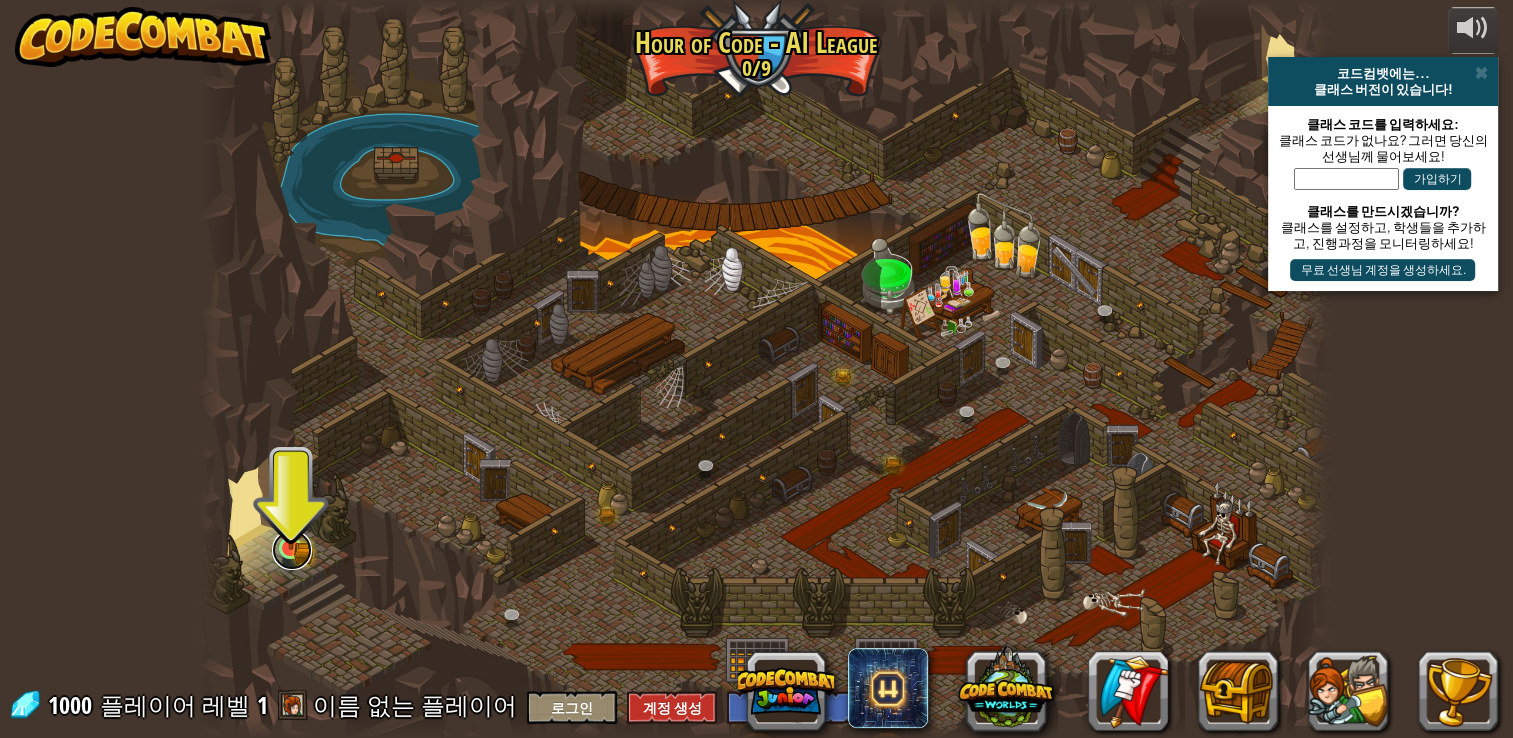 click at bounding box center [292, 550] 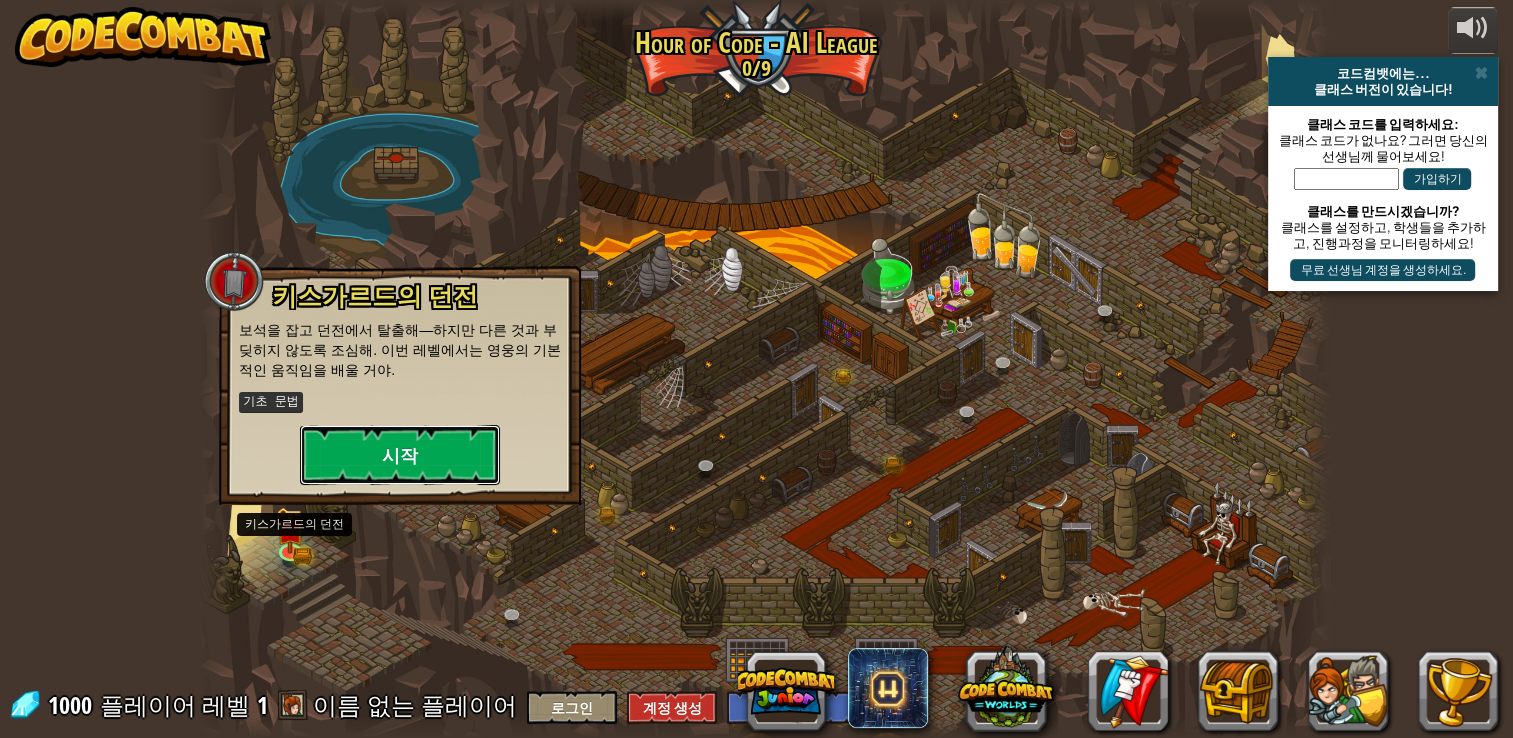 click on "시작" at bounding box center (400, 455) 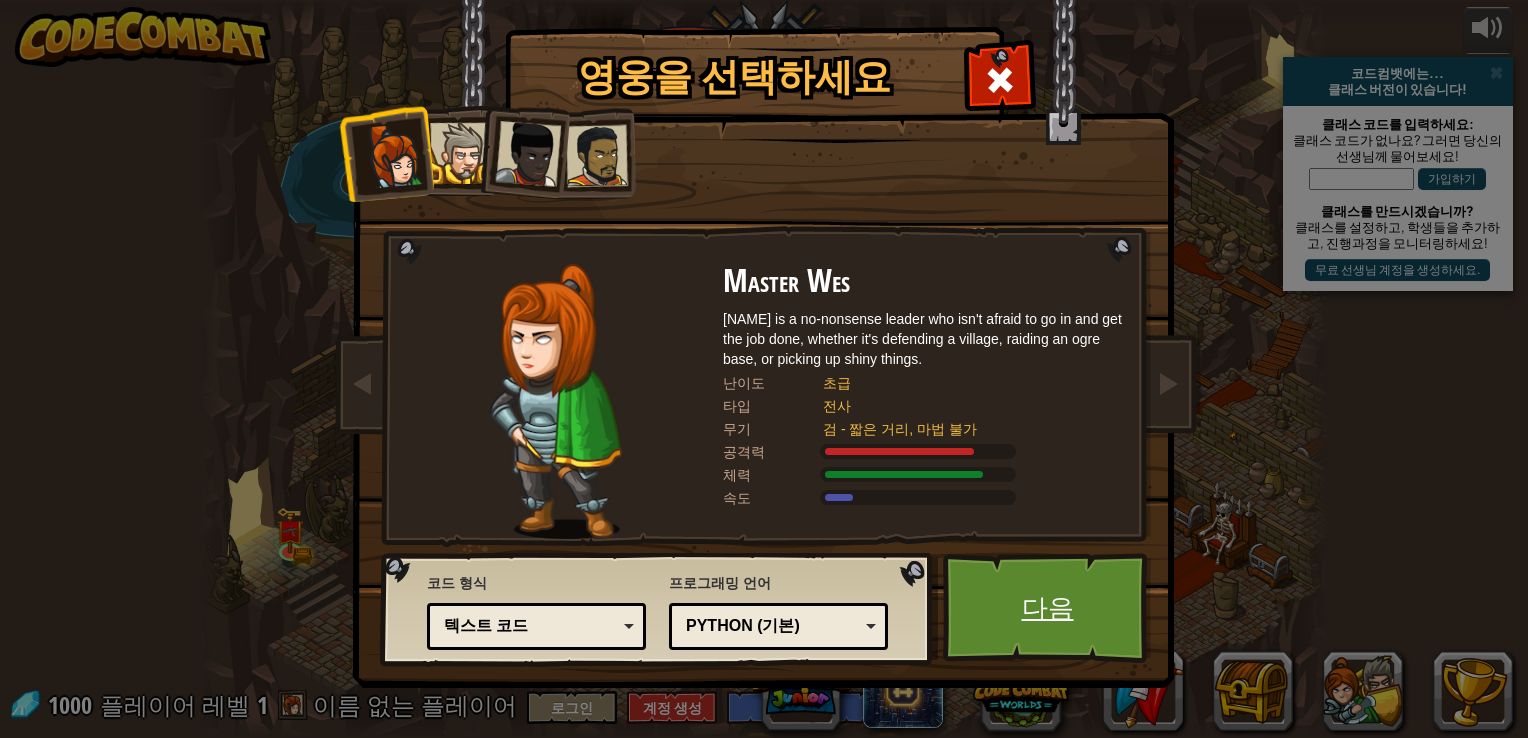 click on "다음" at bounding box center [1047, 608] 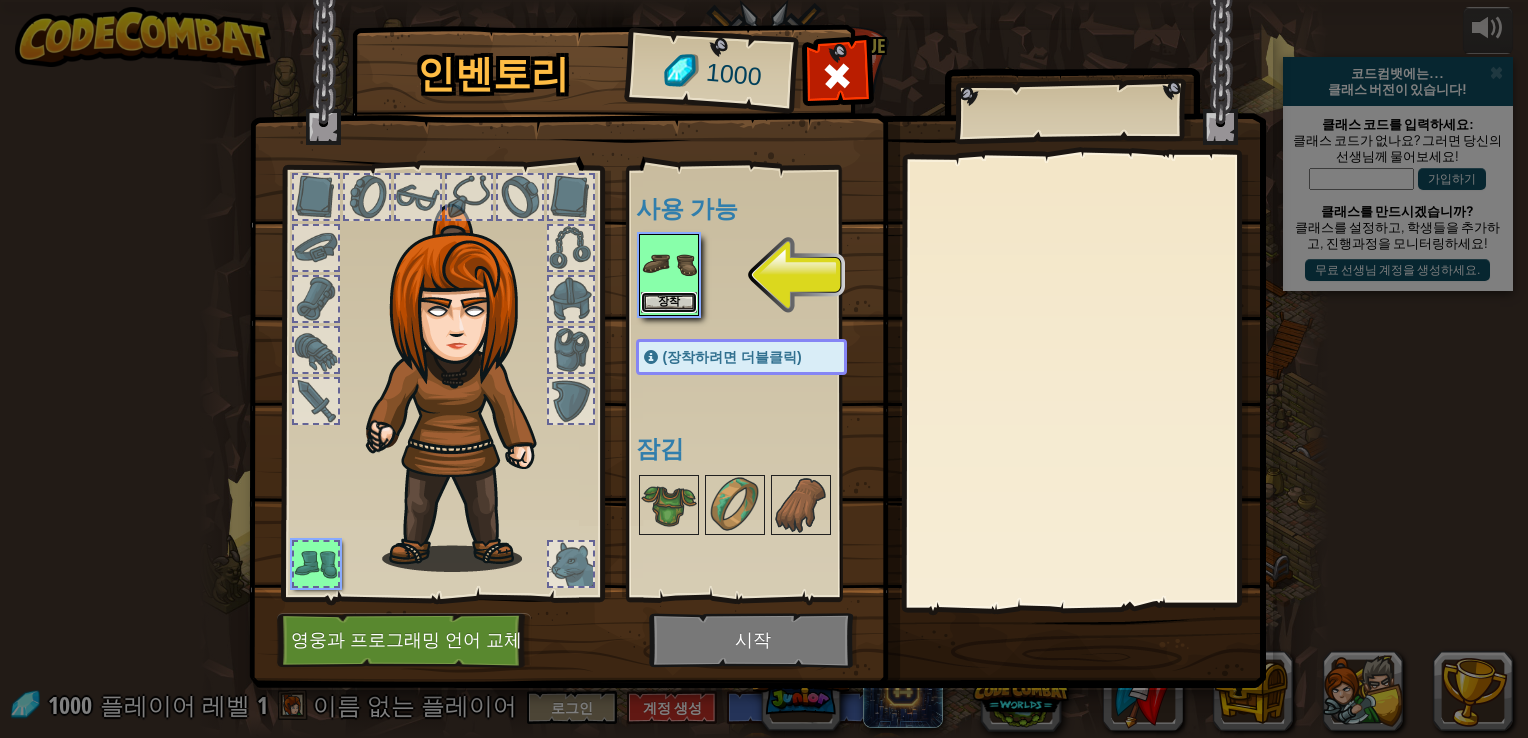 click on "장착" at bounding box center [669, 302] 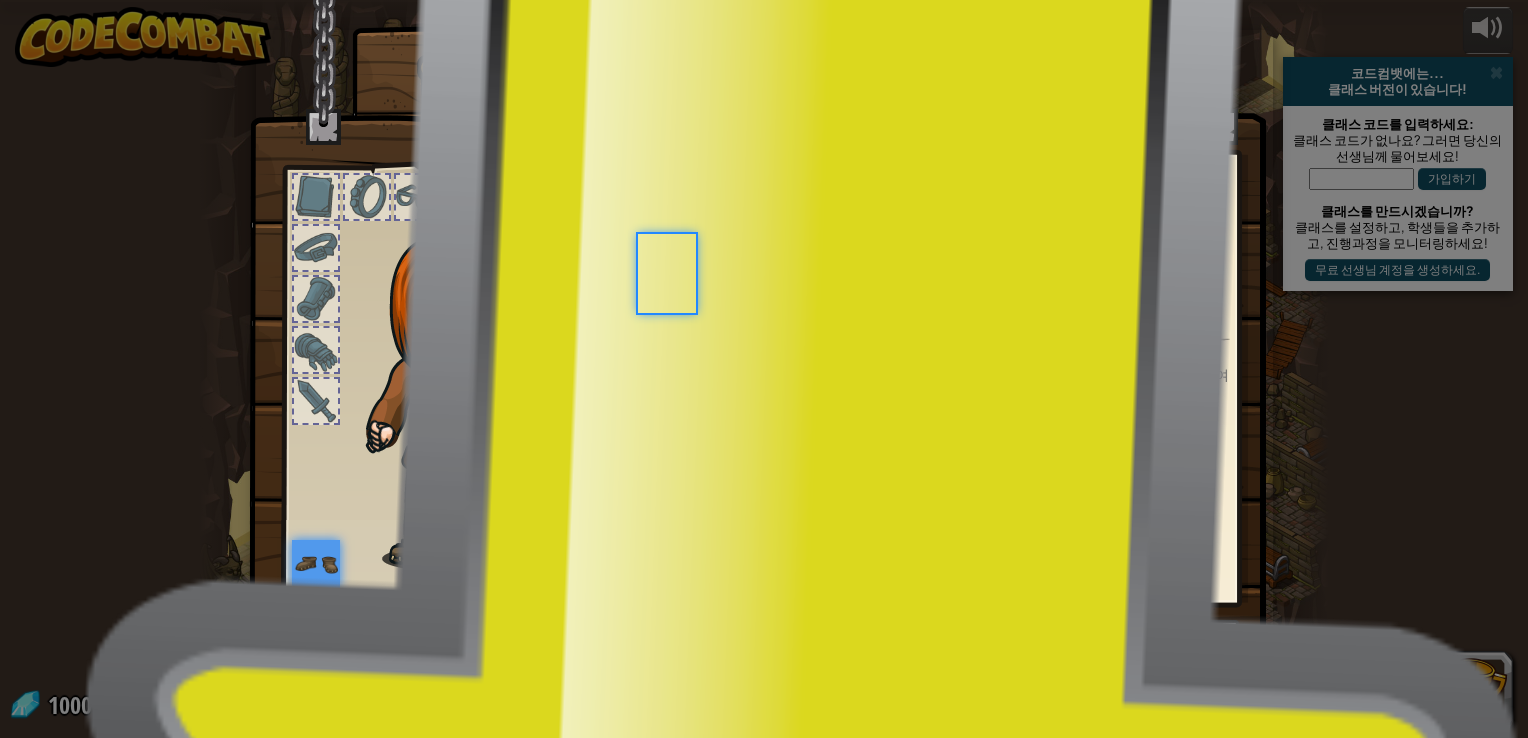 click on "사용 가능 장착 (장착하려면 더블클릭) 잠김" at bounding box center (761, 383) 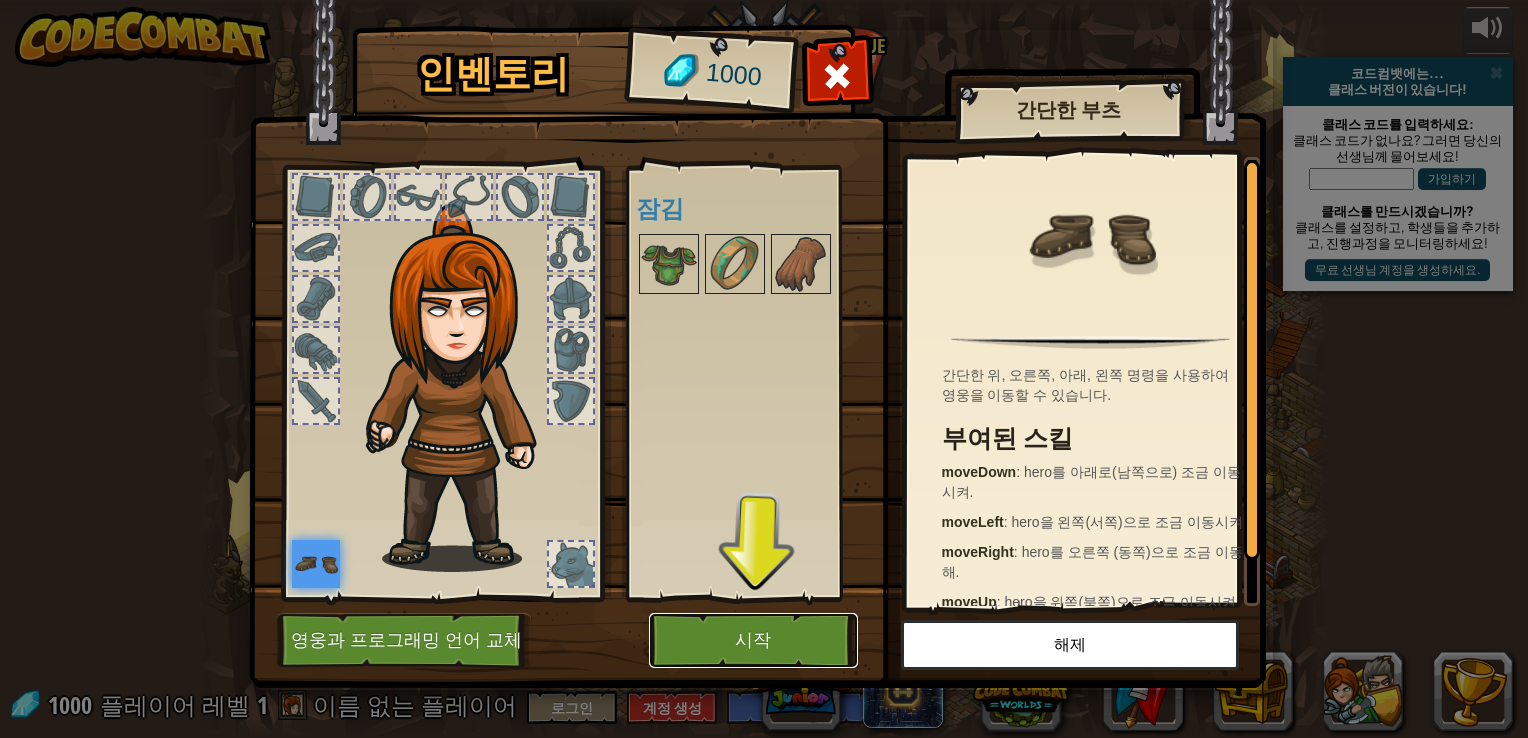 click on "시작" at bounding box center [753, 640] 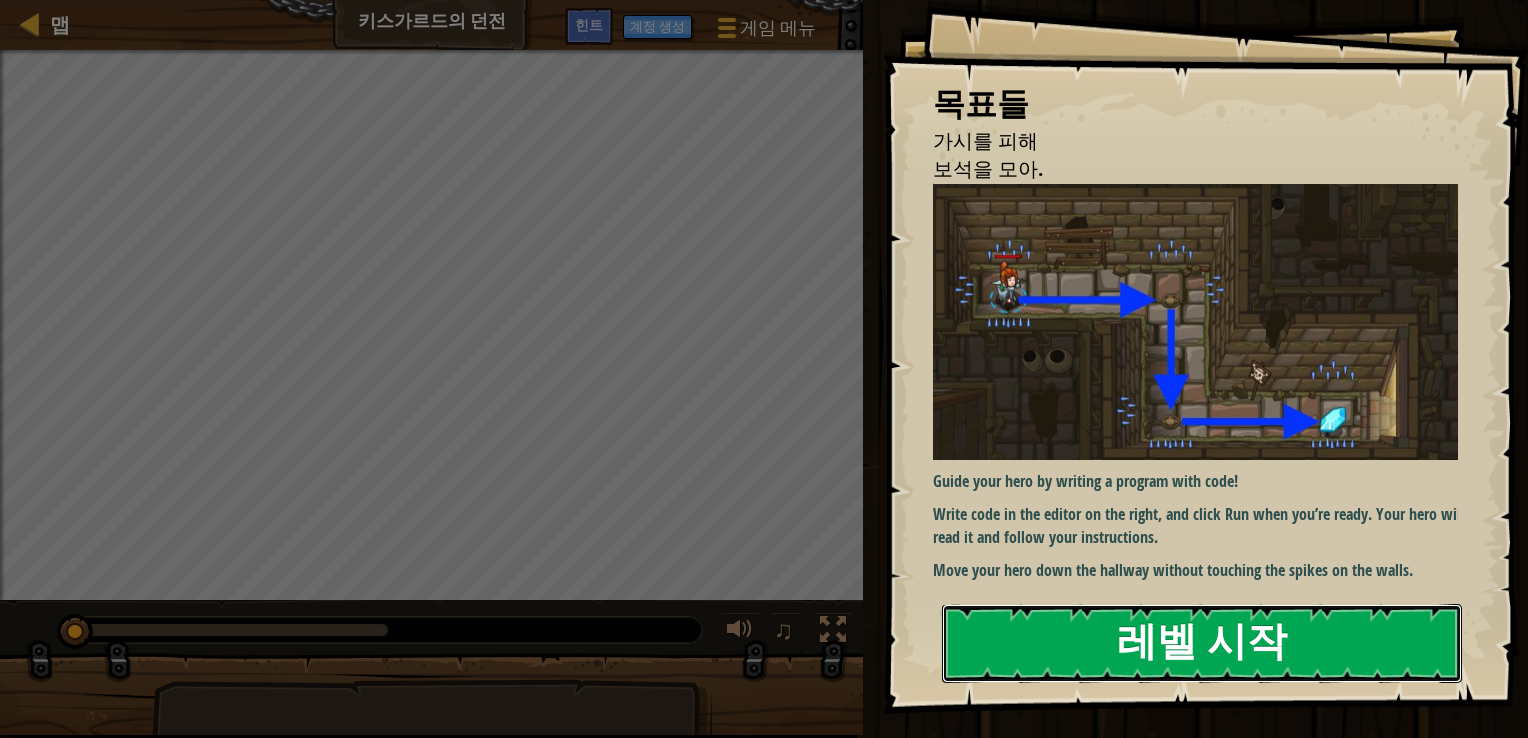 click on "레벨 시작" at bounding box center [1202, 643] 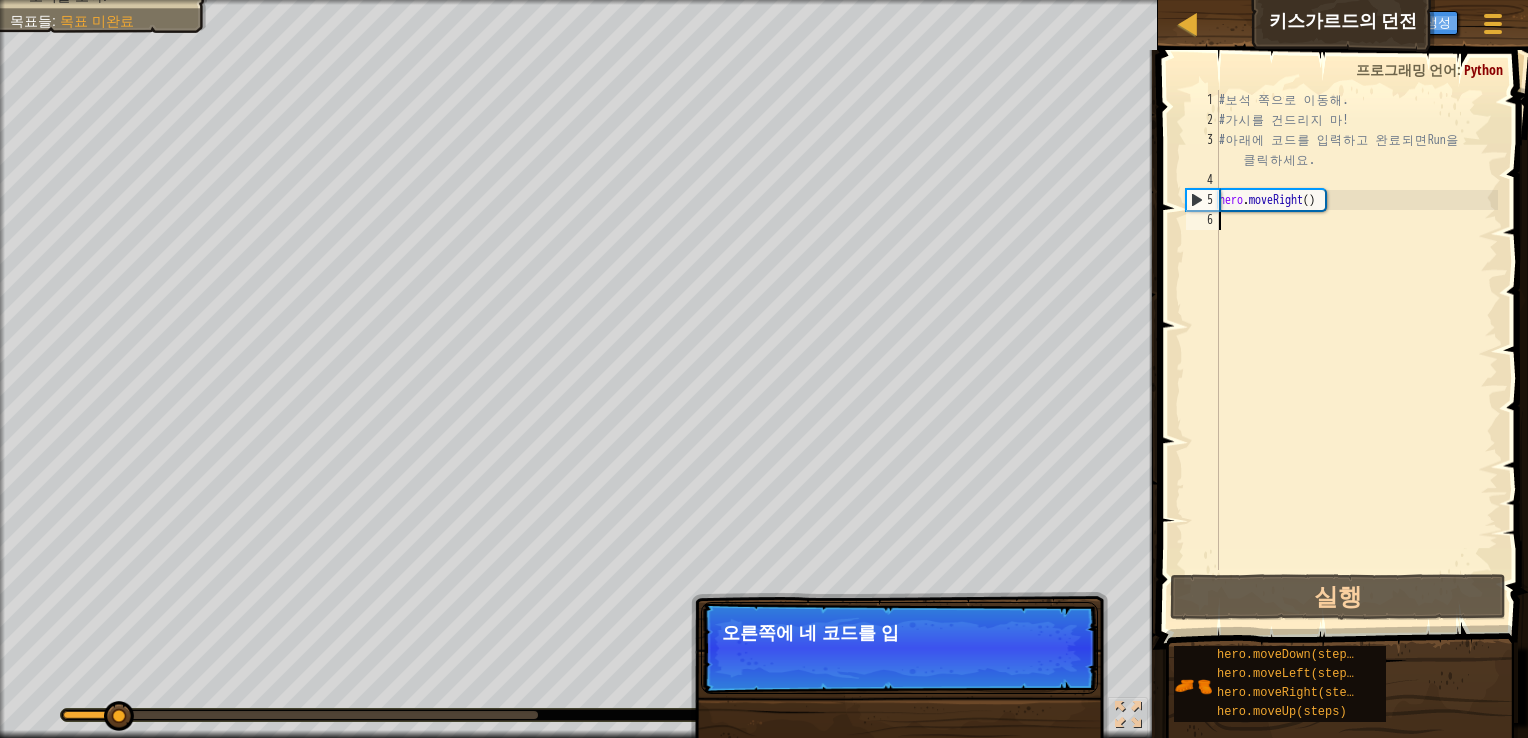 type on "h" 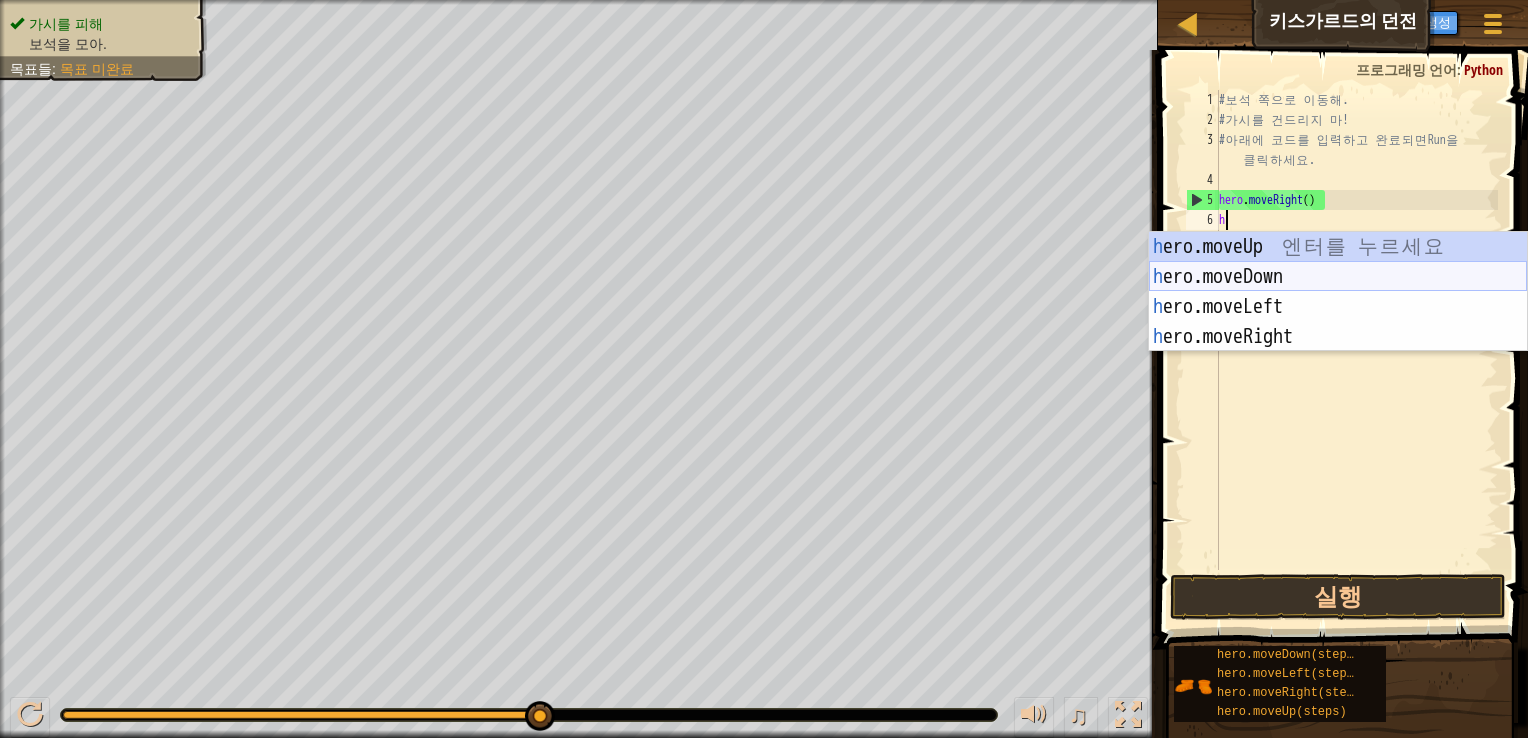 click on "h ero.moveUp 엔 터 를   누 르 세 요 h ero.moveDown 엔 터 를   누 르 세 요 h ero.moveLeft 엔 터 를   누 르 세 요 h ero.moveRight 엔 터 를   누 르 세 요" at bounding box center (1338, 322) 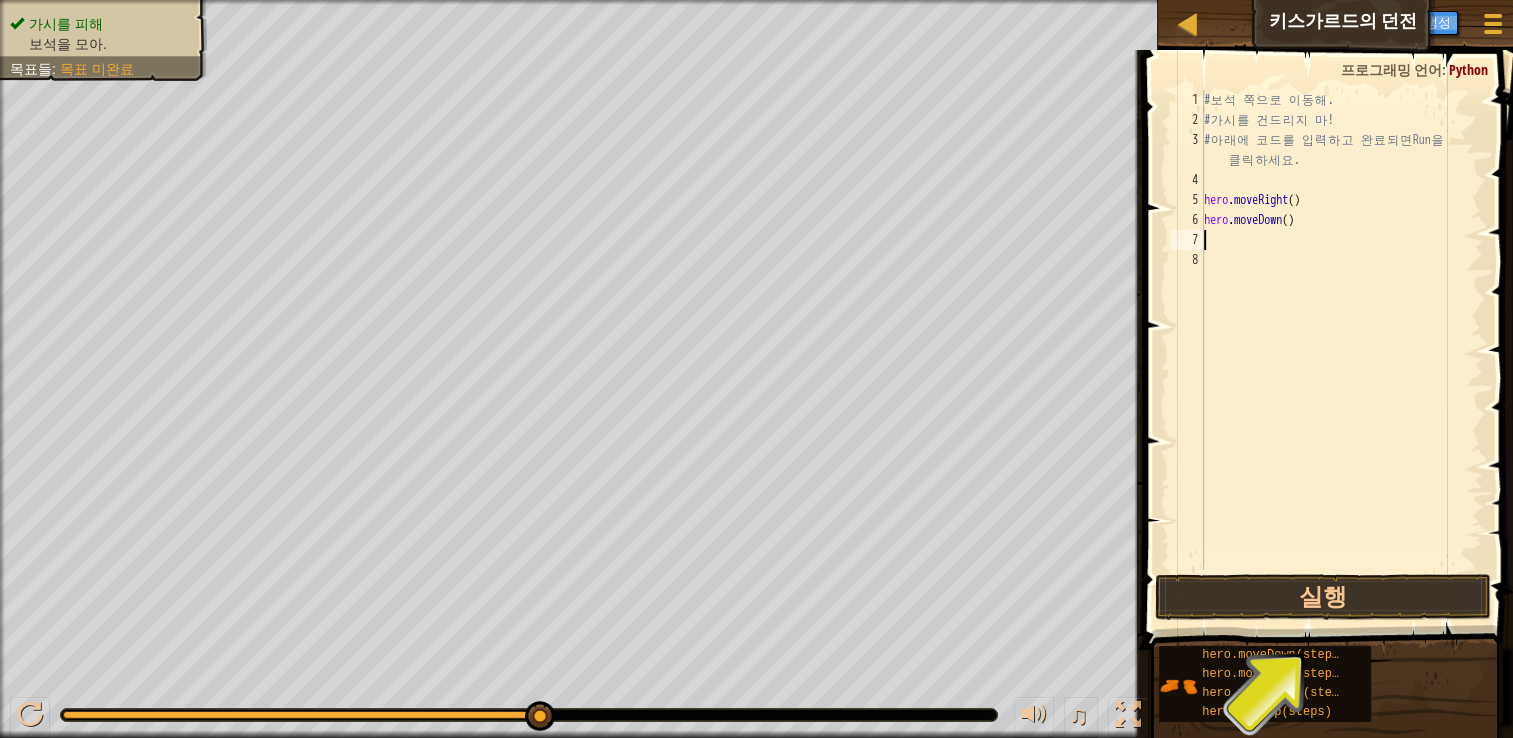 type on "h" 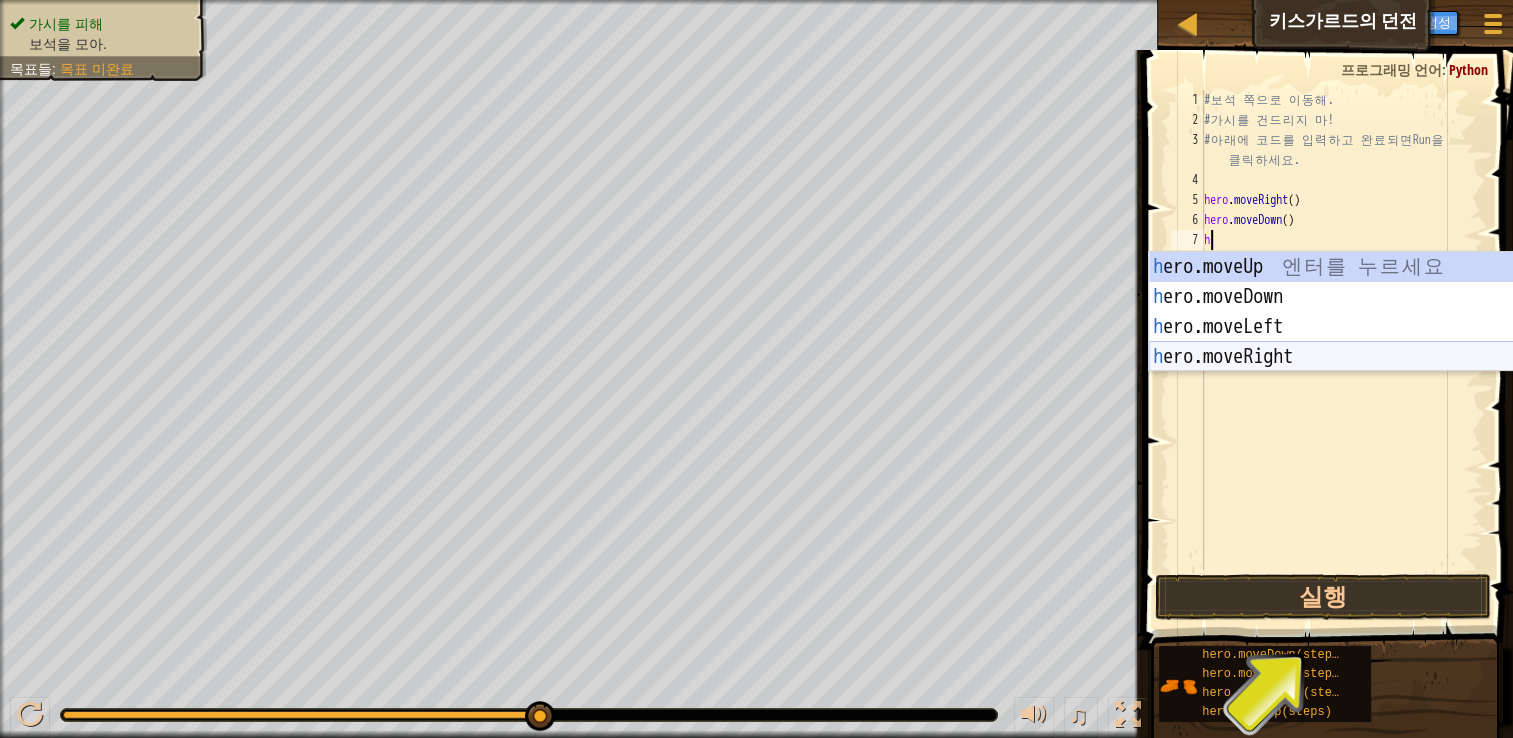 click on "h ero.moveUp 엔 터 를   누 르 세 요 h ero.moveDown 엔 터 를   누 르 세 요 h ero.moveLeft 엔 터 를   누 르 세 요 h ero.moveRight 엔 터 를   누 르 세 요" at bounding box center [1338, 342] 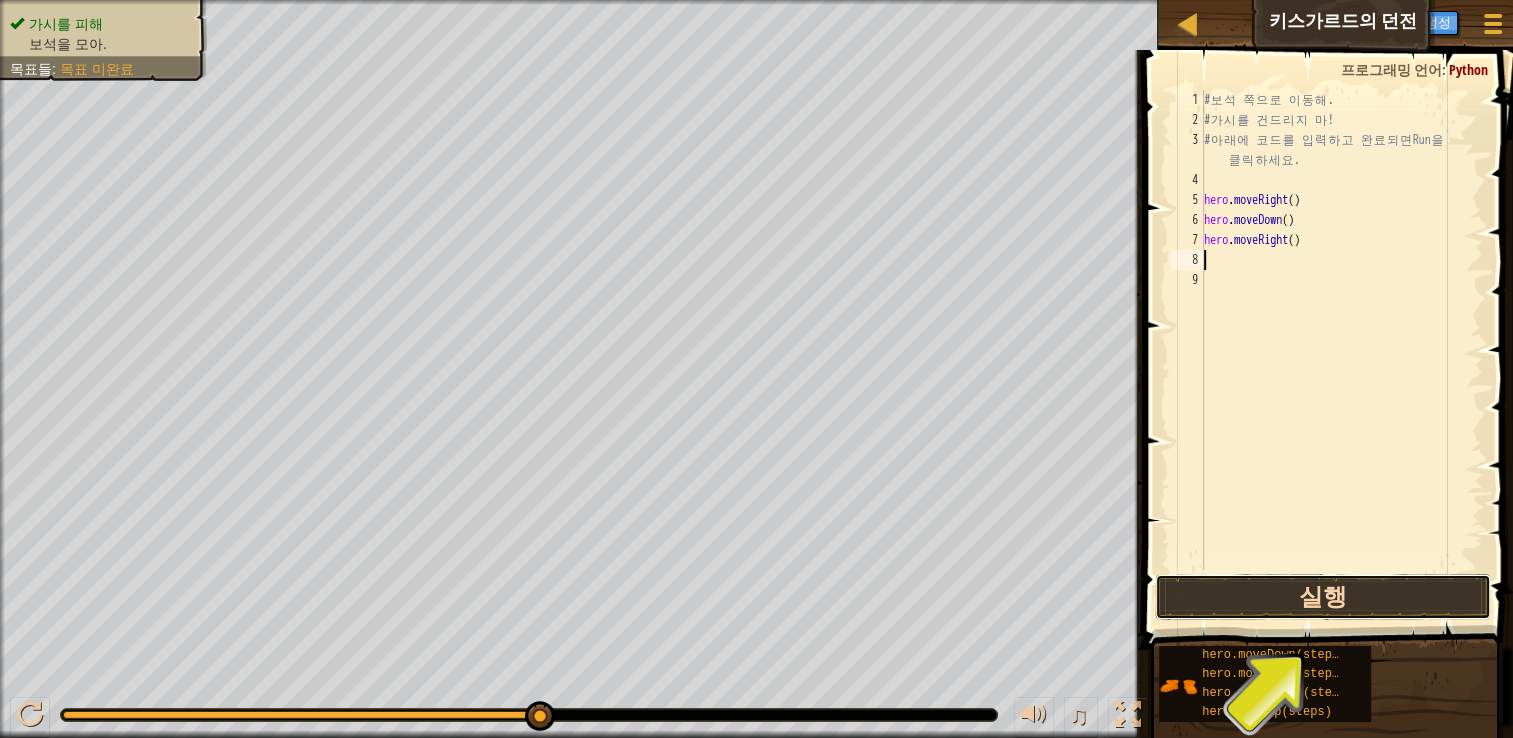 click on "실행" at bounding box center (1323, 597) 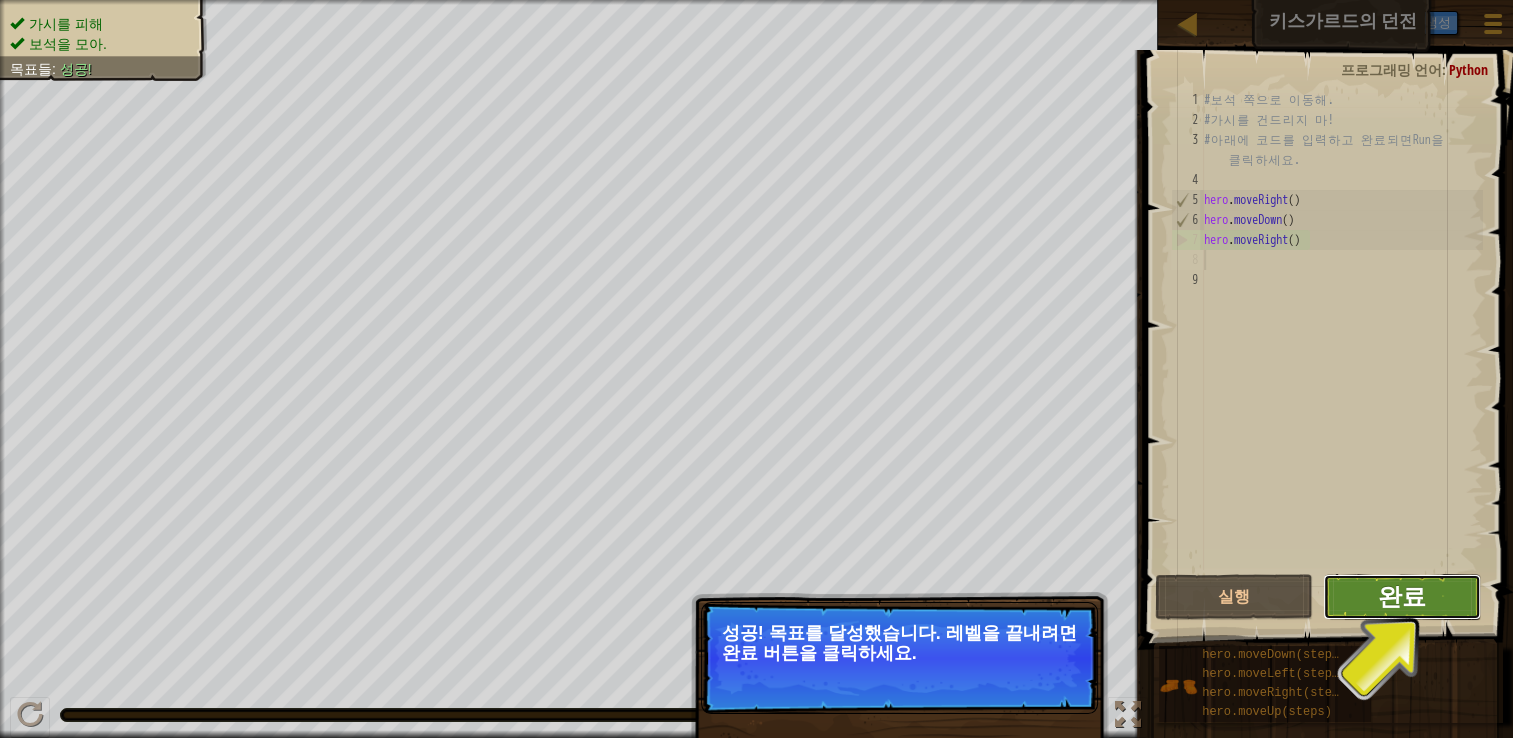 click on "완료" at bounding box center (1402, 596) 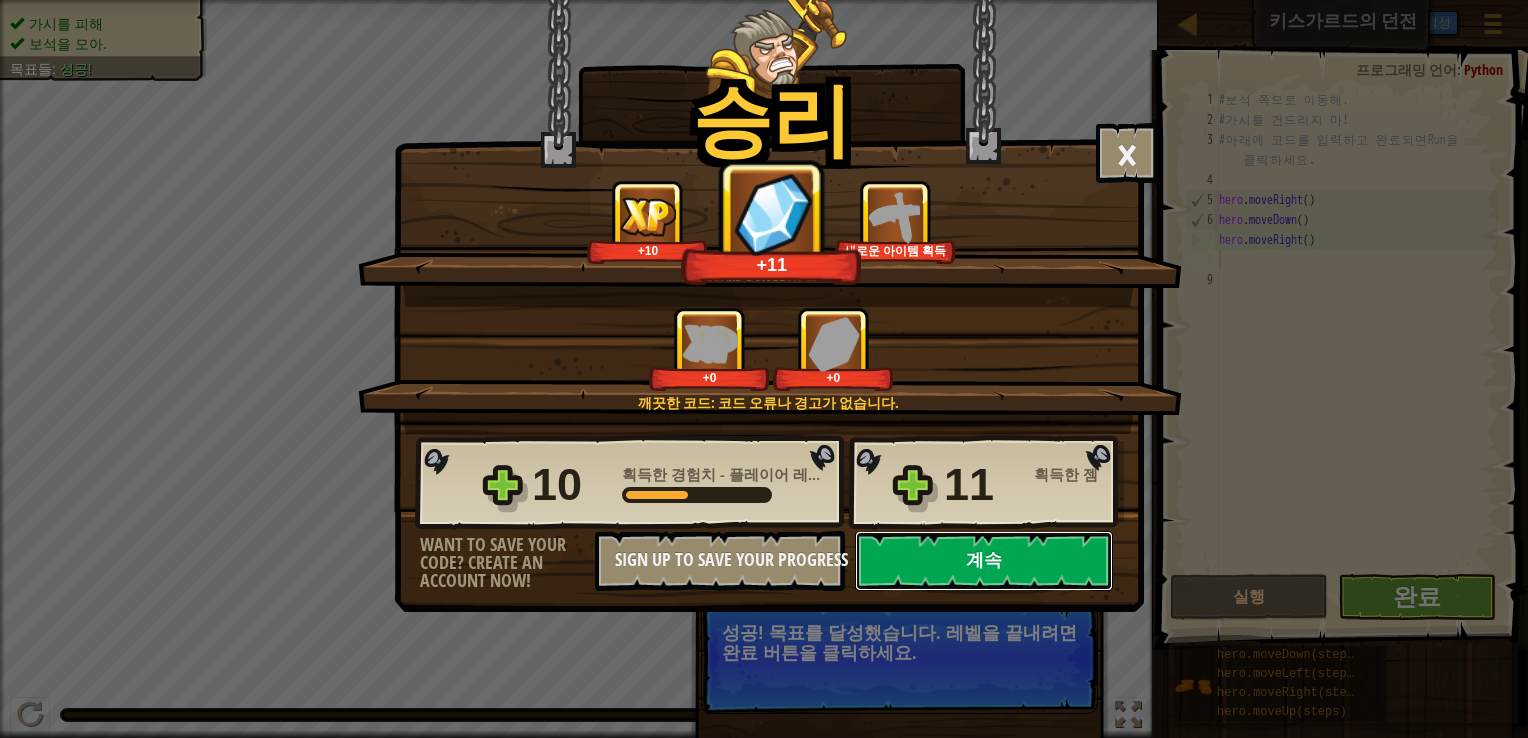 click on "계속" at bounding box center [984, 561] 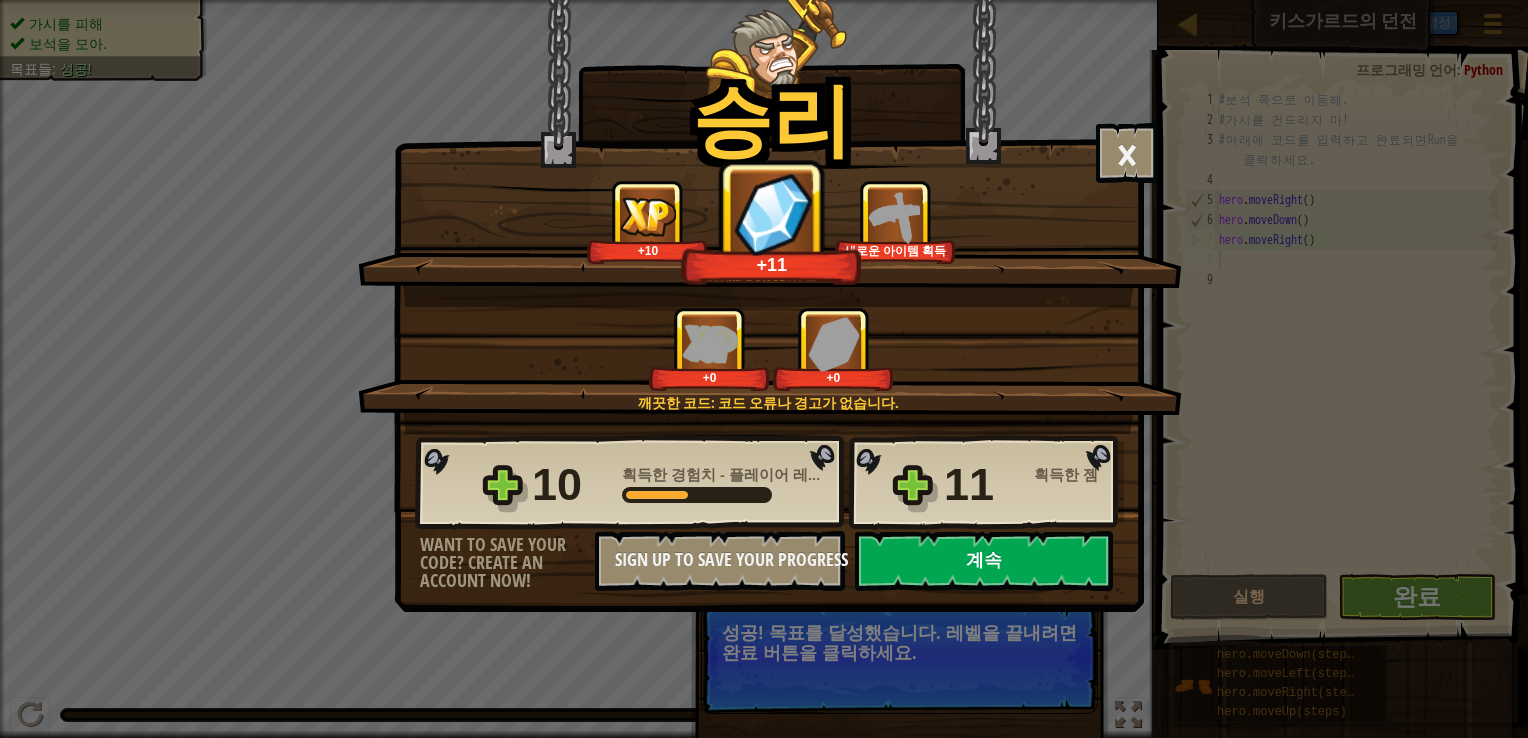 select on "ko" 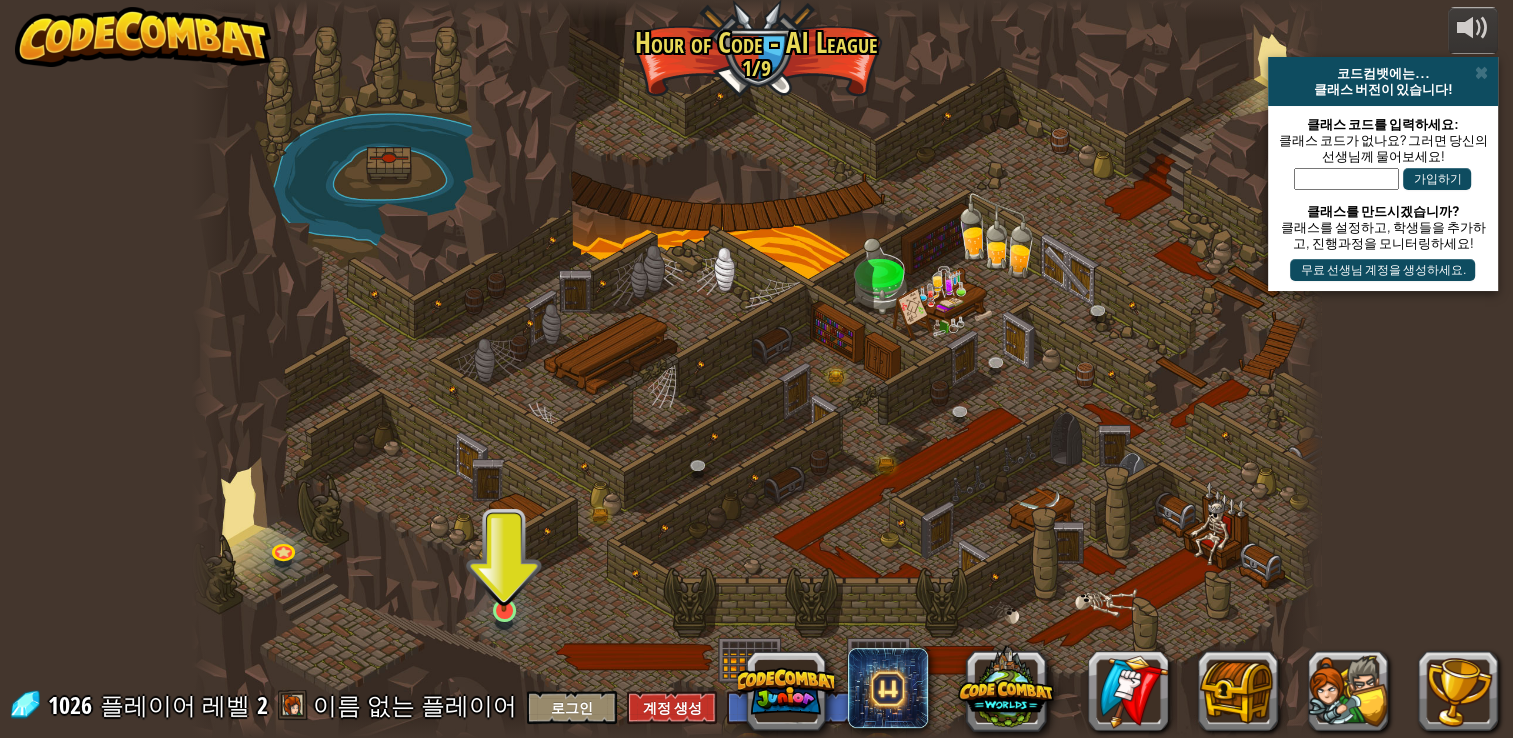 click at bounding box center (504, 580) 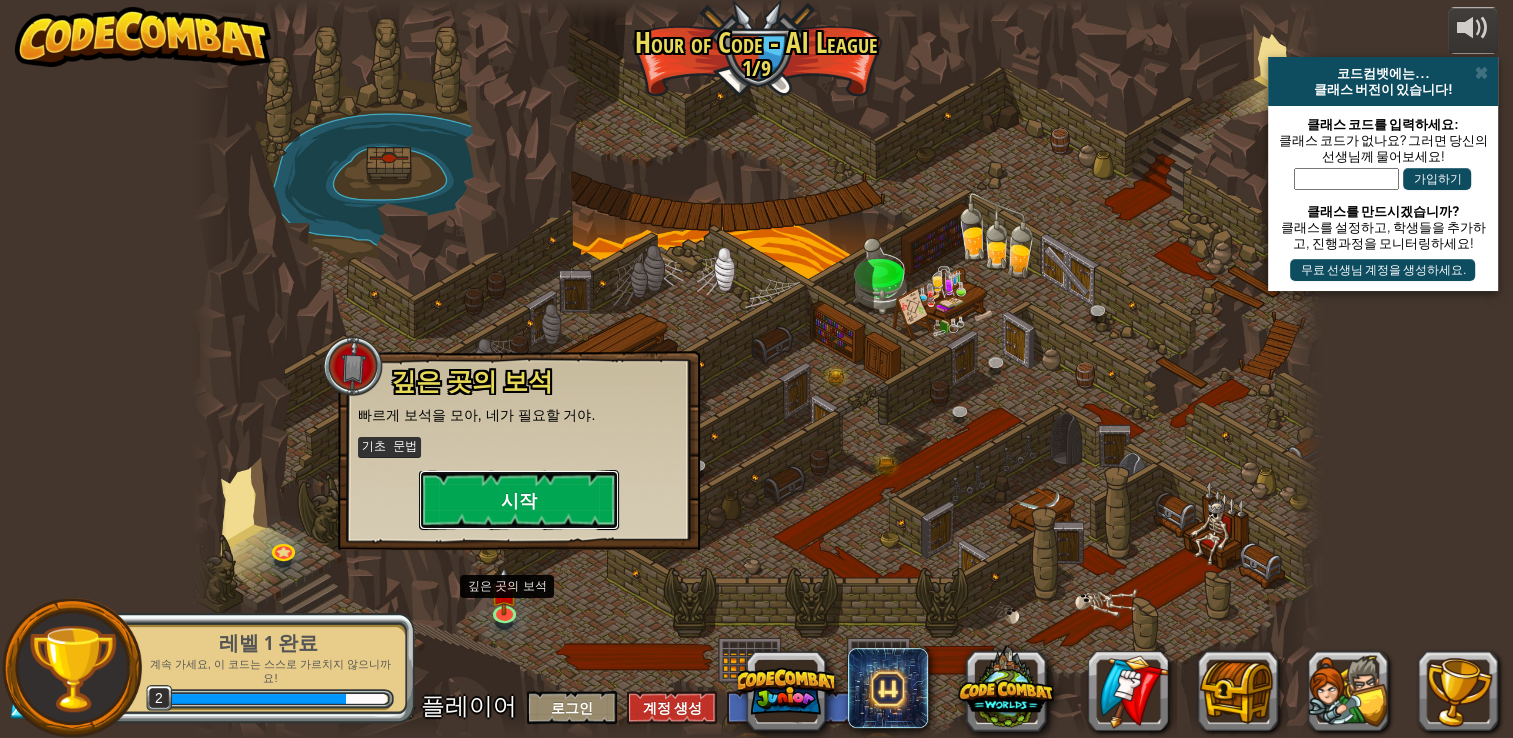 click on "시작" at bounding box center [519, 500] 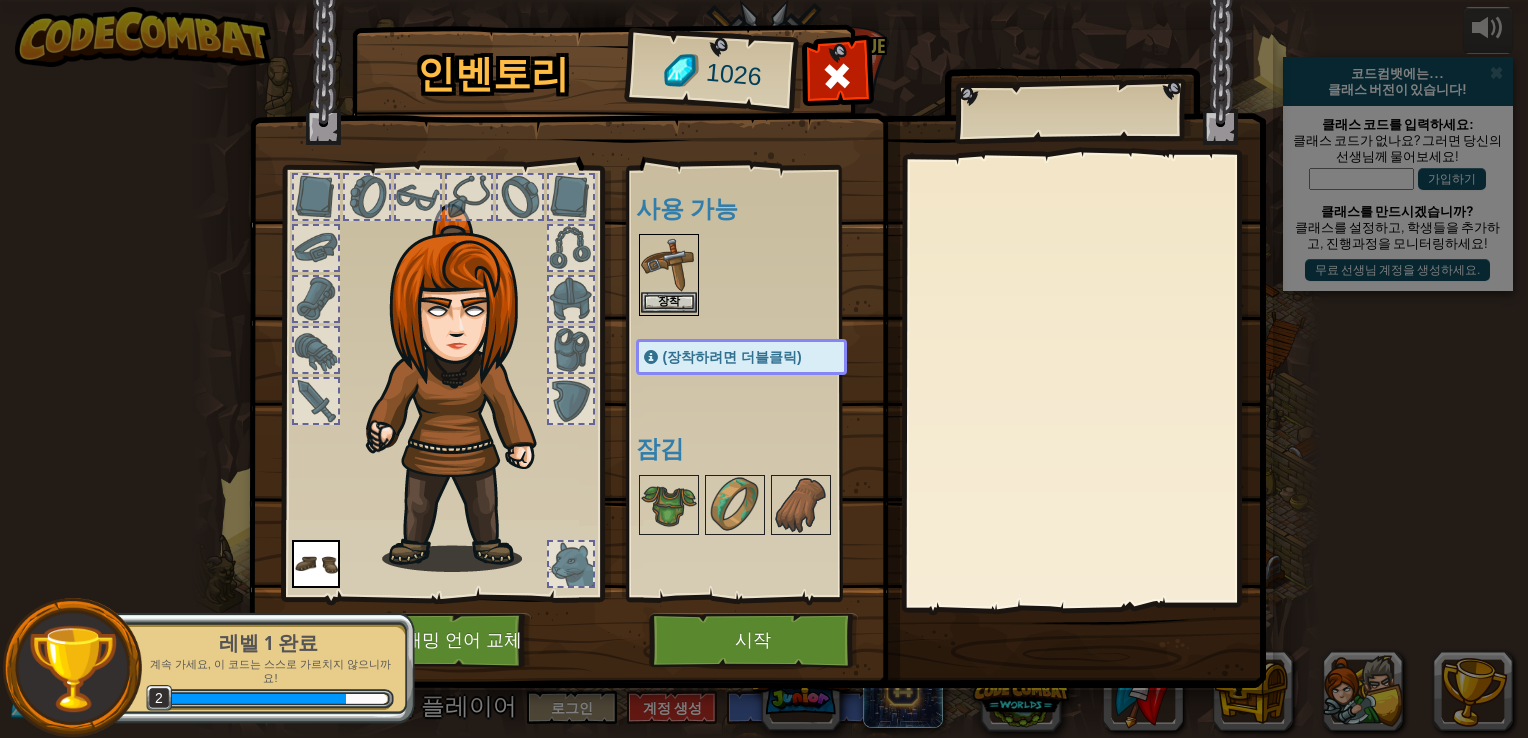 click at bounding box center [669, 264] 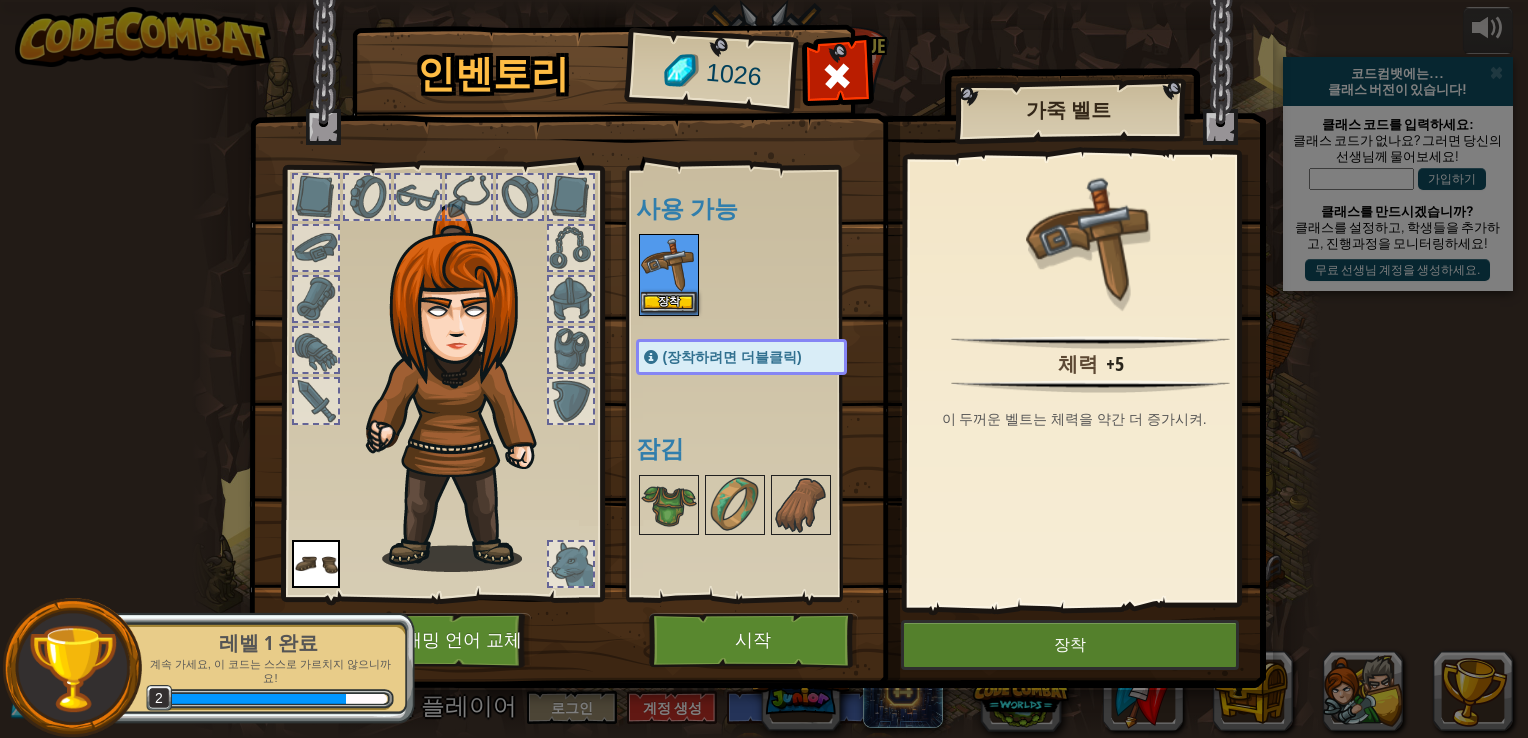 click at bounding box center (669, 264) 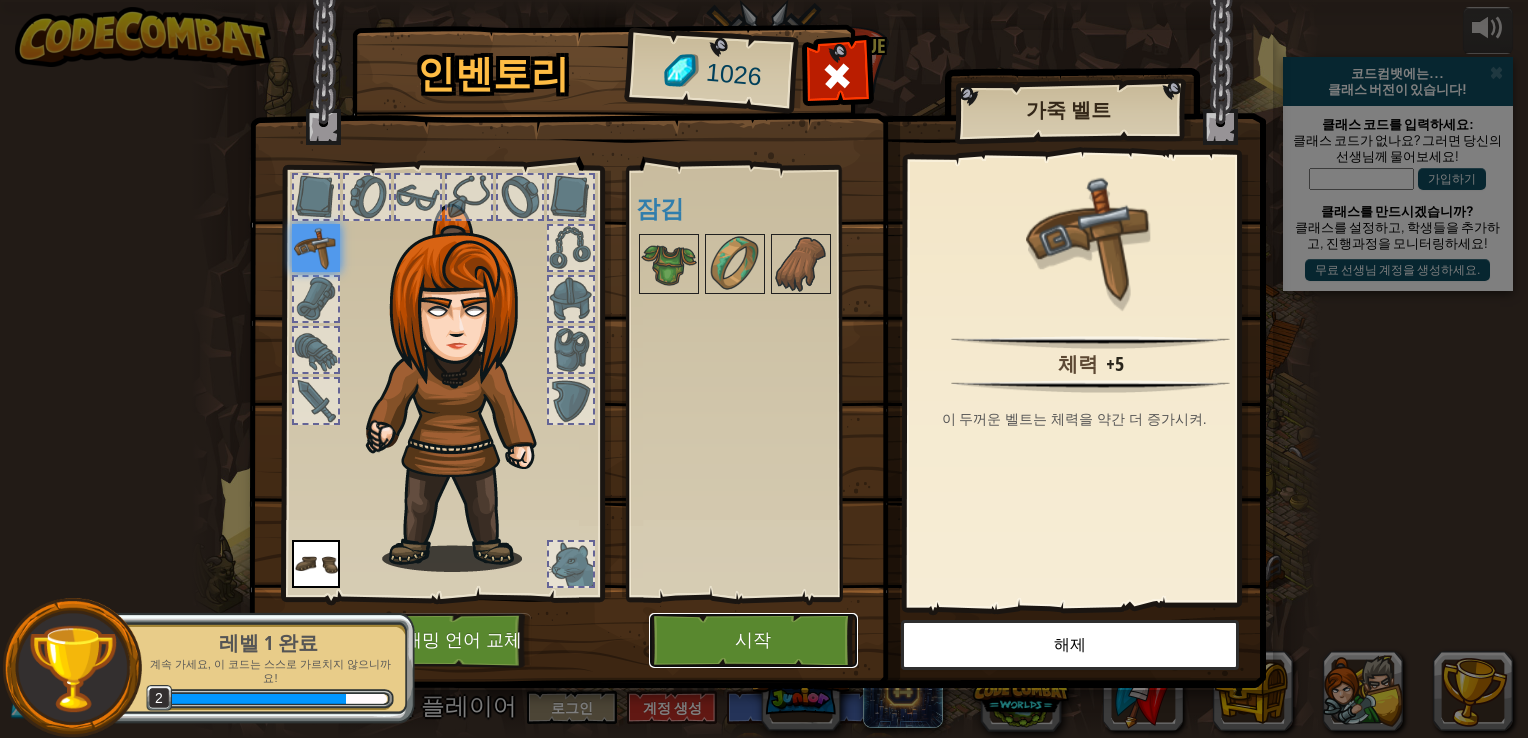 click on "시작" at bounding box center [753, 640] 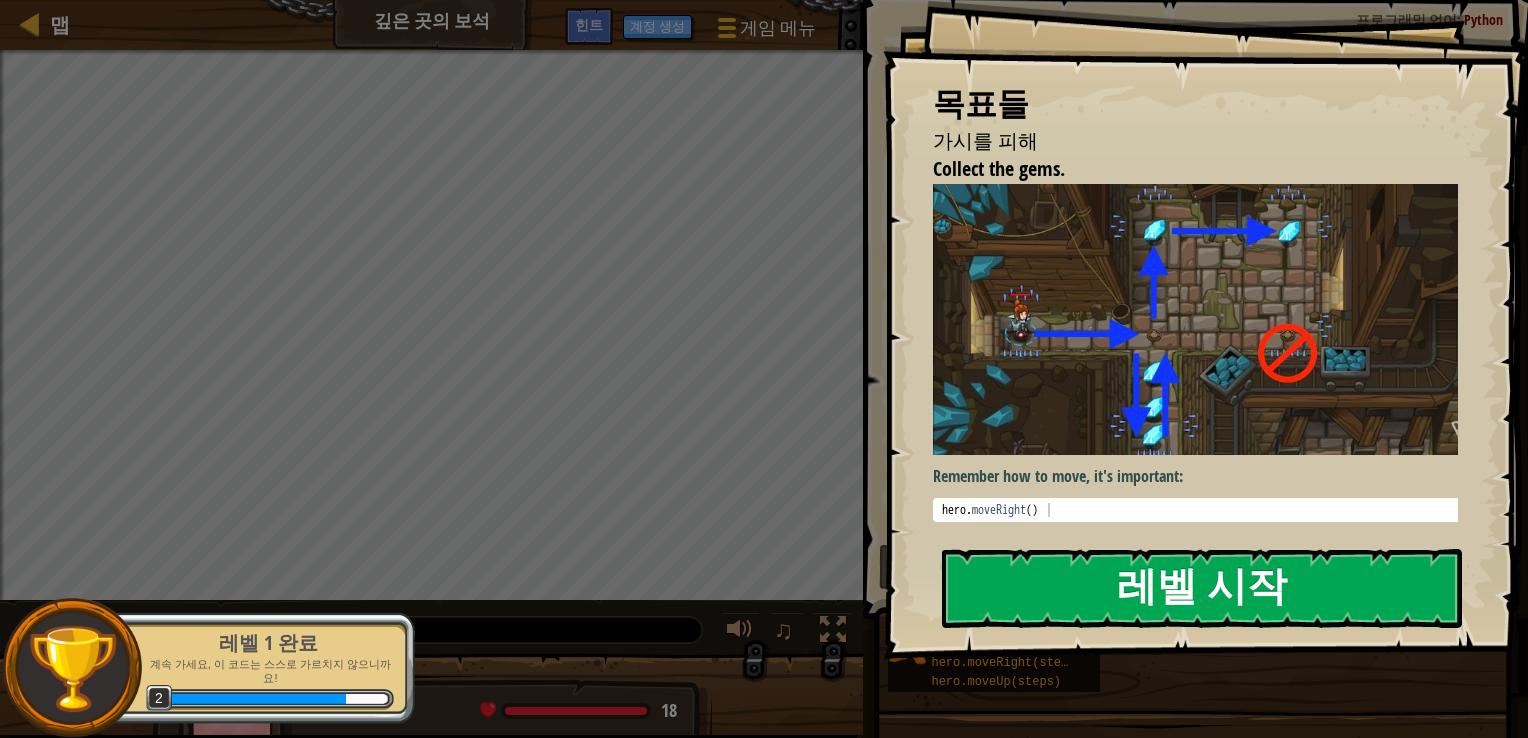 click on "레벨 시작" at bounding box center (1202, 588) 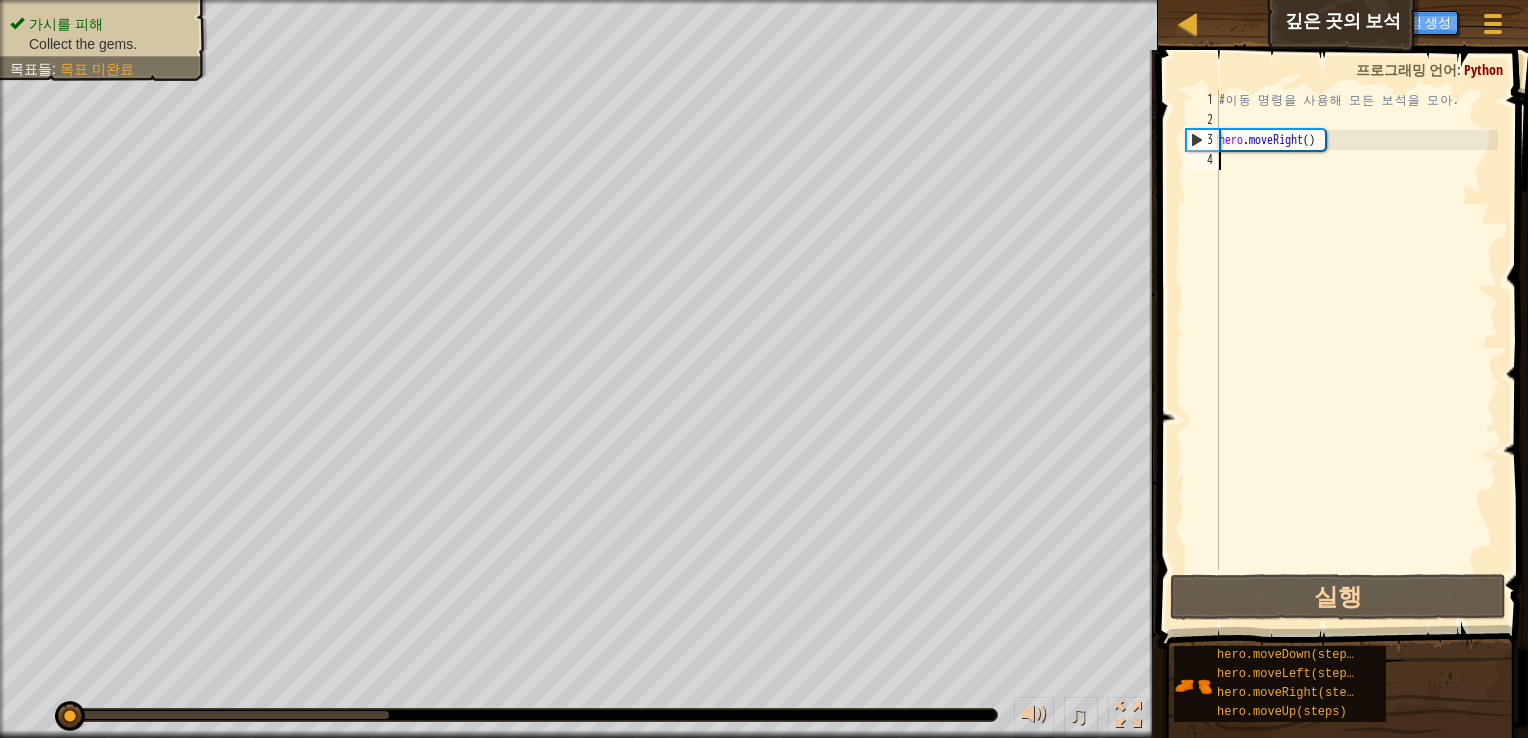 type on "h" 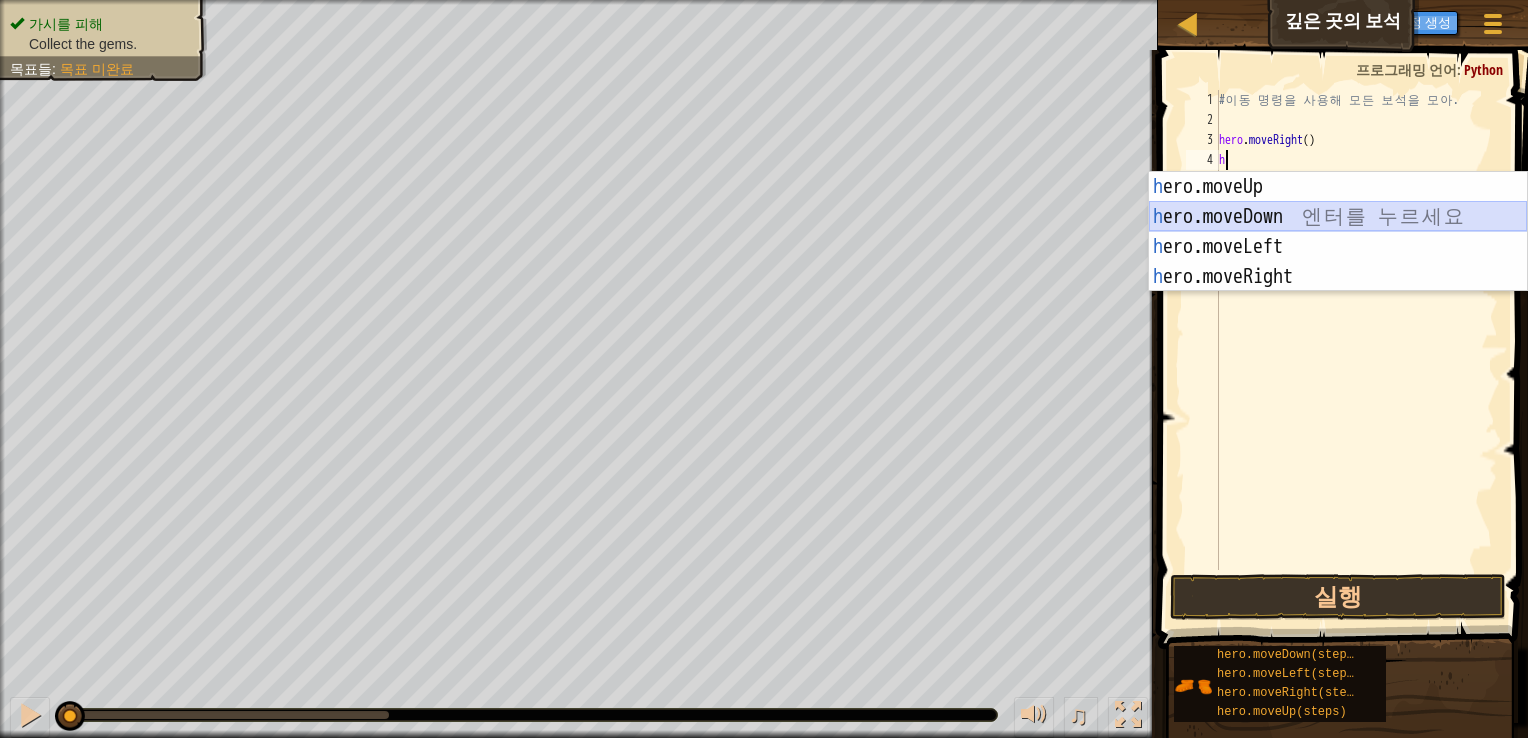 click on "h ero.moveUp 엔 터 를   누 르 세 요 h ero.moveDown 엔 터 를   누 르 세 요 h ero.moveLeft 엔 터 를   누 르 세 요 h ero.moveRight 엔 터 를   누 르 세 요" at bounding box center (1338, 262) 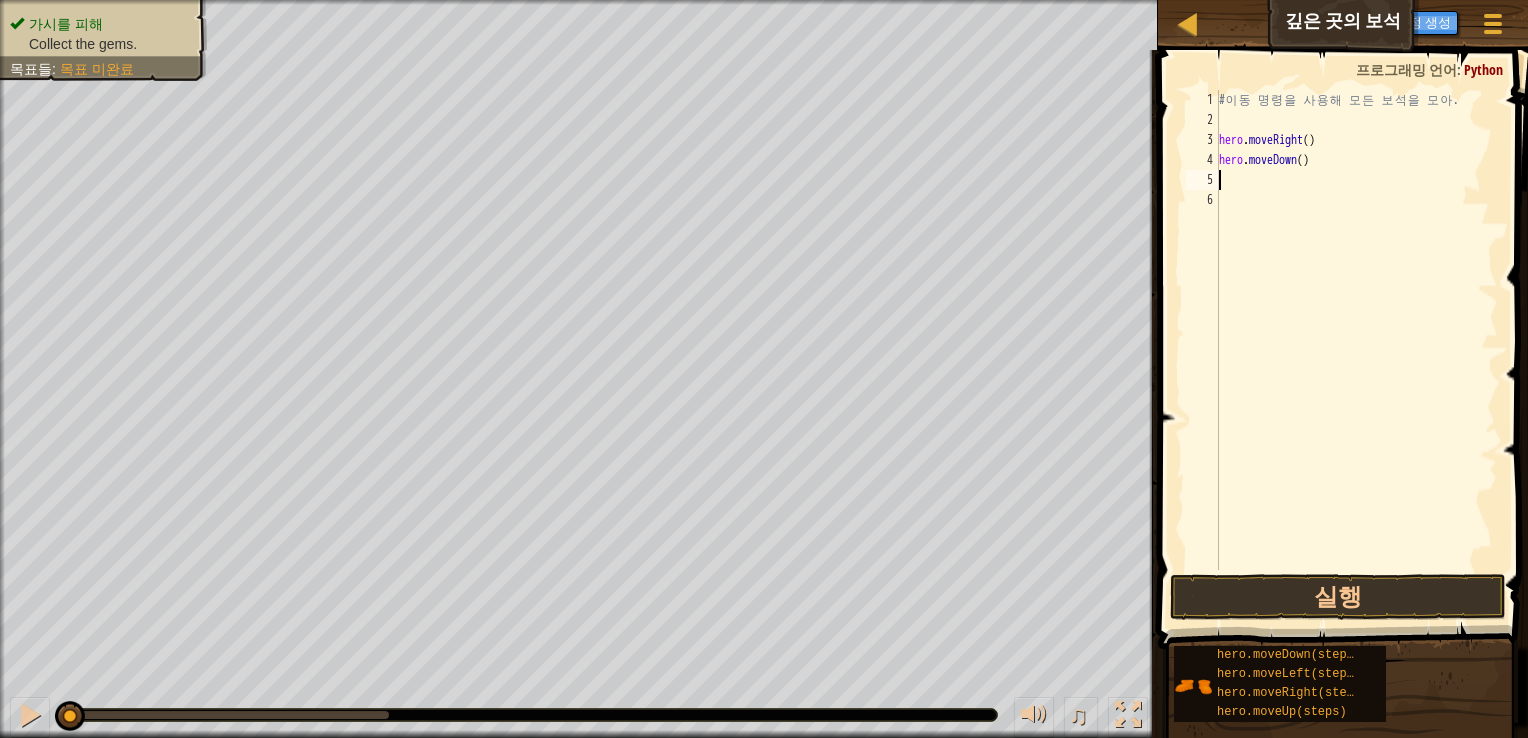 type on "h" 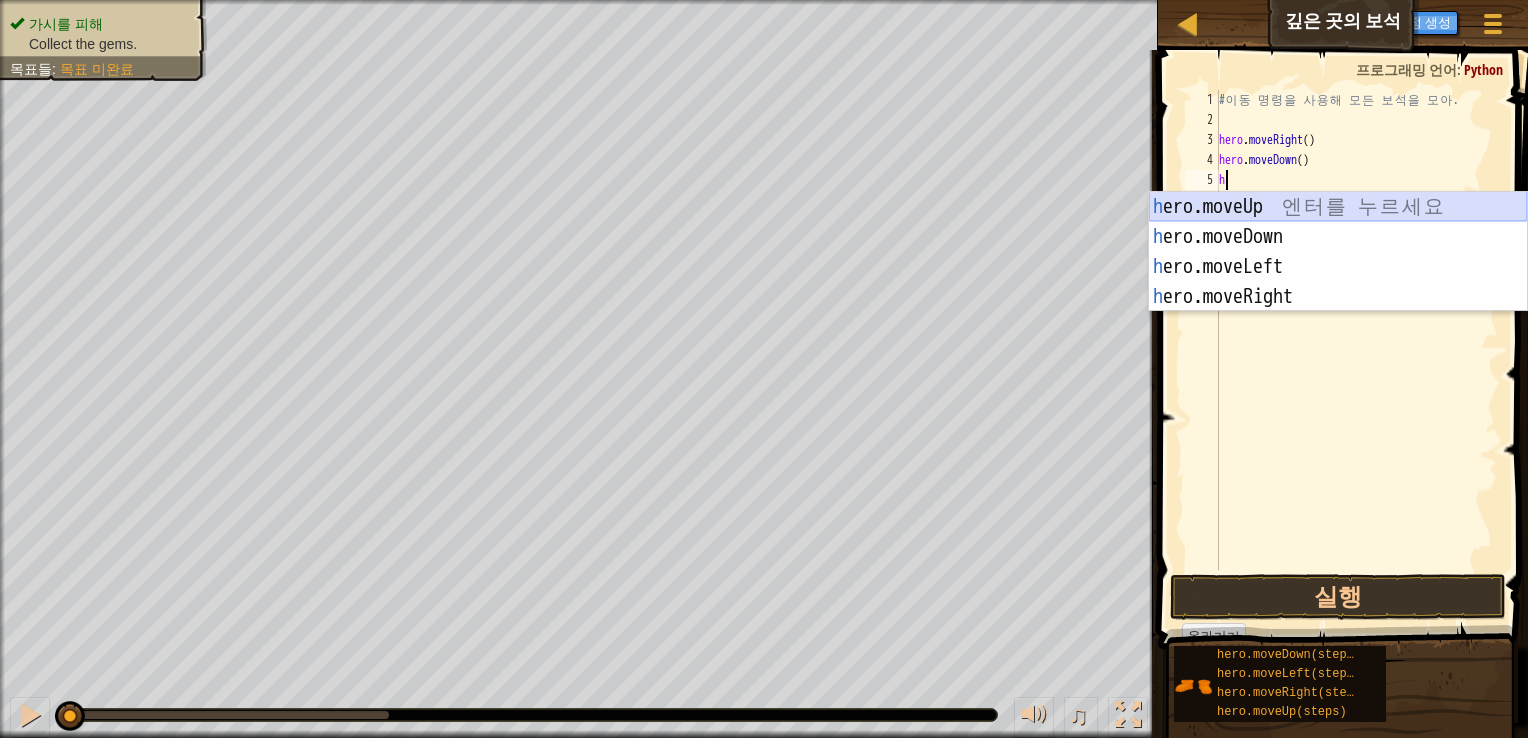 click on "h ero.moveUp 엔 터 를   누 르 세 요 h ero.moveDown 엔 터 를   누 르 세 요 h ero.moveLeft 엔 터 를   누 르 세 요 h ero.moveRight 엔 터 를   누 르 세 요" at bounding box center (1338, 282) 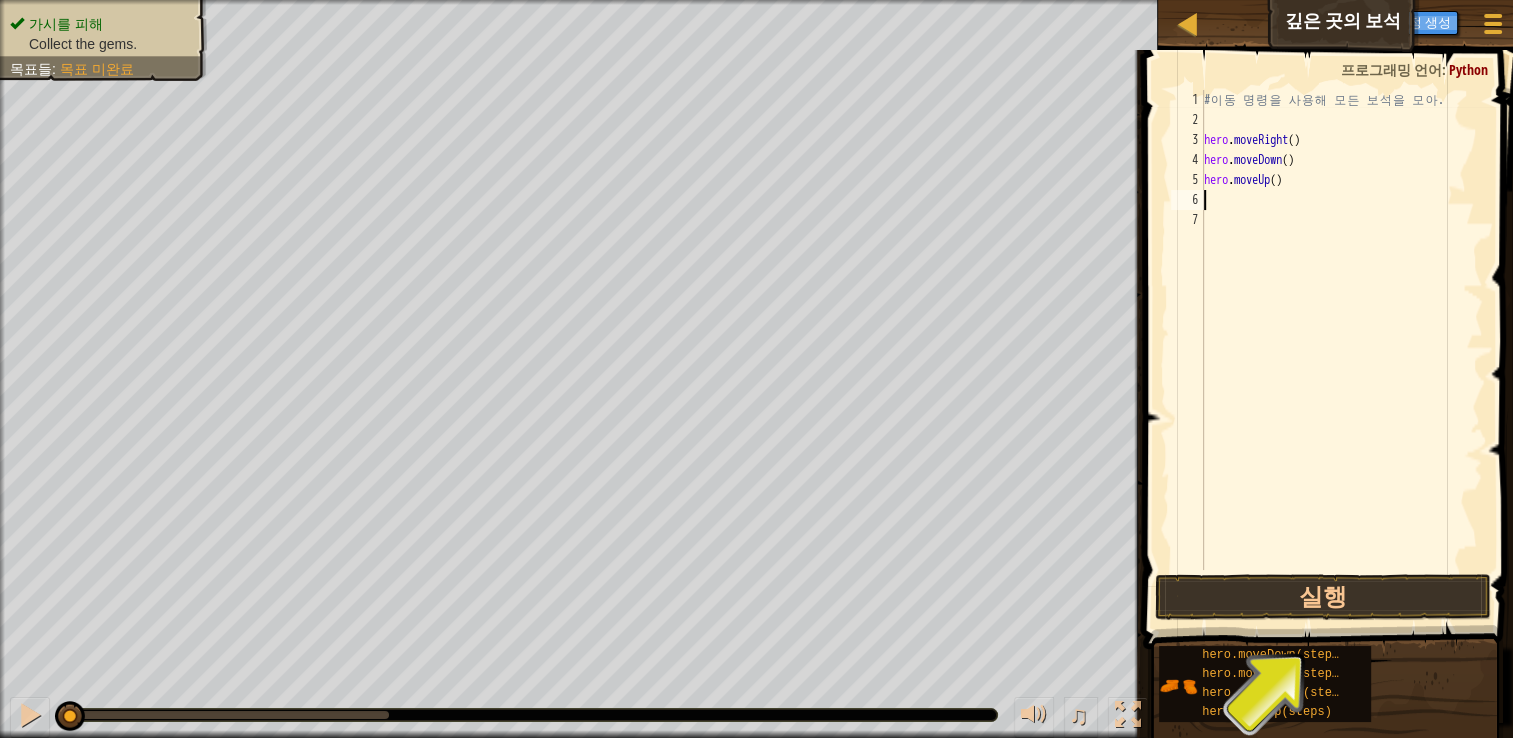 type on "h" 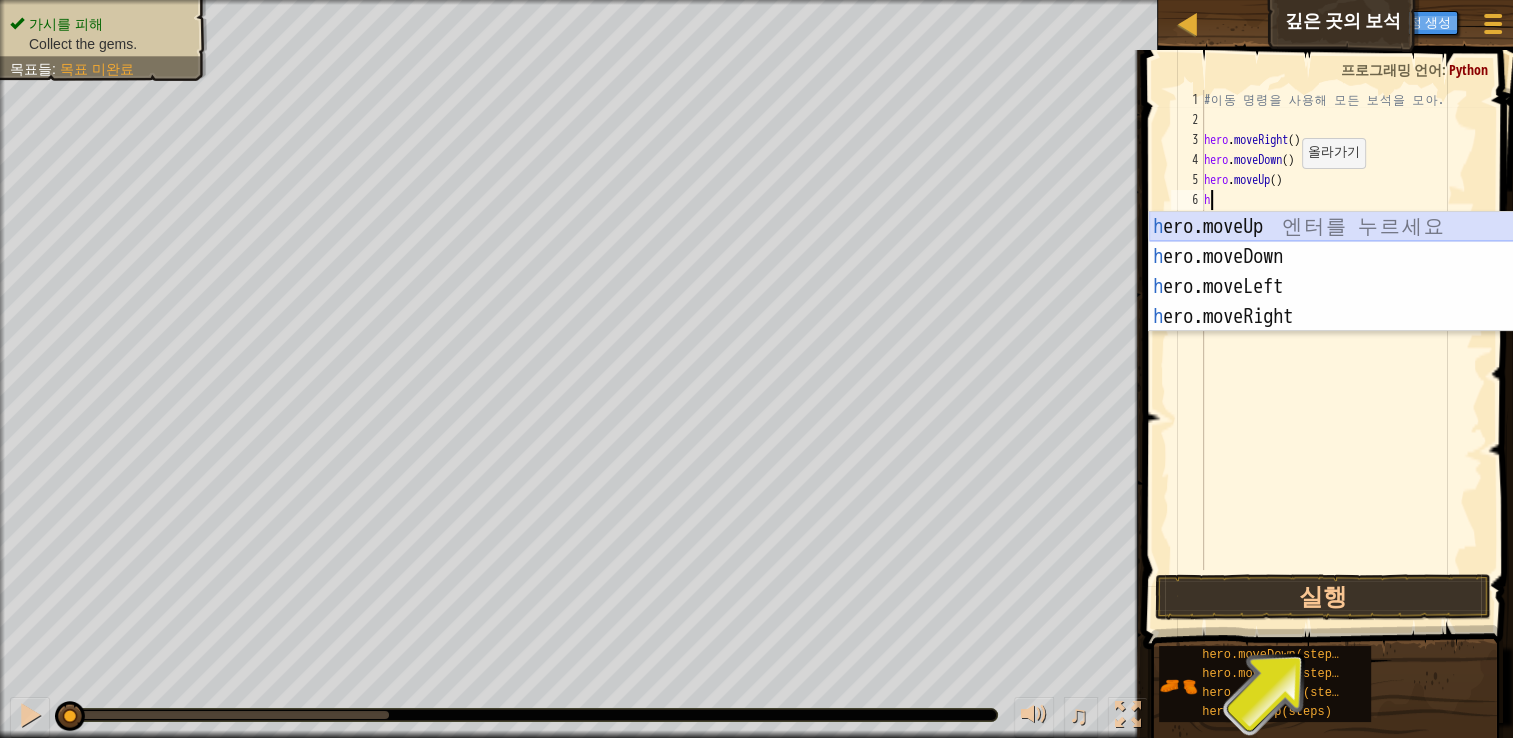 click on "h ero.moveUp 엔 터 를   누 르 세 요 h ero.moveDown 엔 터 를   누 르 세 요 h ero.moveLeft 엔 터 를   누 르 세 요 h ero.moveRight 엔 터 를   누 르 세 요" at bounding box center [1338, 302] 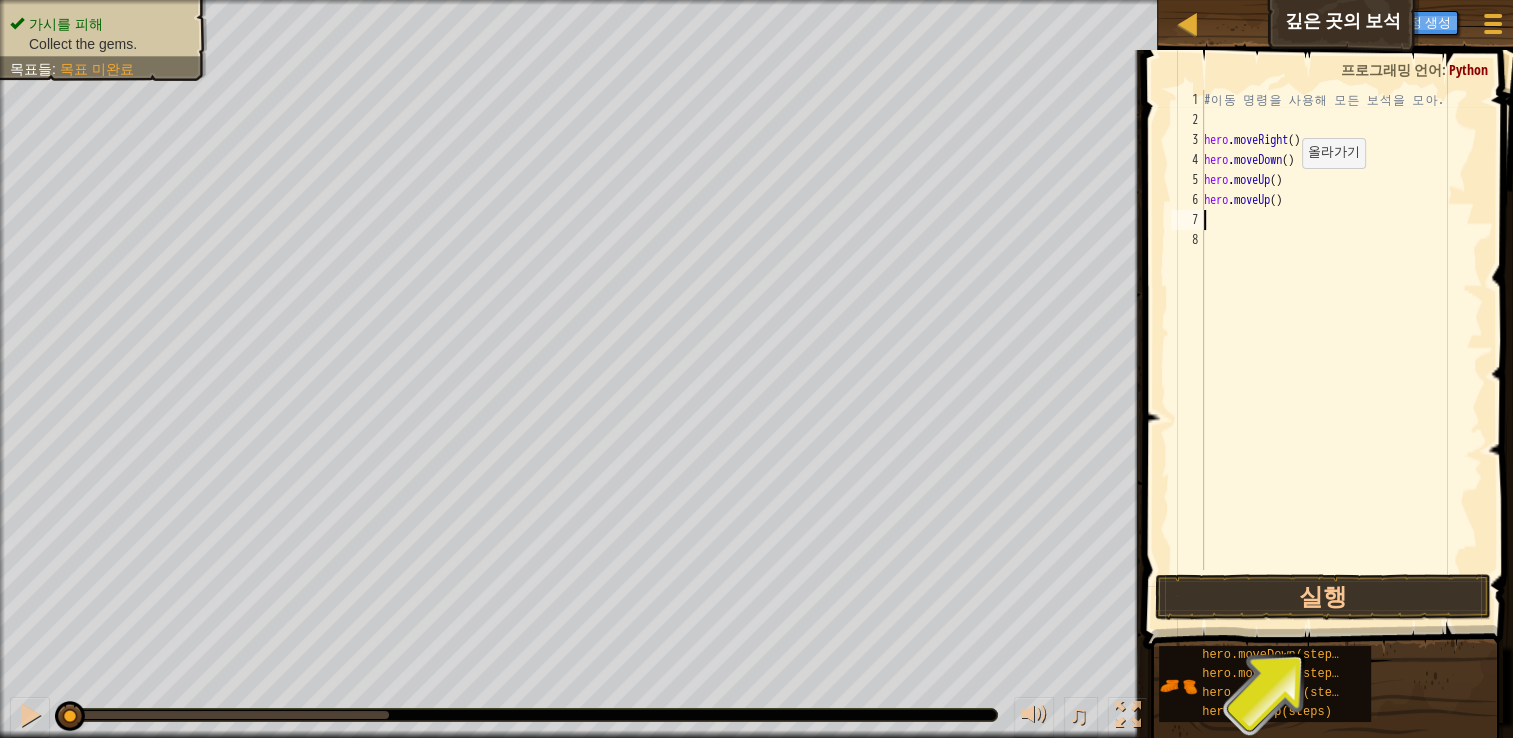 type on "h" 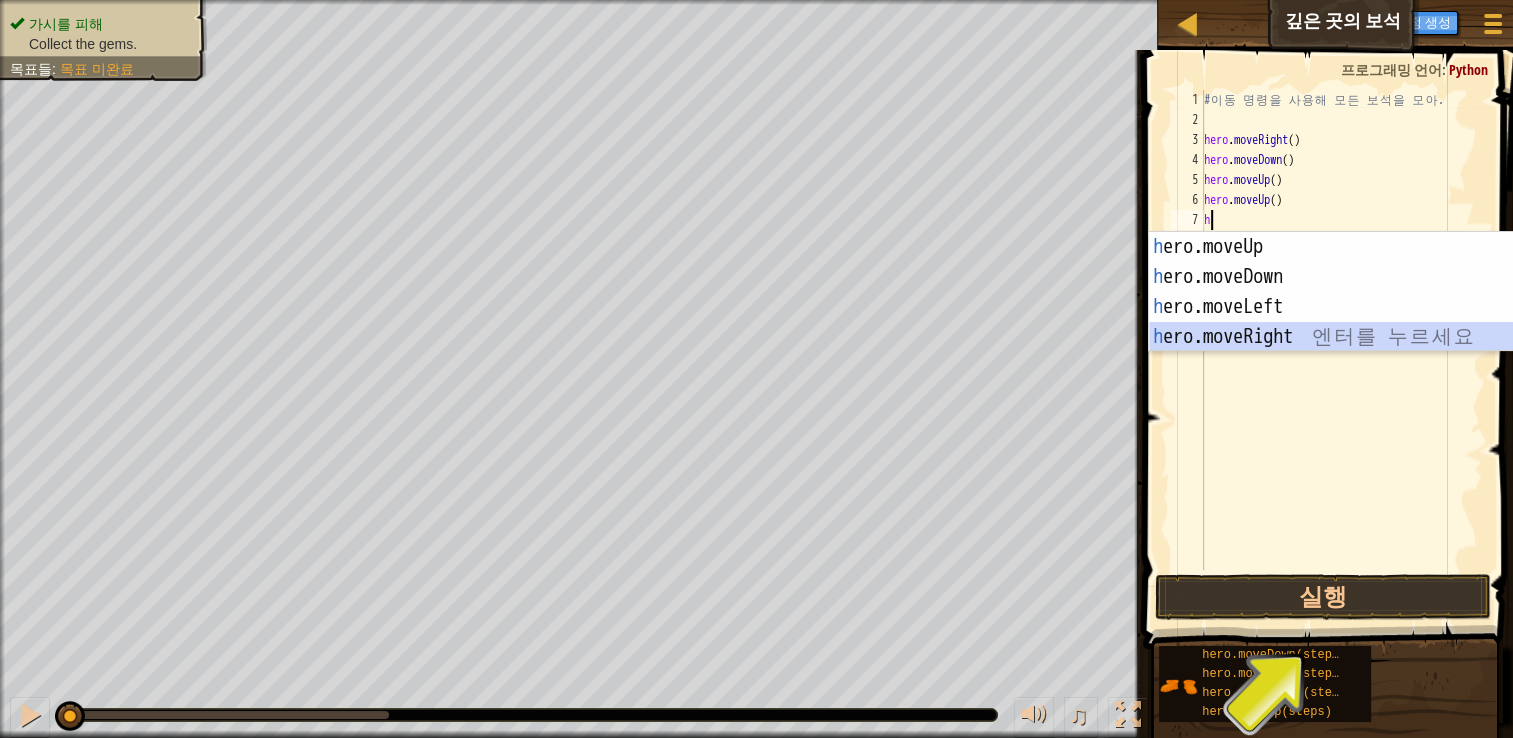 click on "h ero.moveUp 엔 터 를   누 르 세 요 h ero.moveDown 엔 터 를   누 르 세 요 h ero.moveLeft 엔 터 를   누 르 세 요 h ero.moveRight 엔 터 를   누 르 세 요" at bounding box center [1338, 322] 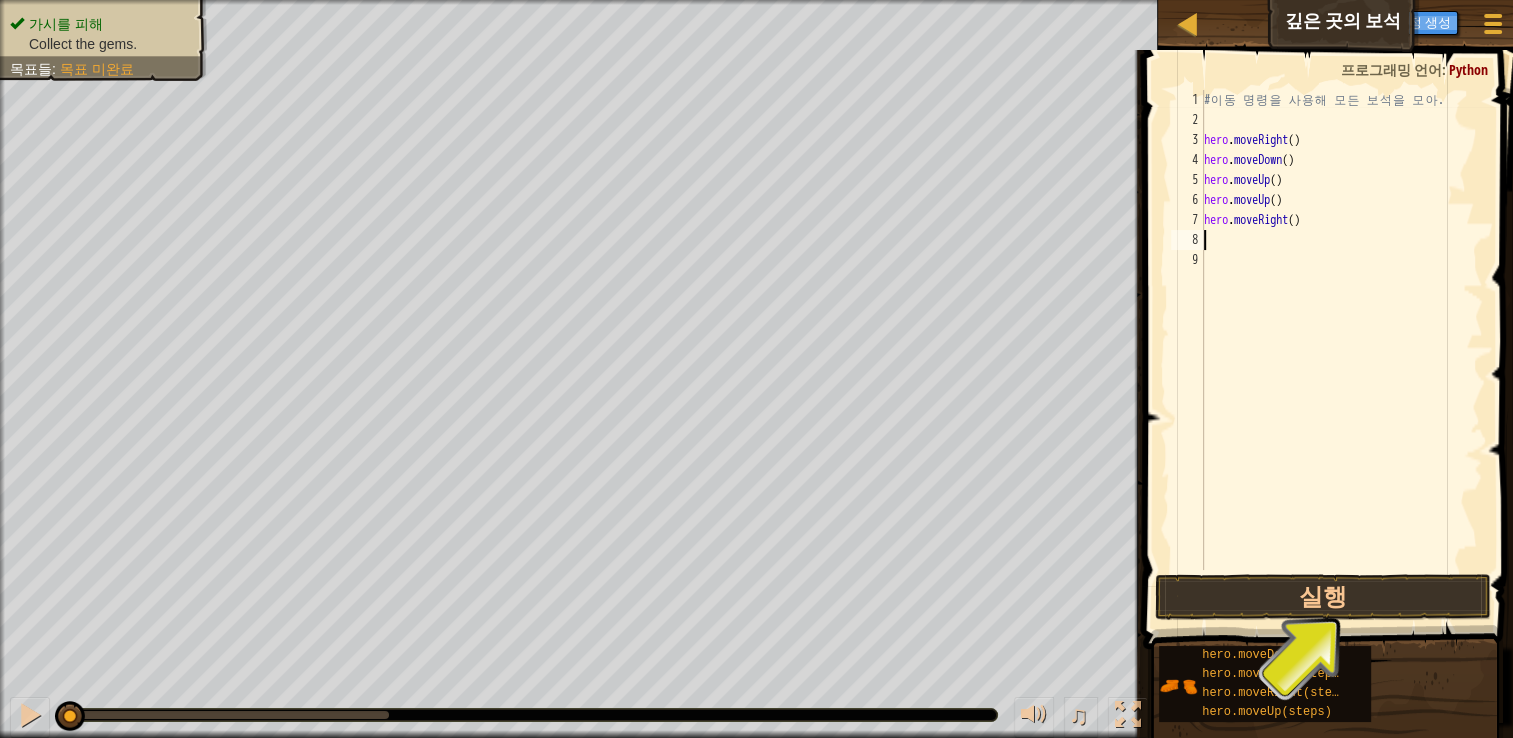 type on "h" 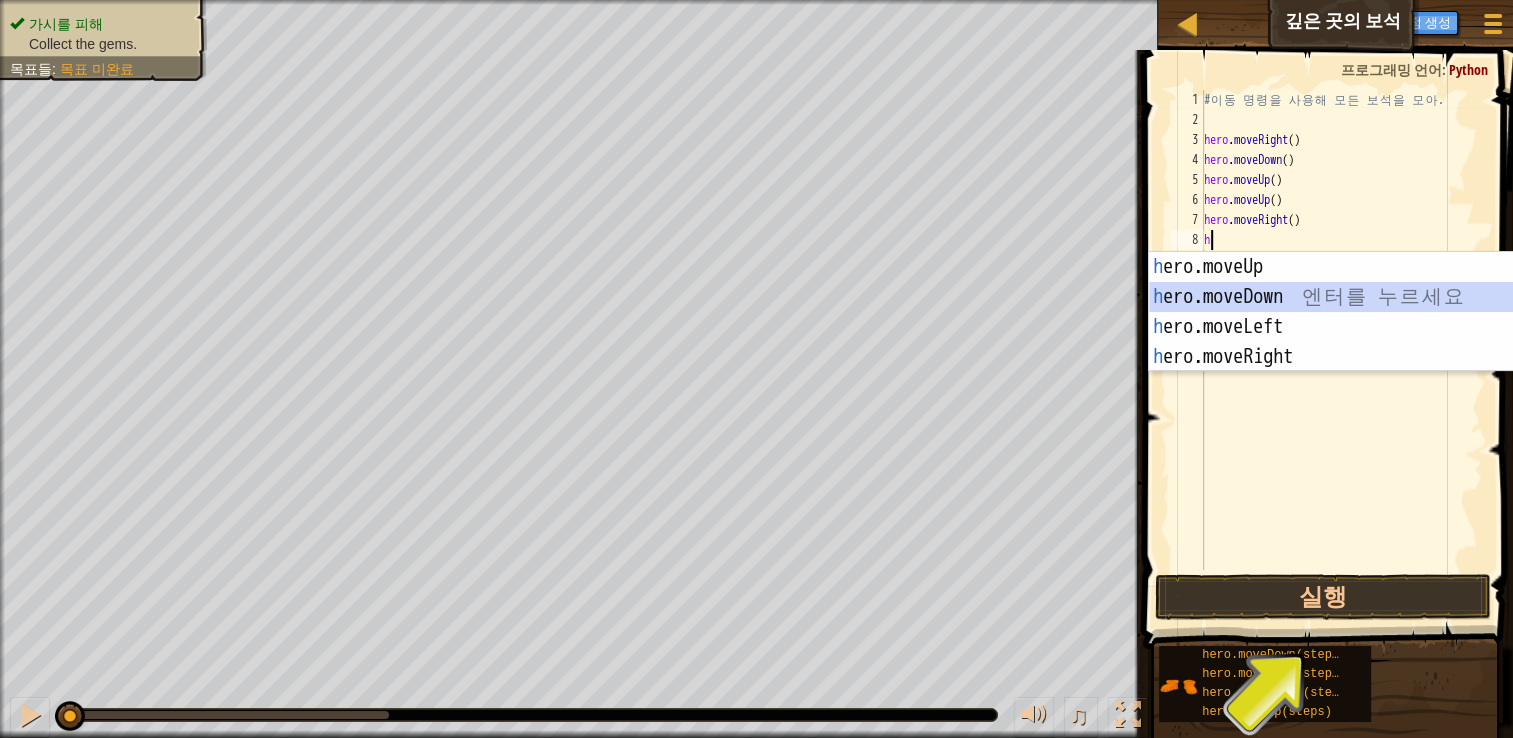 click on "h ero.moveUp 엔 터 를   누 르 세 요 h ero.moveDown 엔 터 를   누 르 세 요 h ero.moveLeft 엔 터 를   누 르 세 요 h ero.moveRight 엔 터 를   누 르 세 요" at bounding box center (1338, 342) 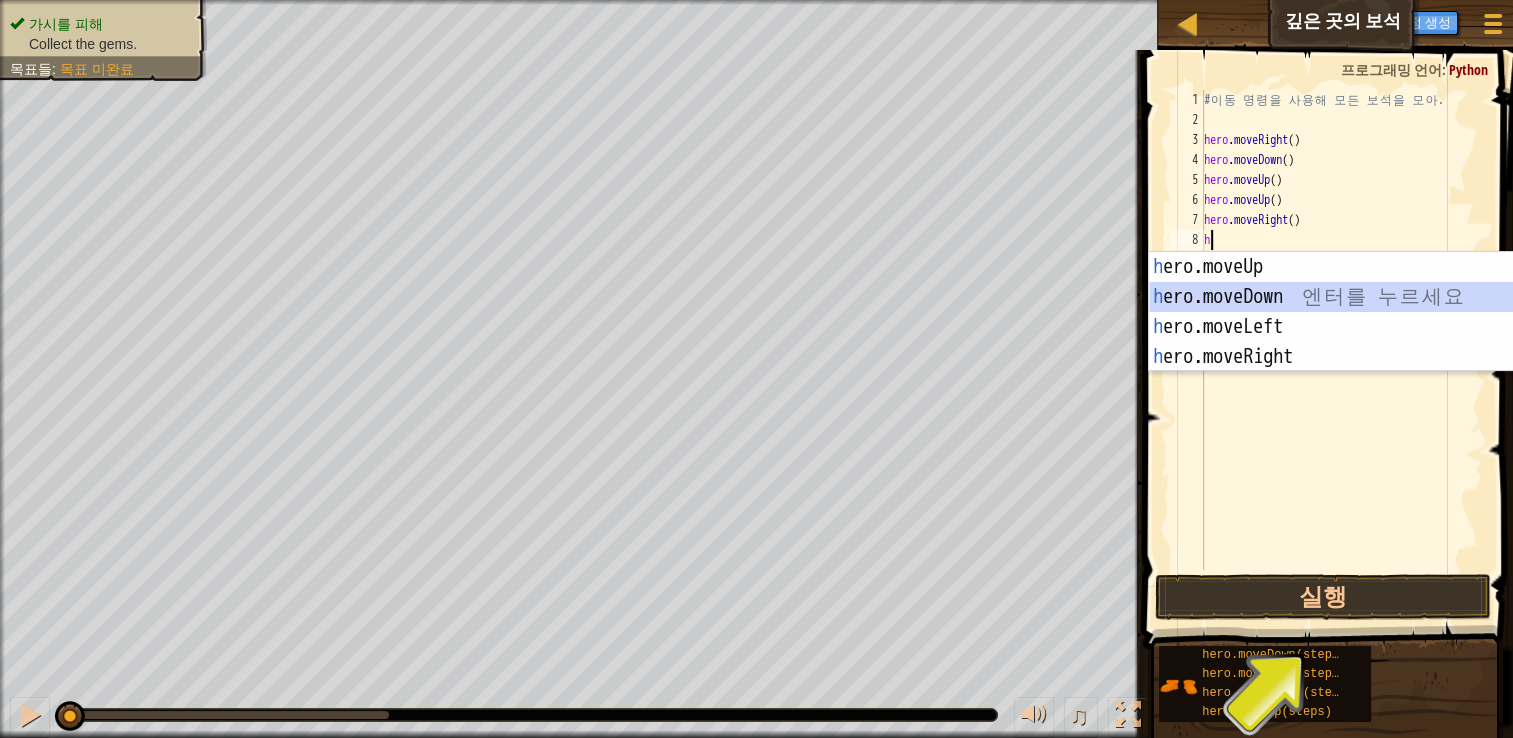 type 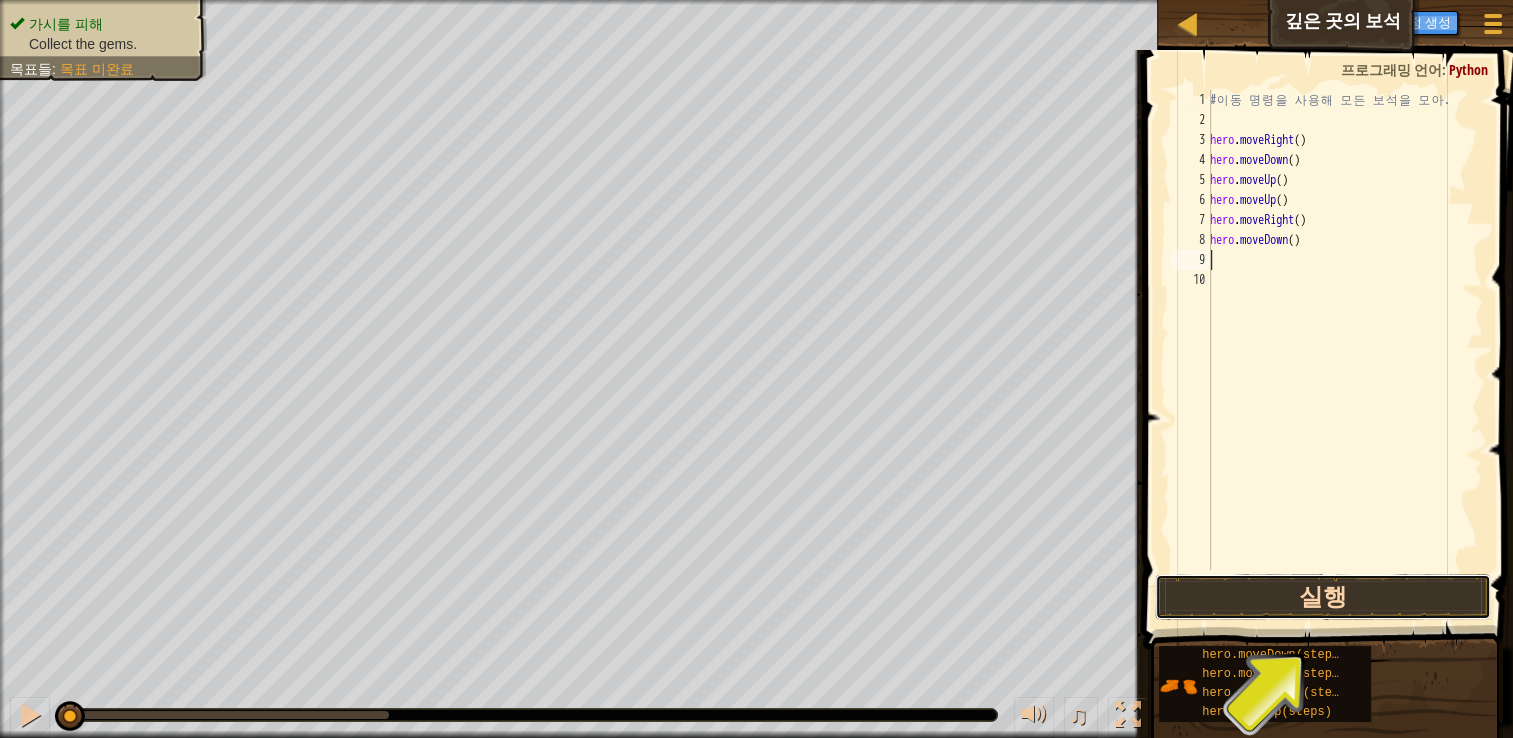 click on "실행" at bounding box center [1323, 597] 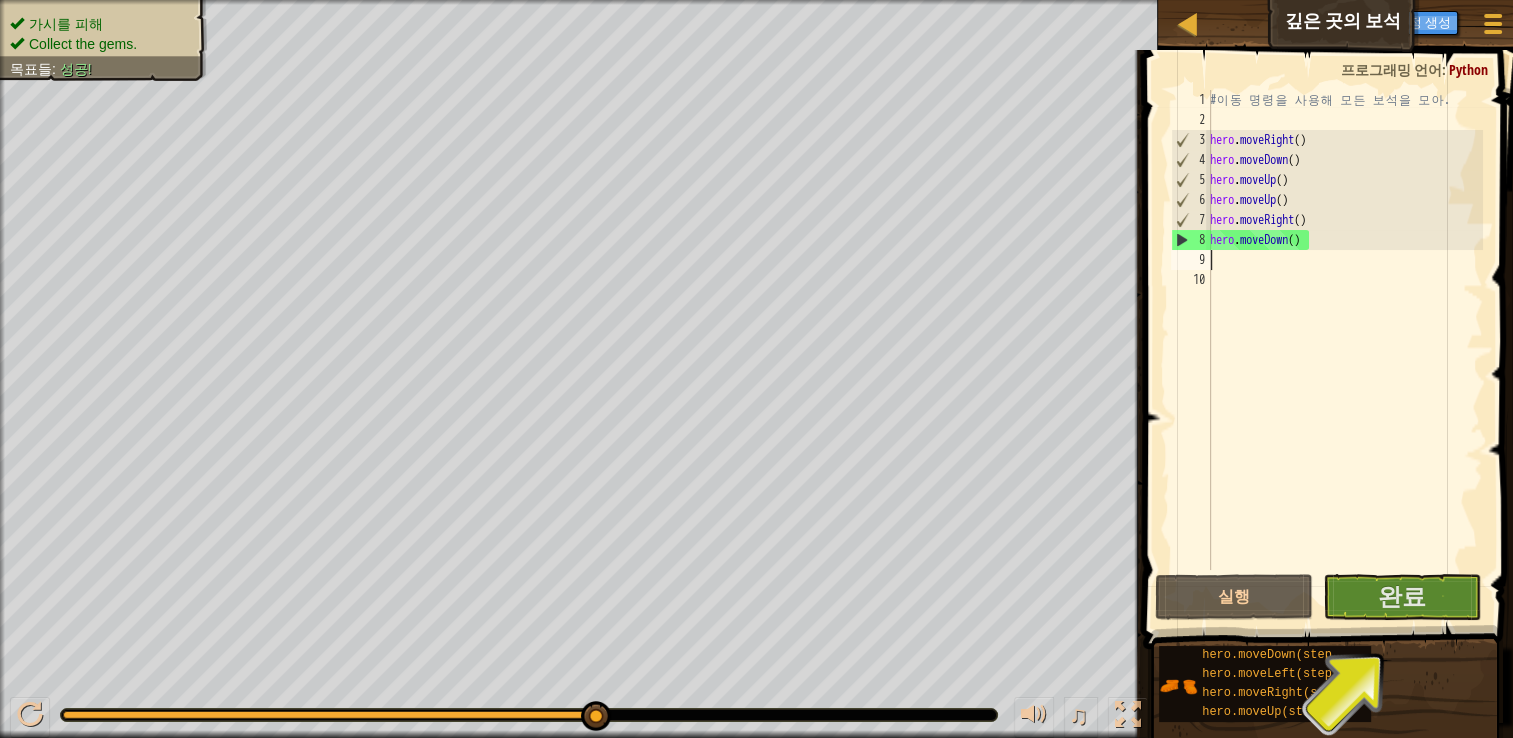 click at bounding box center [1325, 921] 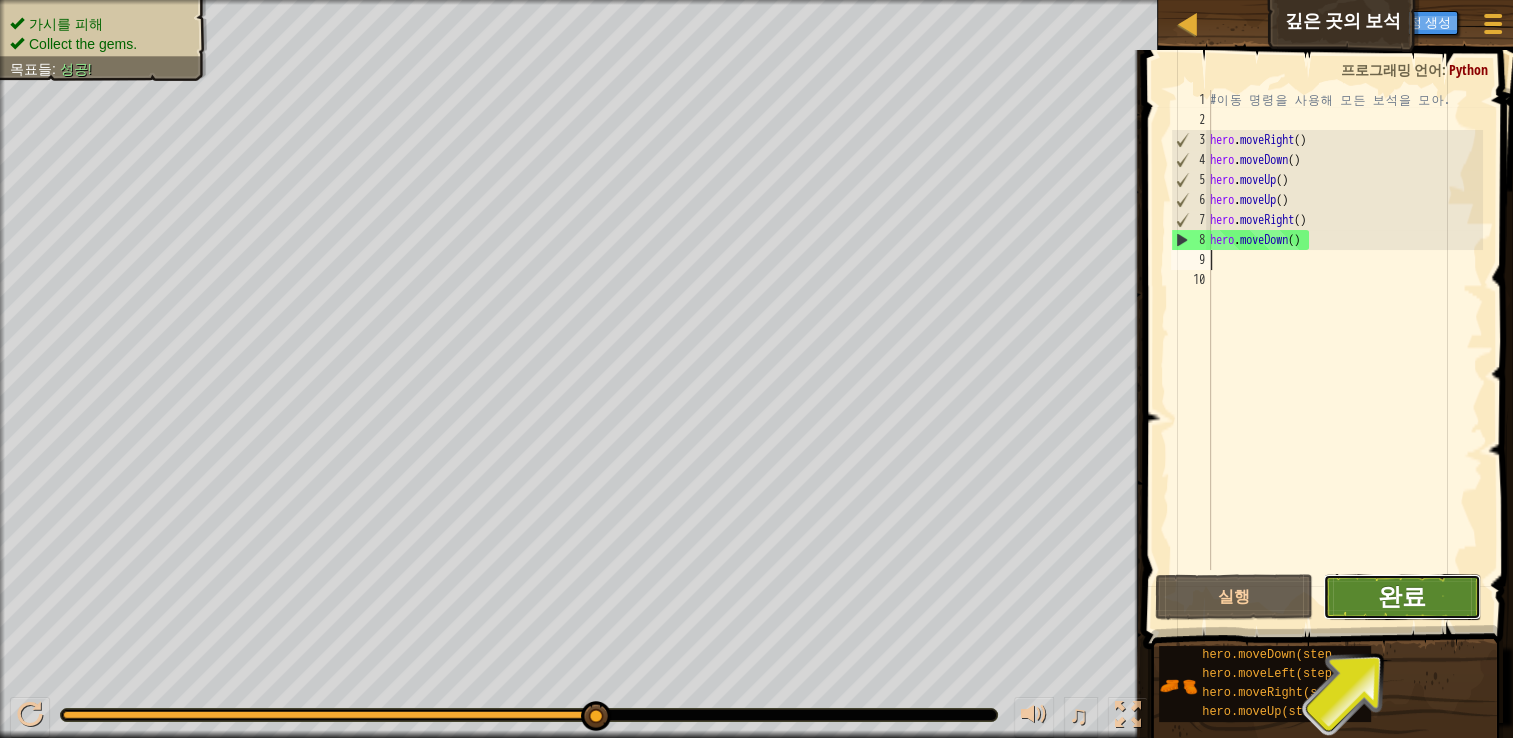 click on "완료" at bounding box center (1402, 596) 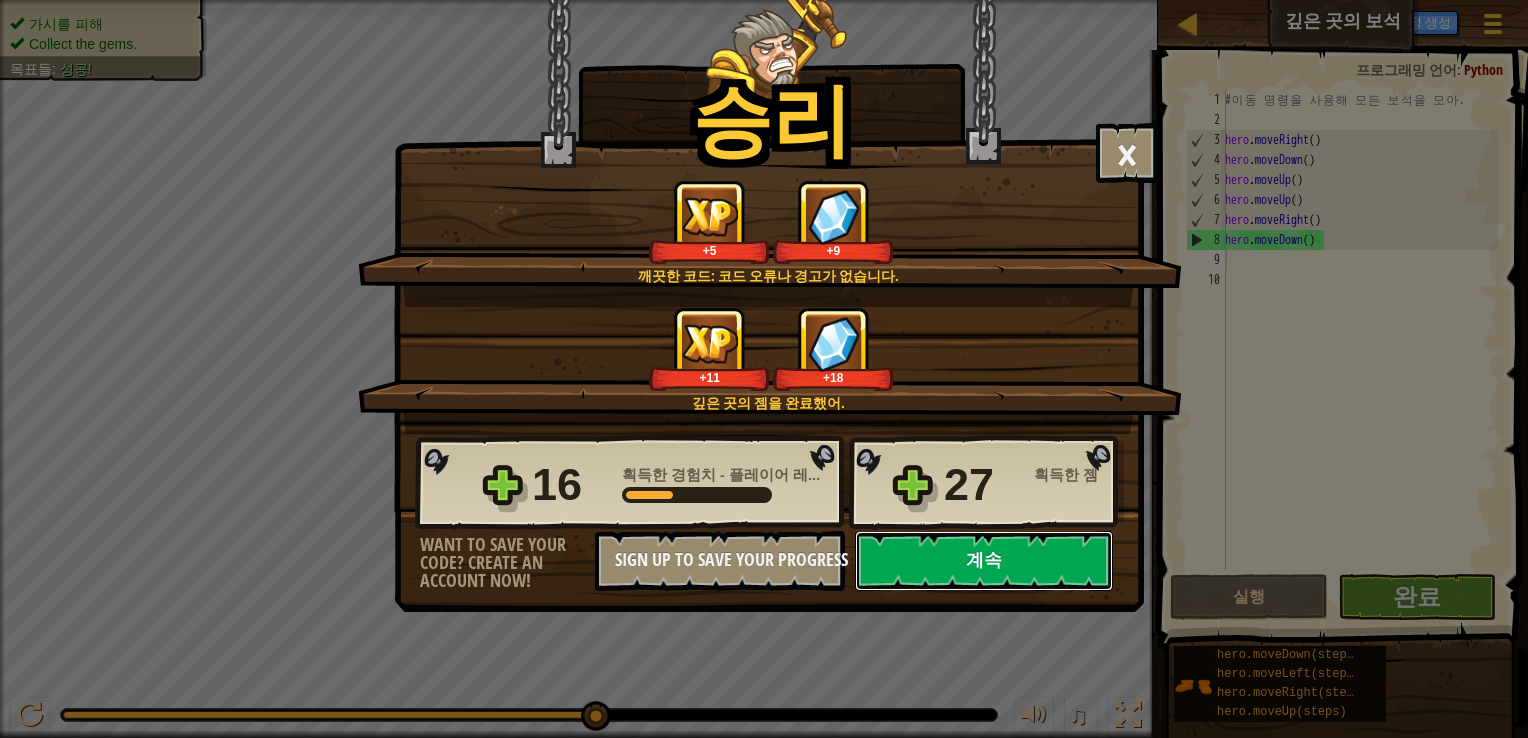 click on "계속" at bounding box center (984, 561) 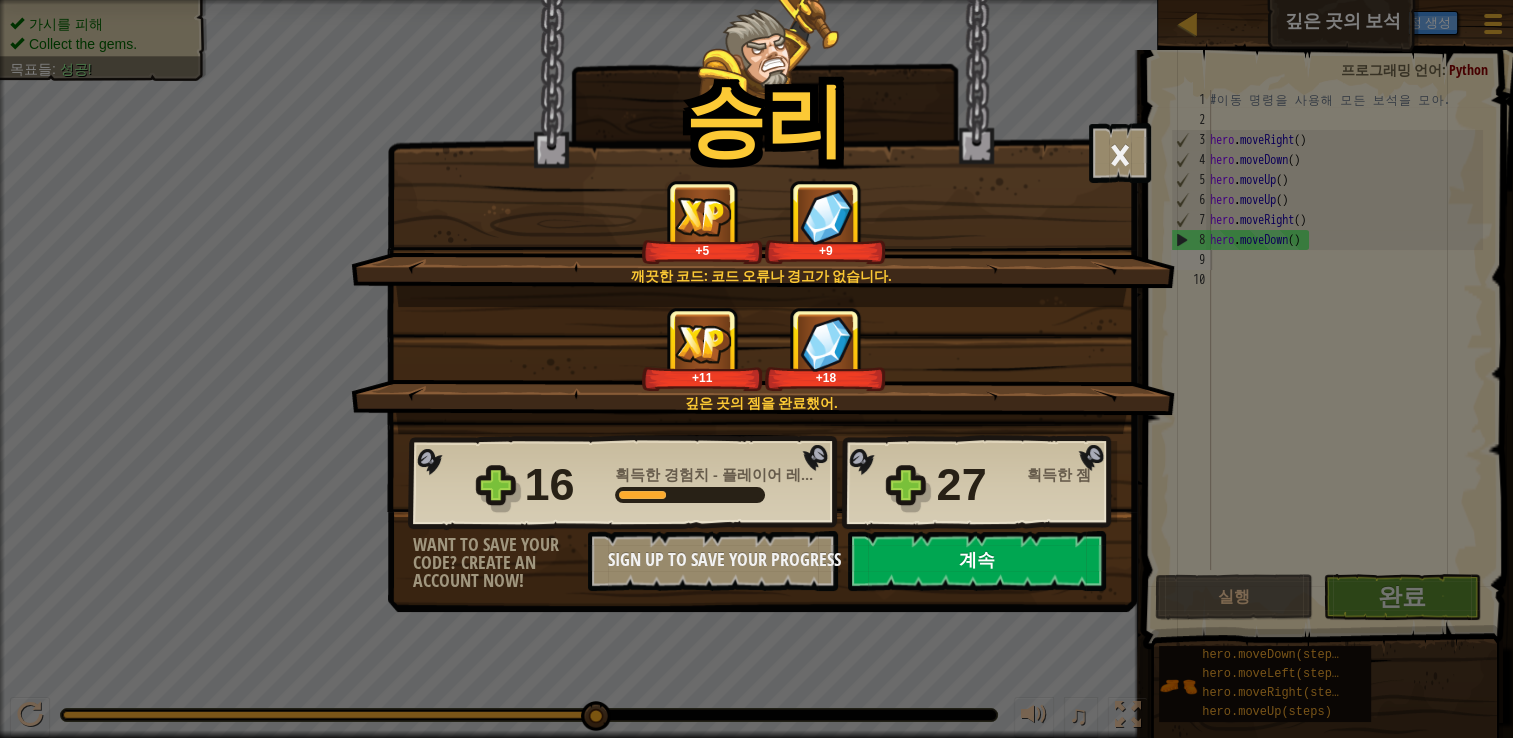 select on "ko" 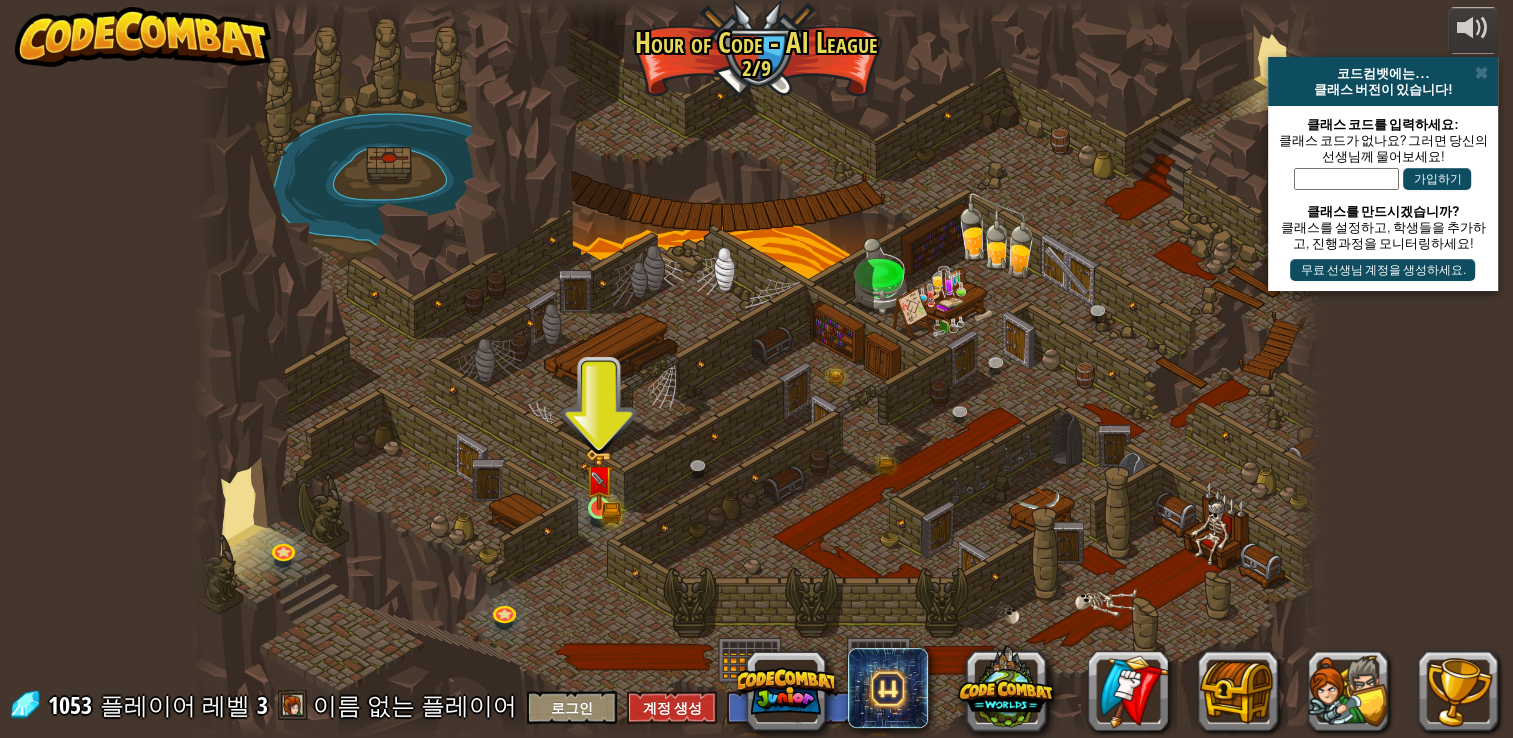 click at bounding box center [599, 479] 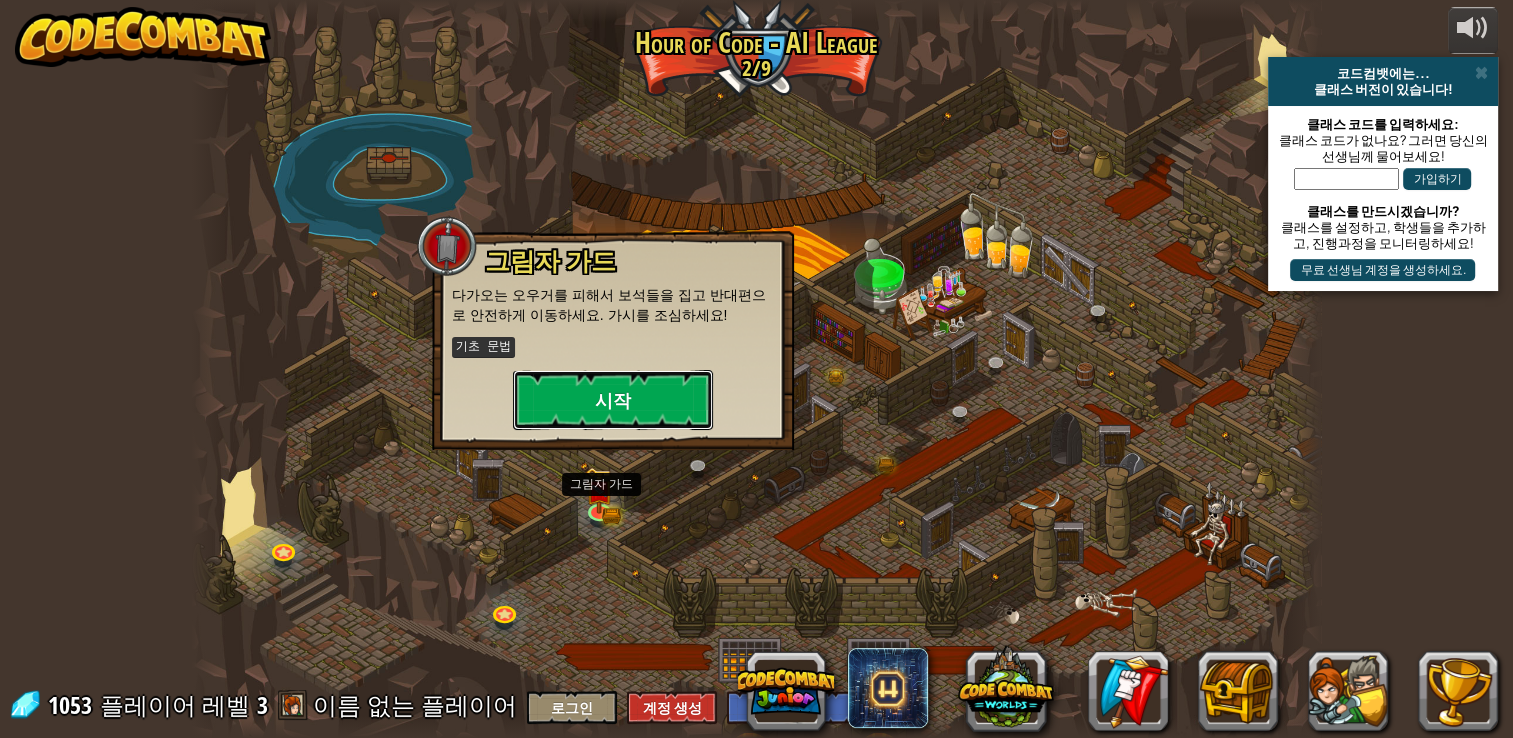 click on "시작" at bounding box center [613, 400] 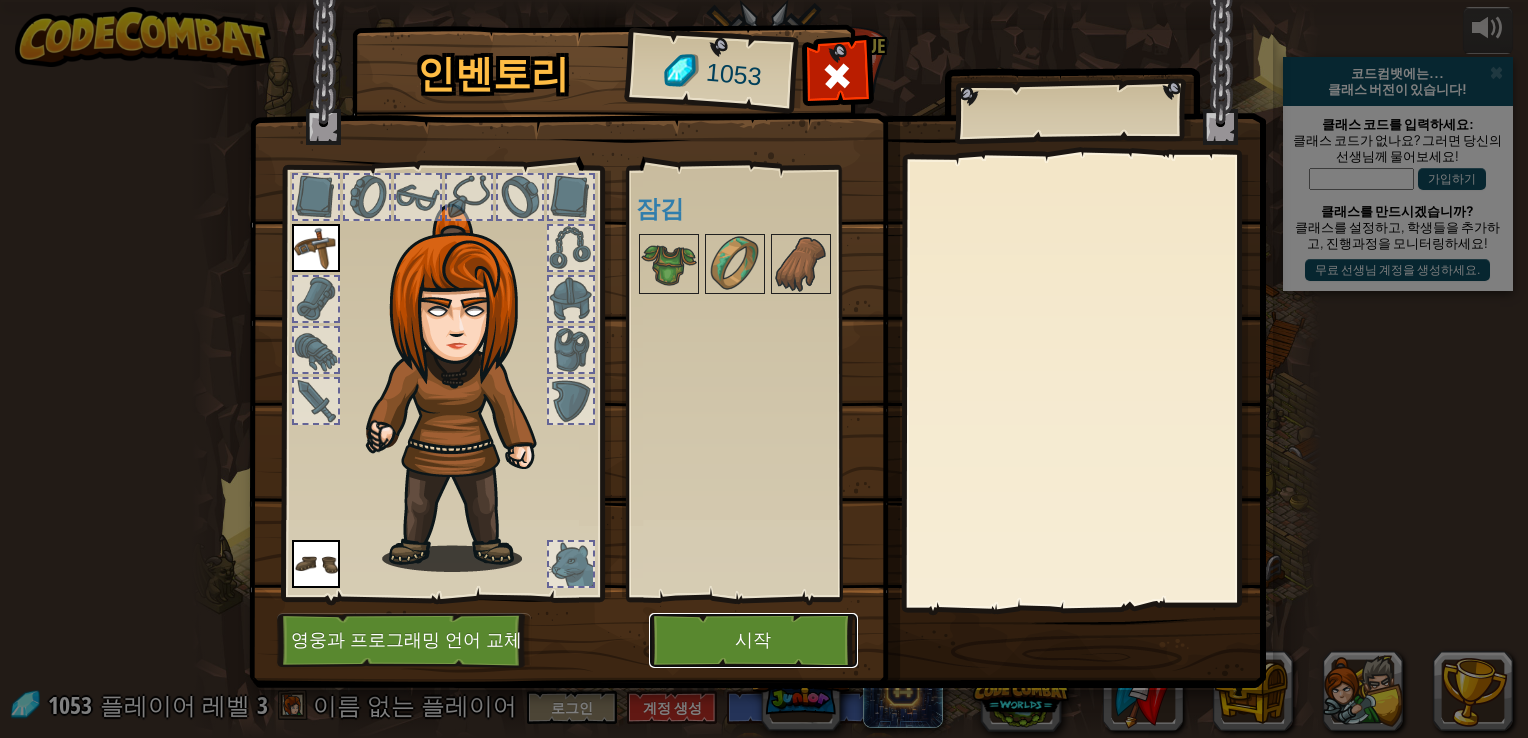 click on "시작" at bounding box center [753, 640] 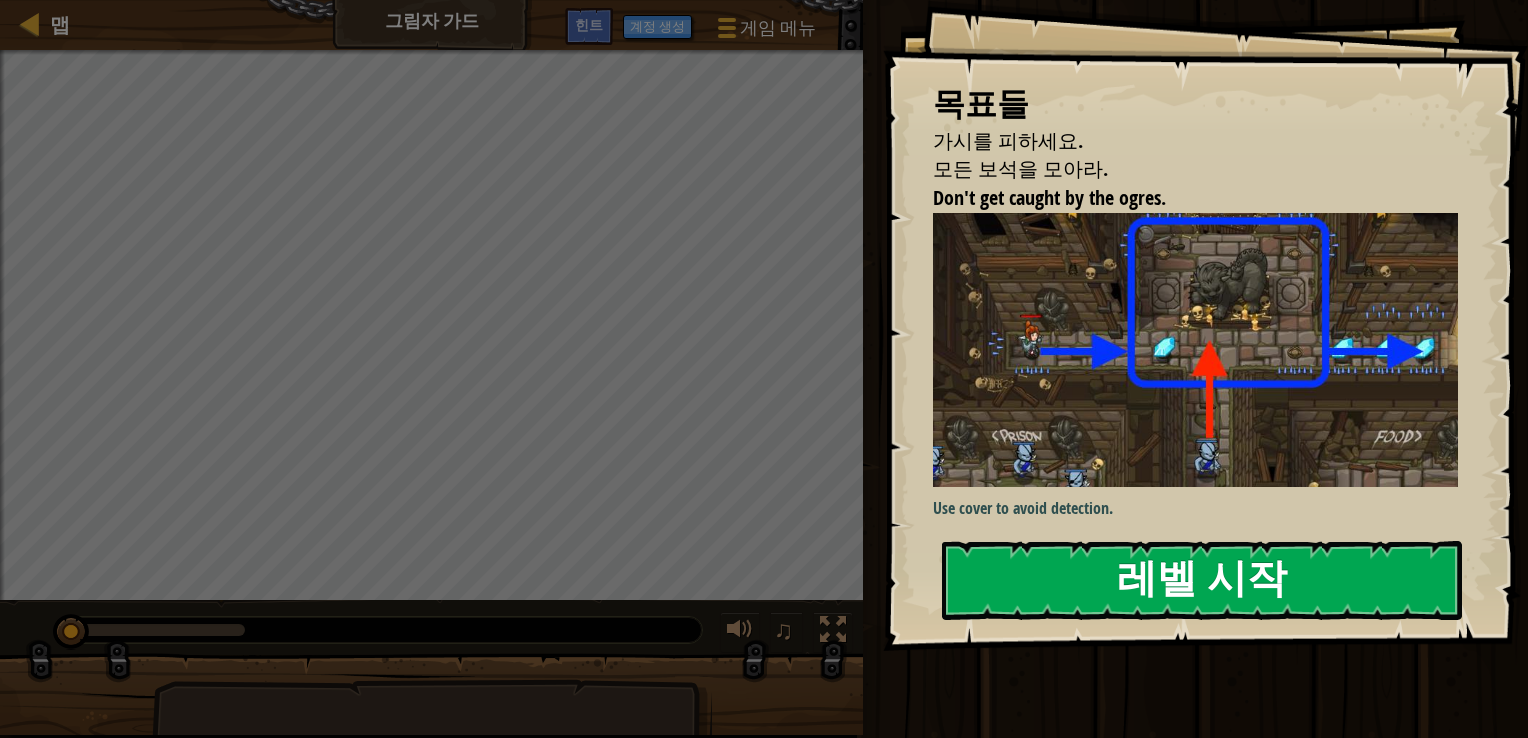 click on "레벨 시작" at bounding box center [1202, 580] 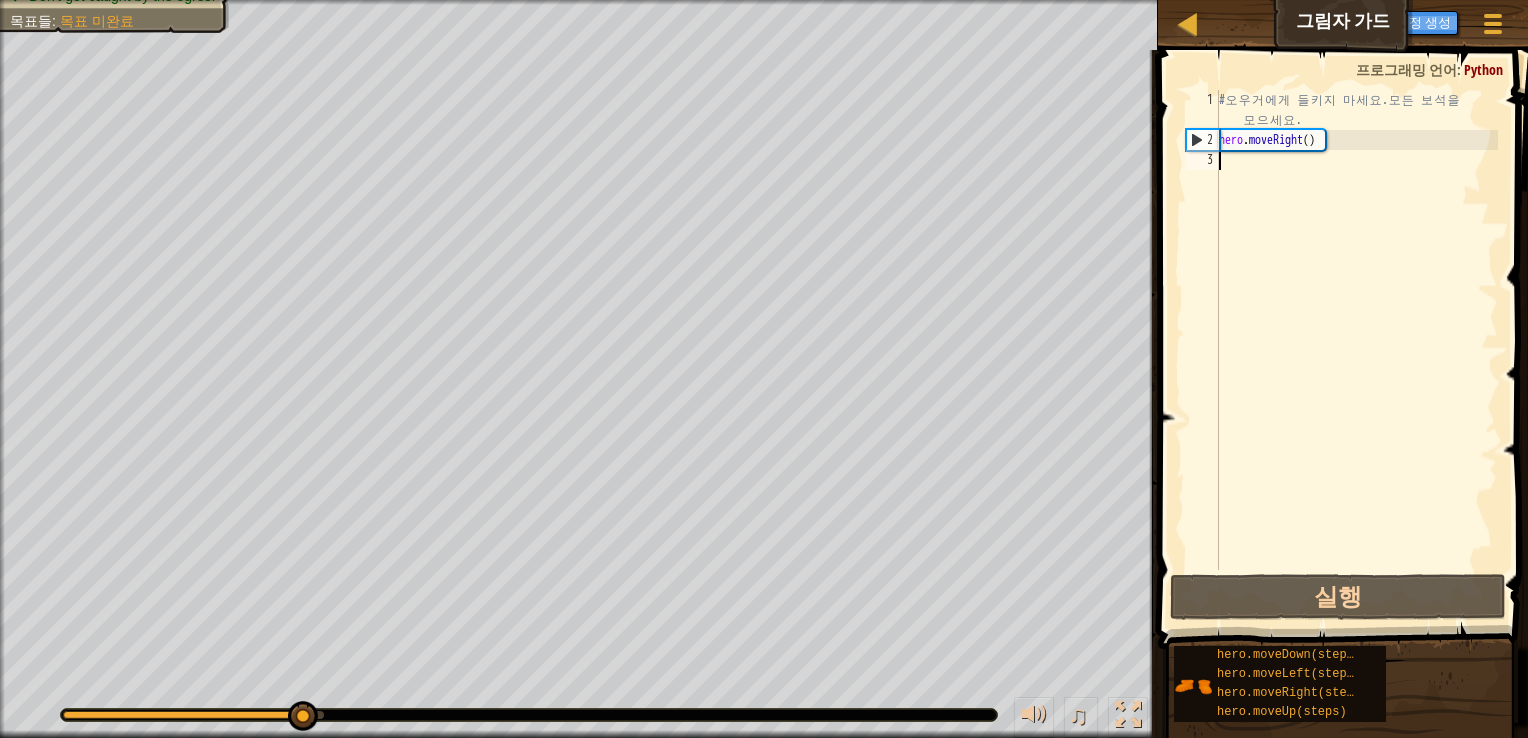 type on "h" 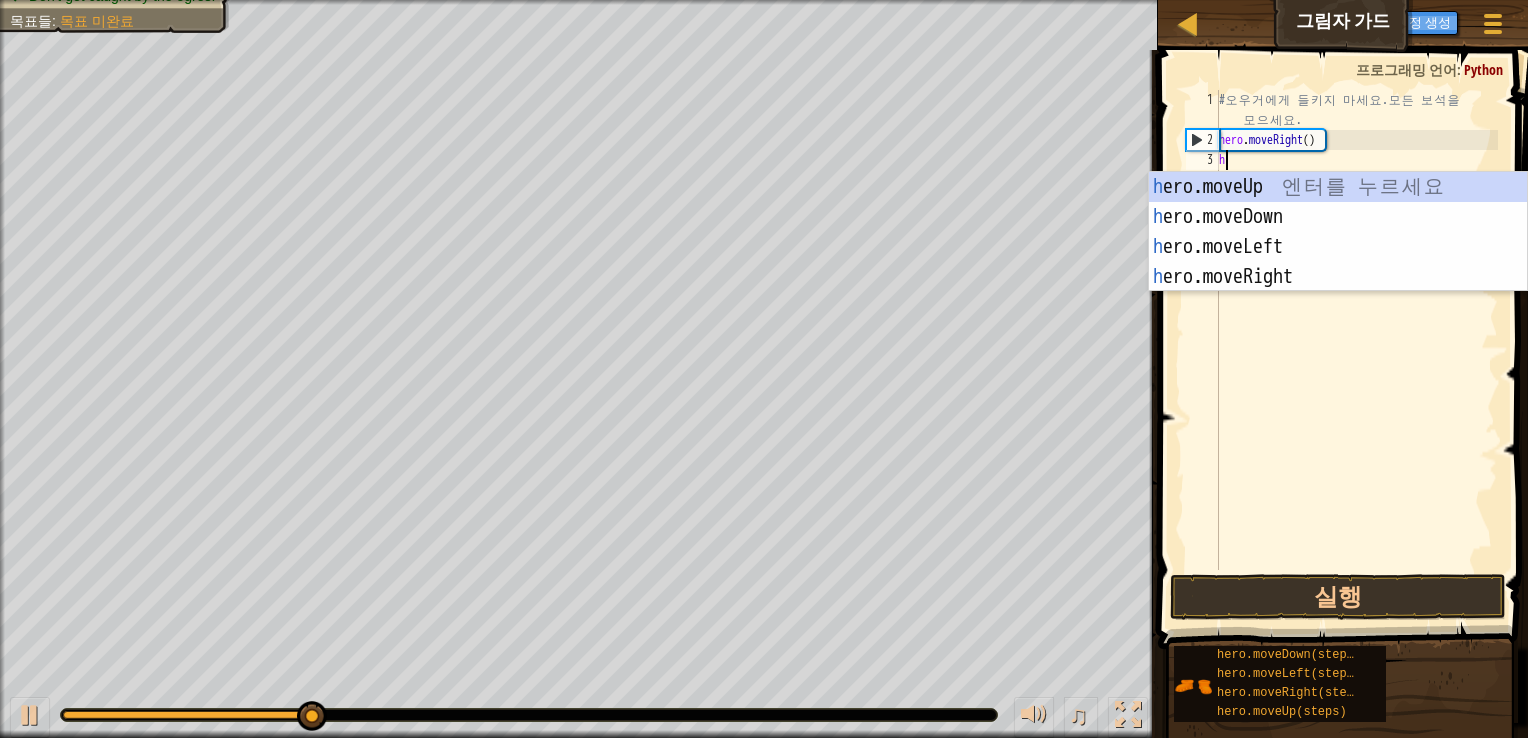 scroll, scrollTop: 9, scrollLeft: 0, axis: vertical 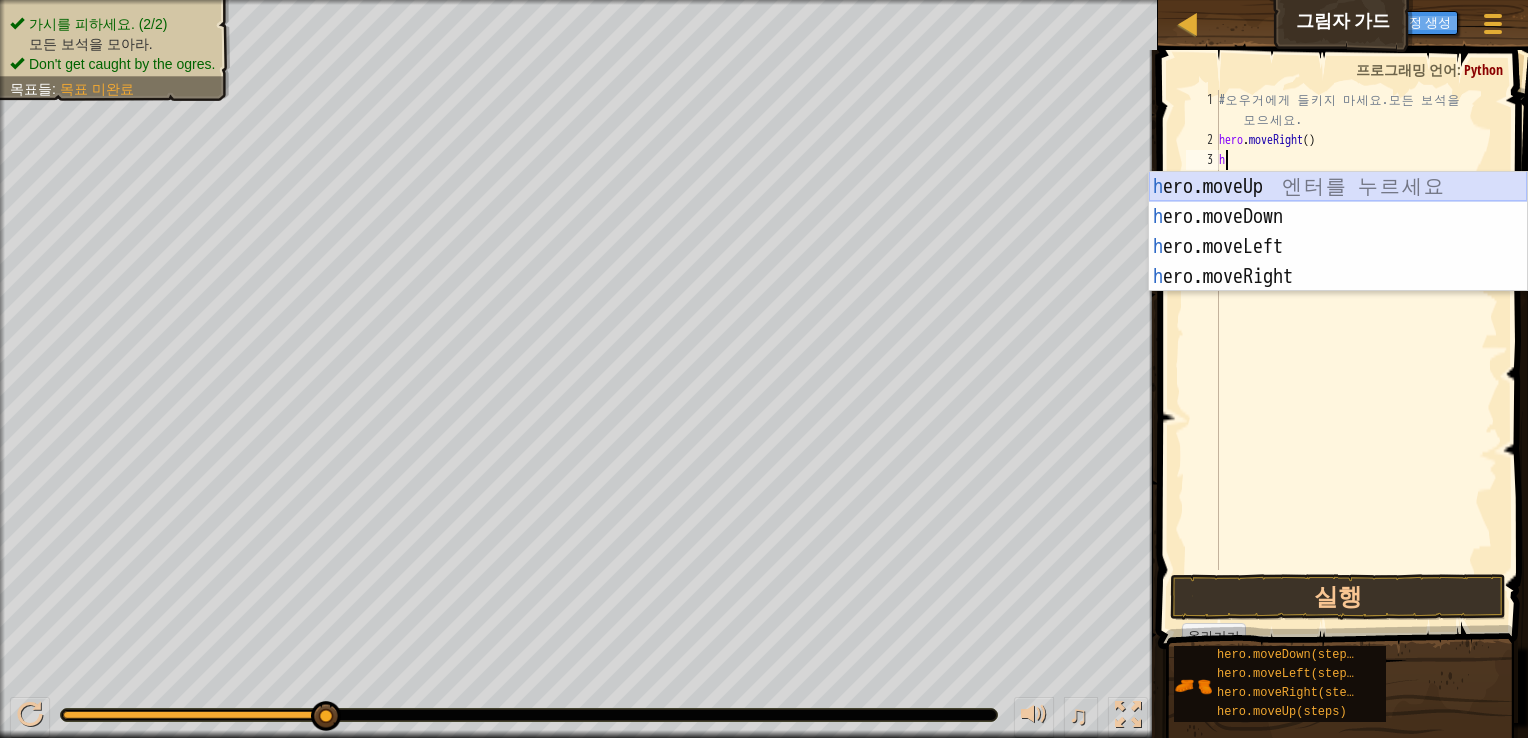 click on "h ero.moveUp 엔 터 를   누 르 세 요 h ero.moveDown 엔 터 를   누 르 세 요 h ero.moveLeft 엔 터 를   누 르 세 요 h ero.moveRight 엔 터 를   누 르 세 요" at bounding box center [1338, 262] 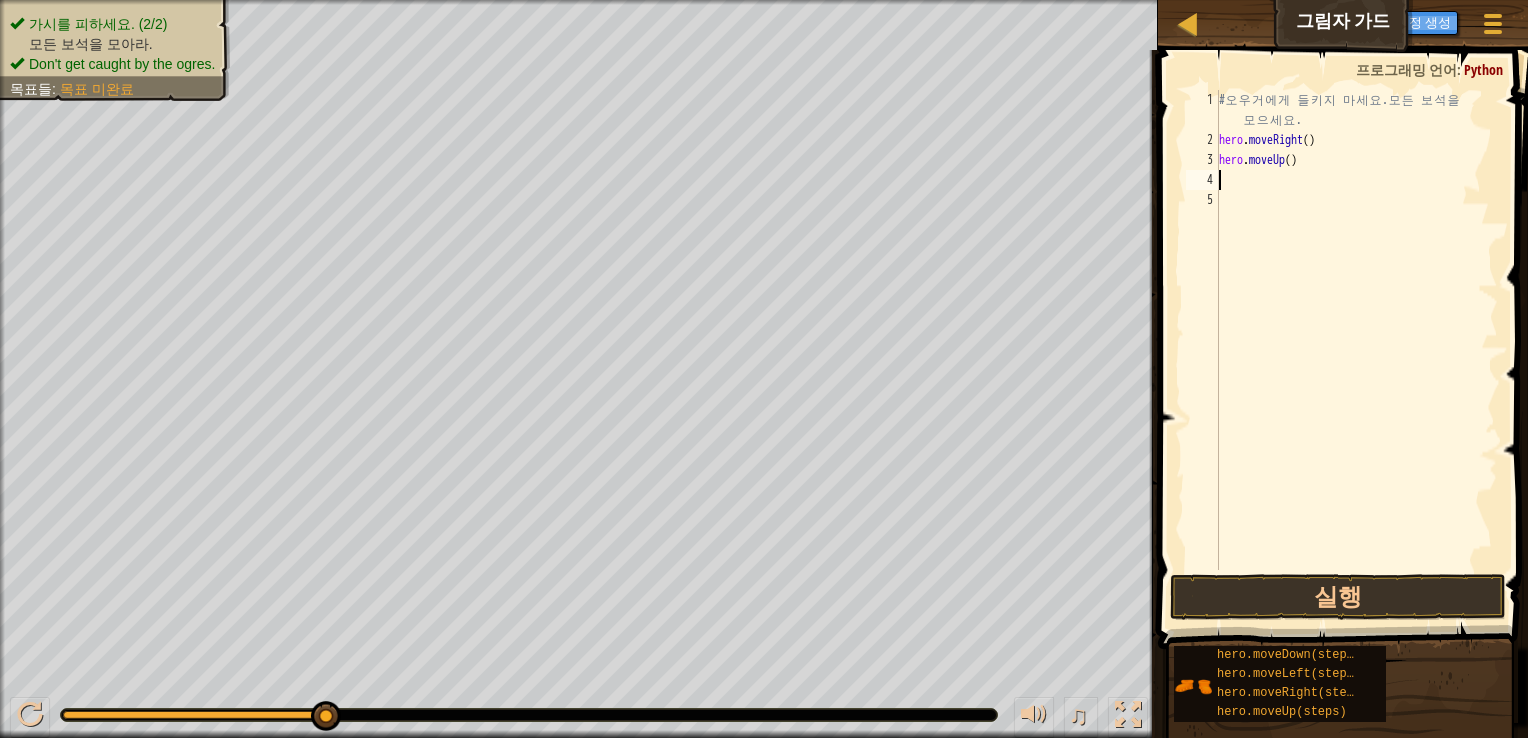type on "h" 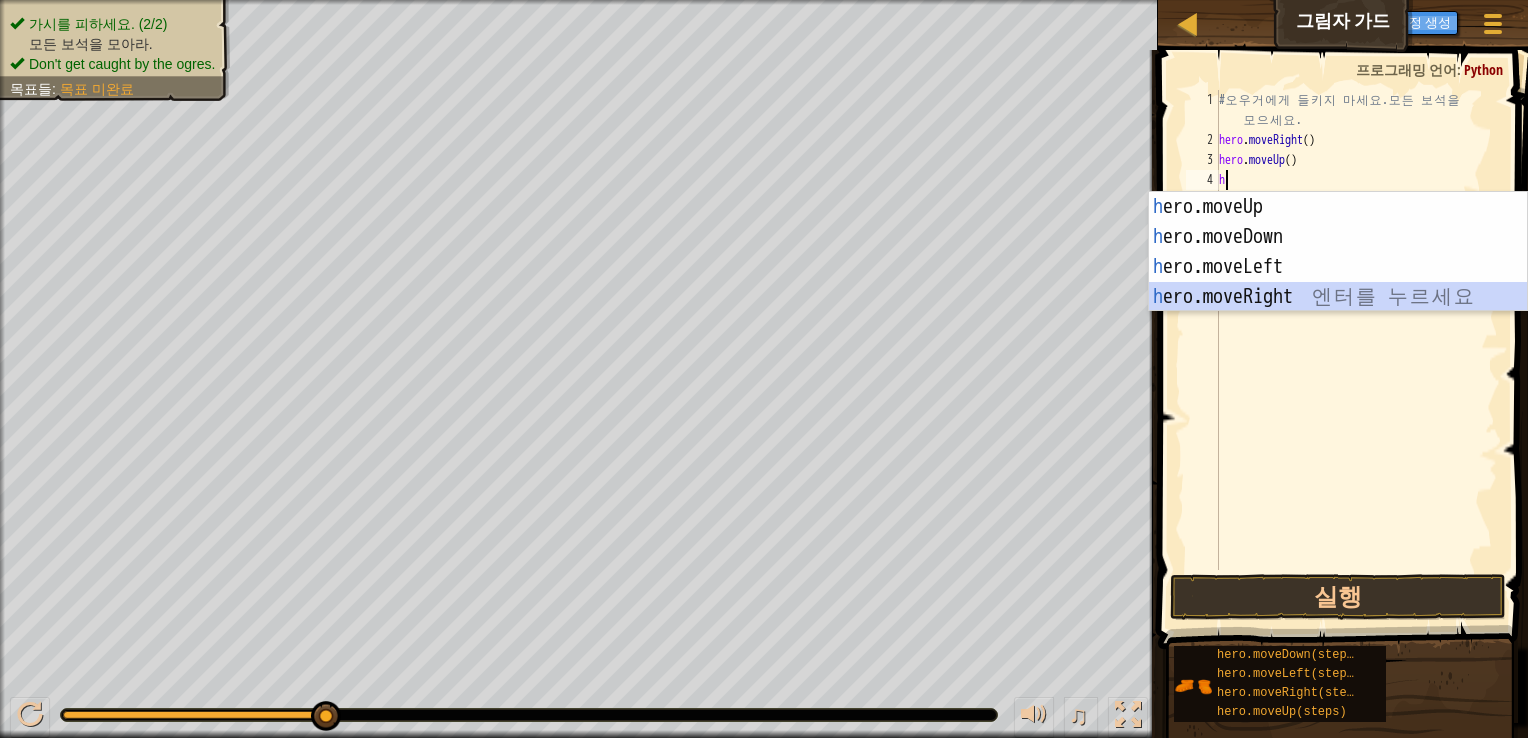 click on "h ero.moveUp 엔 터 를   누 르 세 요 h ero.moveDown 엔 터 를   누 르 세 요 h ero.moveLeft 엔 터 를   누 르 세 요 h ero.moveRight 엔 터 를   누 르 세 요" at bounding box center (1338, 282) 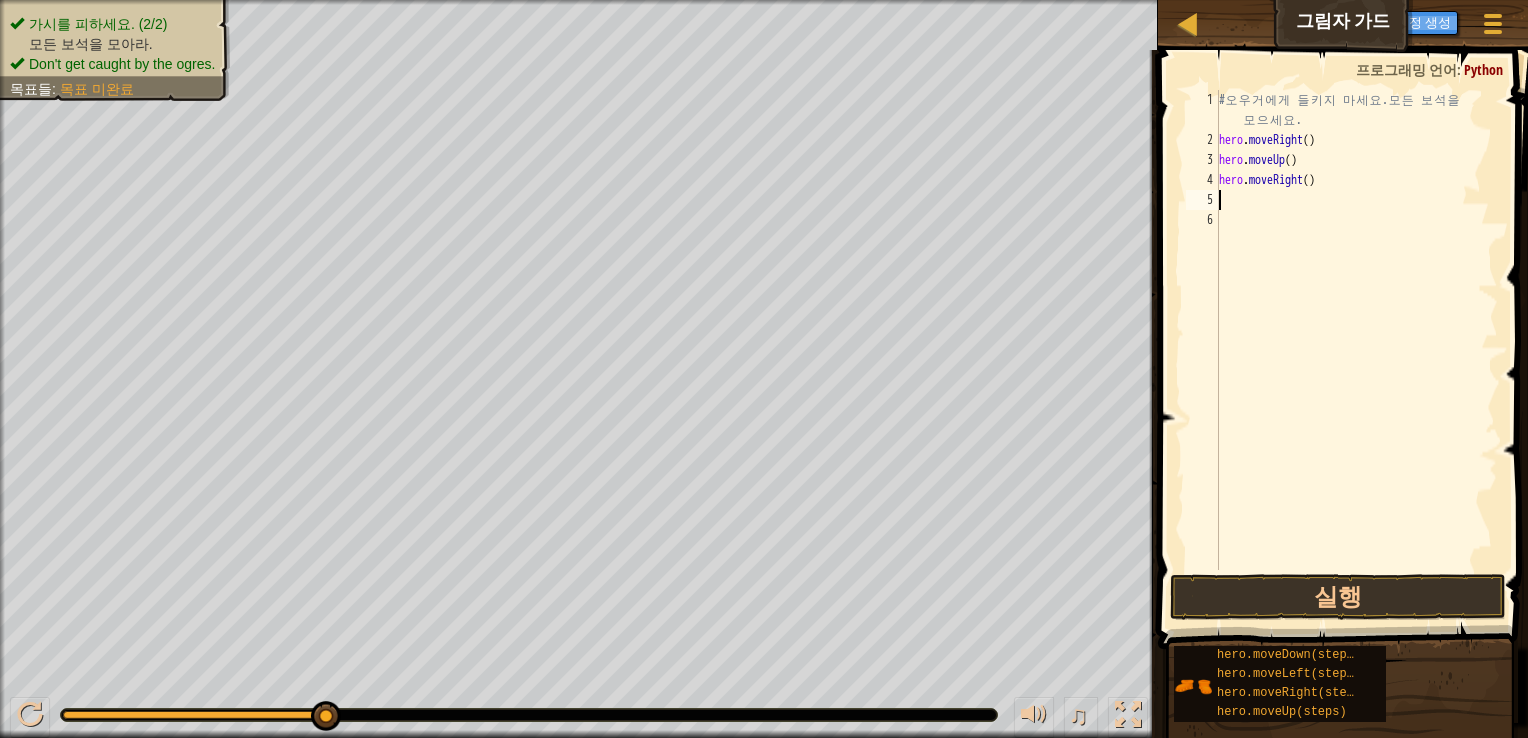 type on "h" 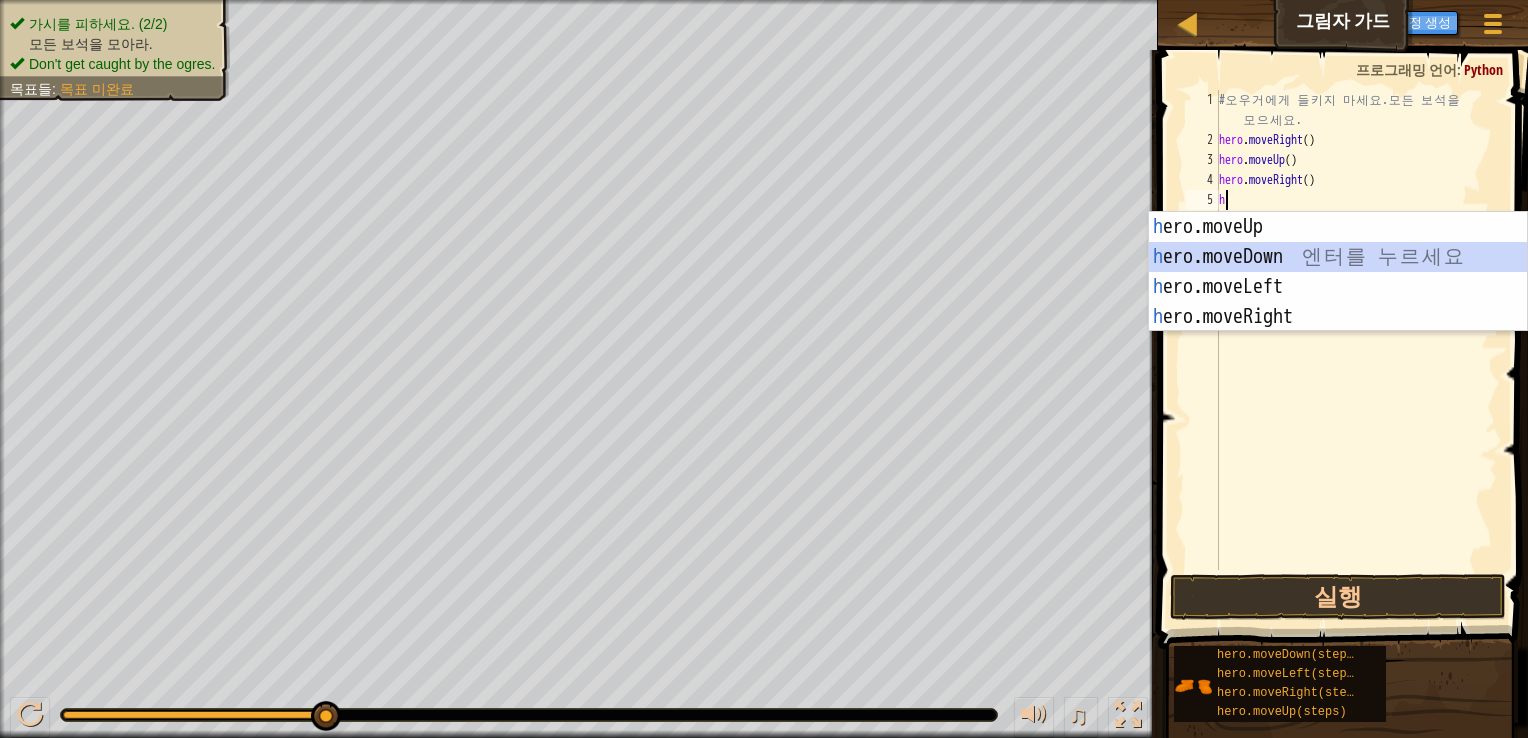 click on "h ero.moveUp 엔 터 를   누 르 세 요 h ero.moveDown 엔 터 를   누 르 세 요 h ero.moveLeft 엔 터 를   누 르 세 요 h ero.moveRight 엔 터 를   누 르 세 요" at bounding box center [1338, 302] 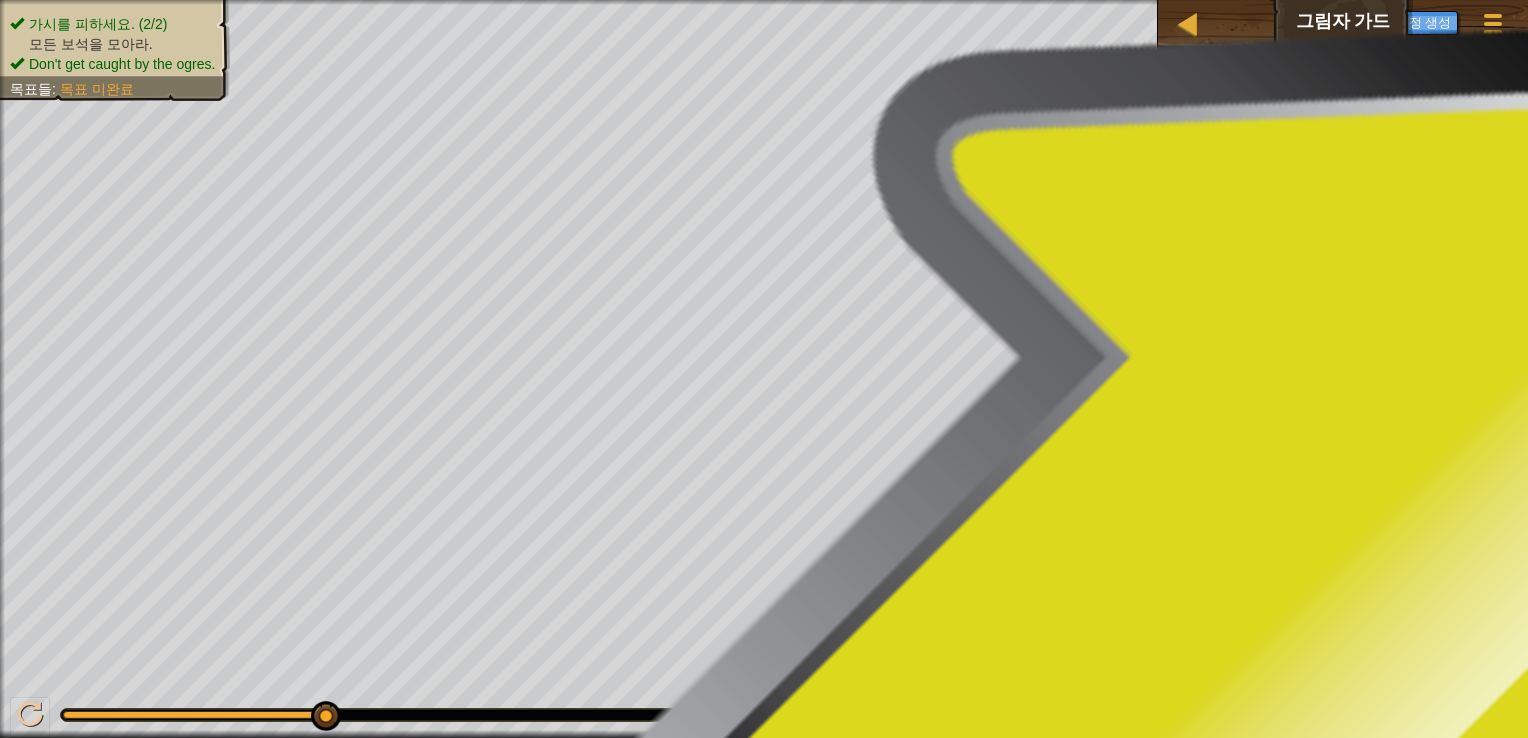 type on "h" 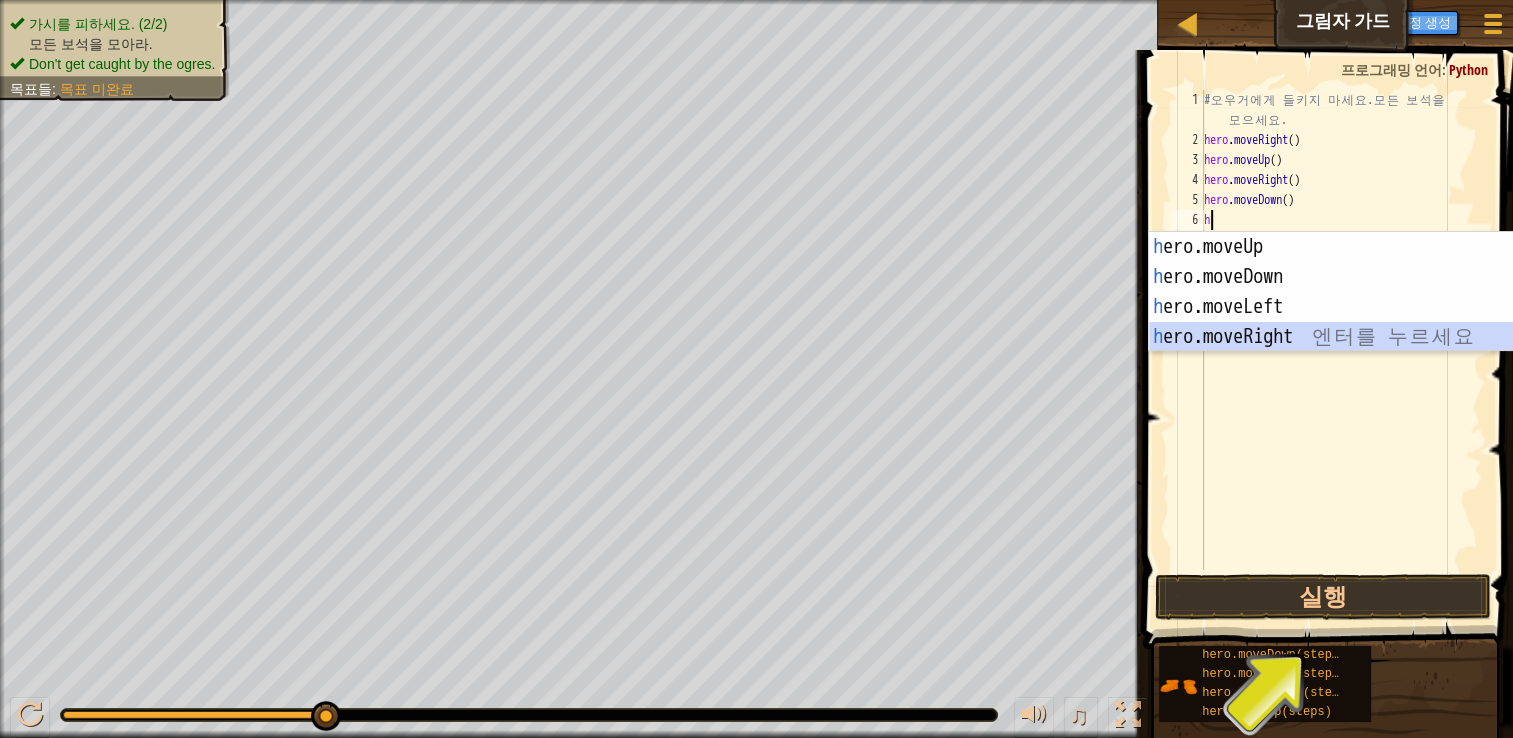 click on "h ero.moveUp 엔 터 를   누 르 세 요 h ero.moveDown 엔 터 를   누 르 세 요 h ero.moveLeft 엔 터 를   누 르 세 요 h ero.moveRight 엔 터 를   누 르 세 요" at bounding box center (1338, 322) 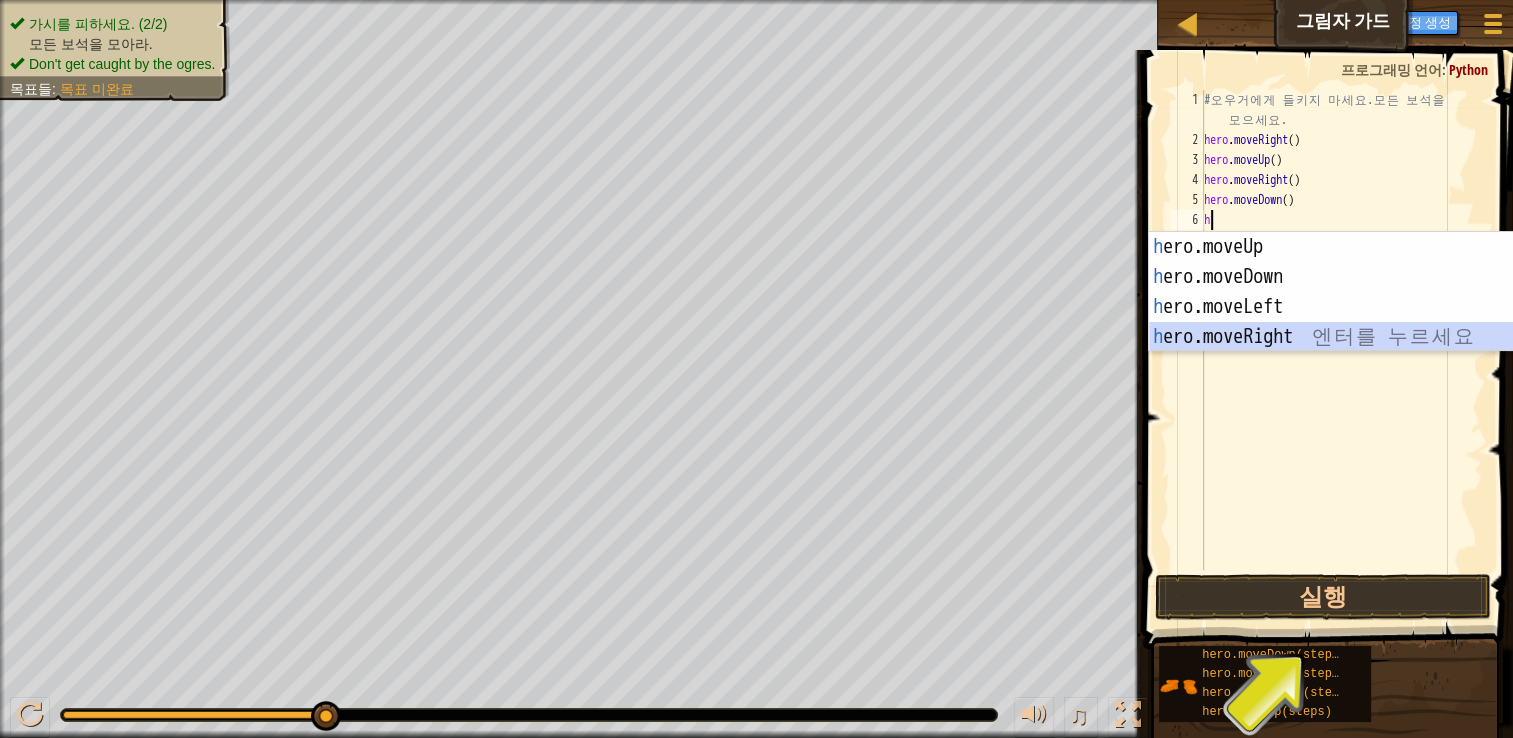 type 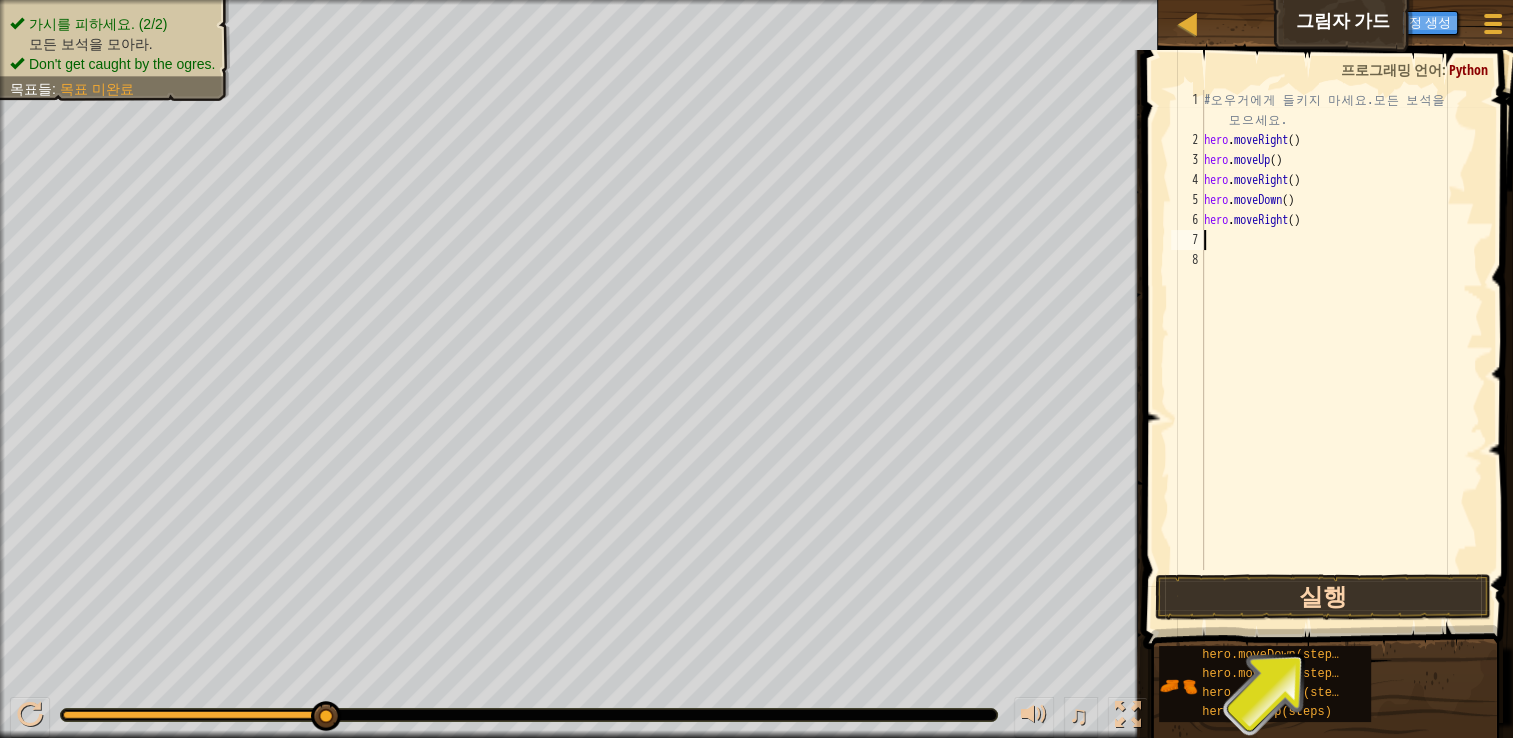 click on "실행" at bounding box center [1323, 597] 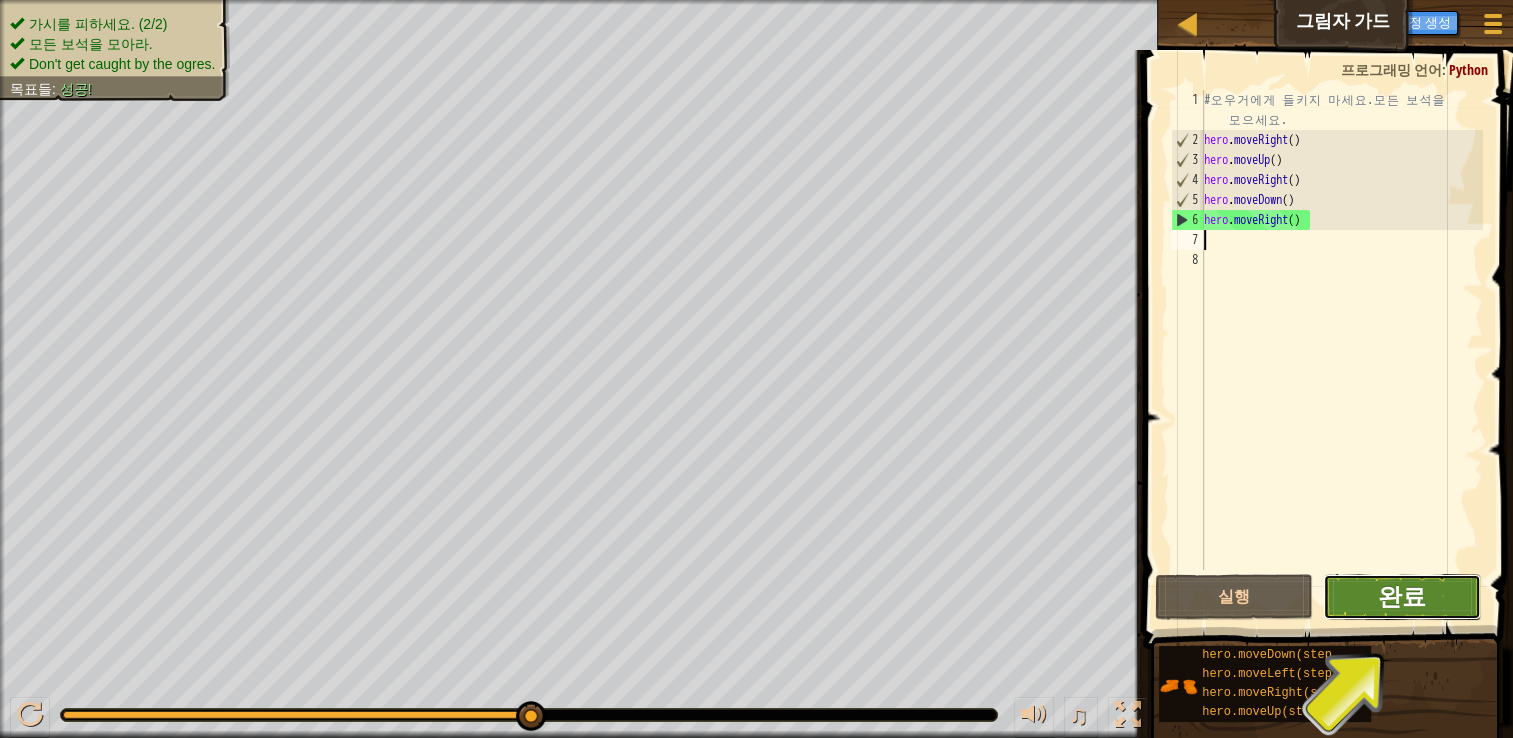 click on "완료" at bounding box center (1402, 596) 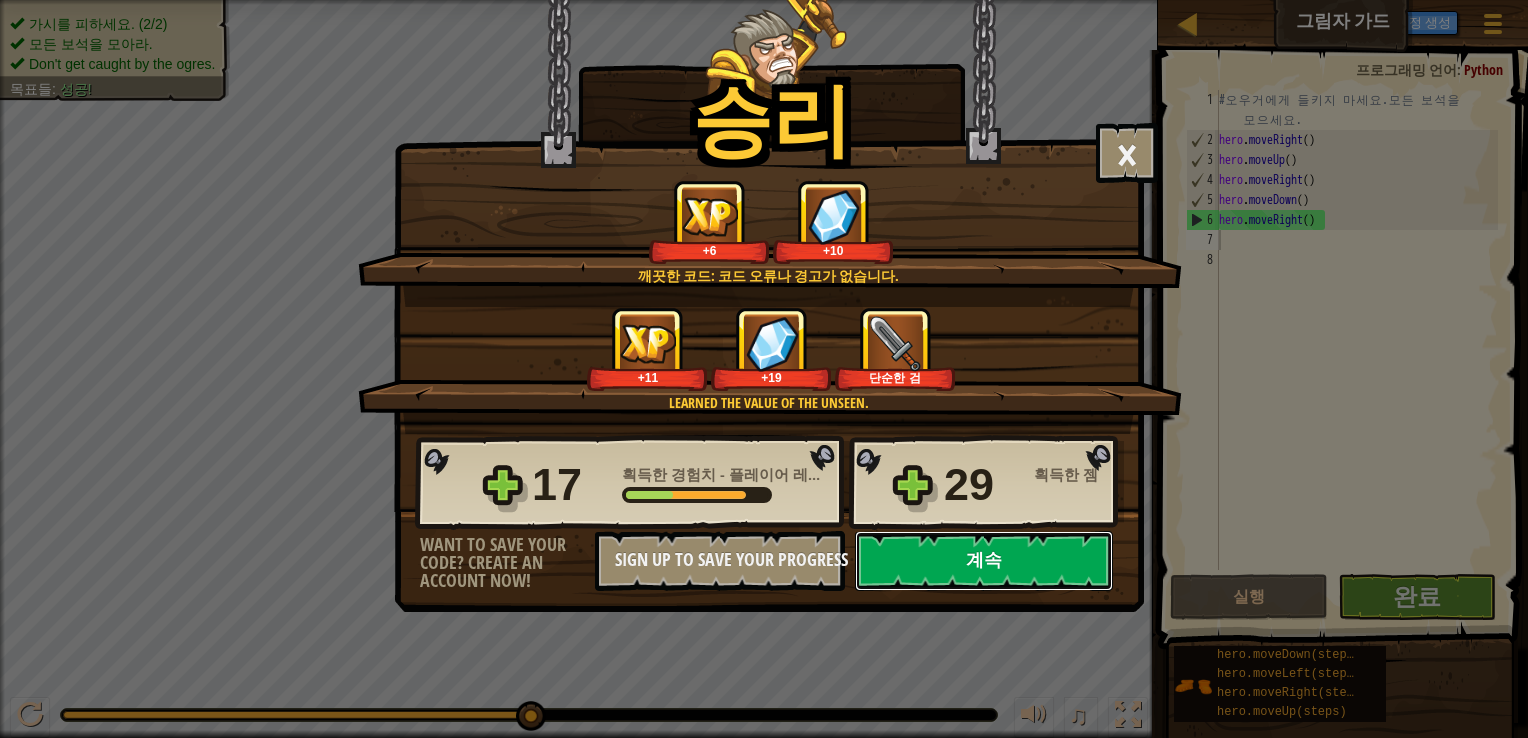 click on "계속" at bounding box center [984, 561] 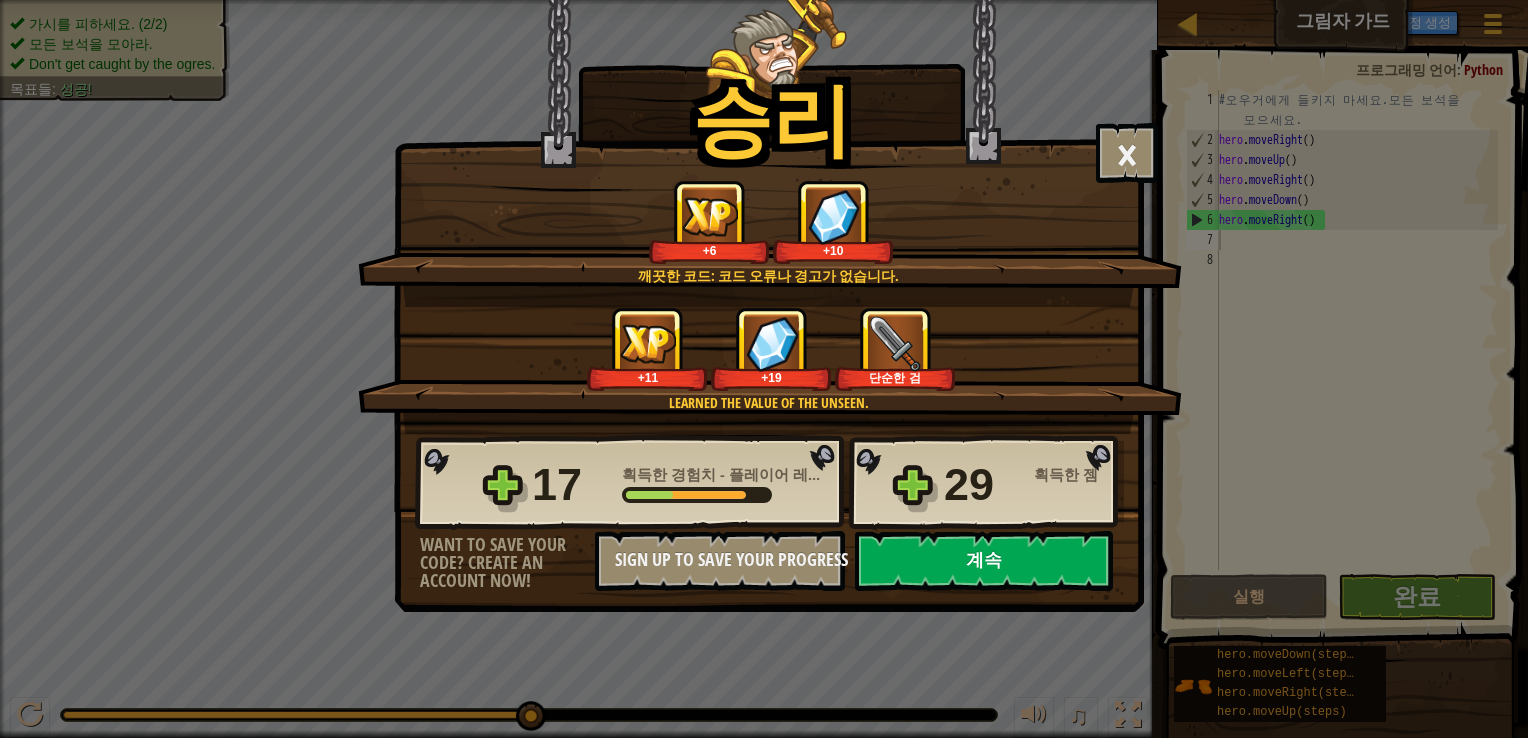 select on "ko" 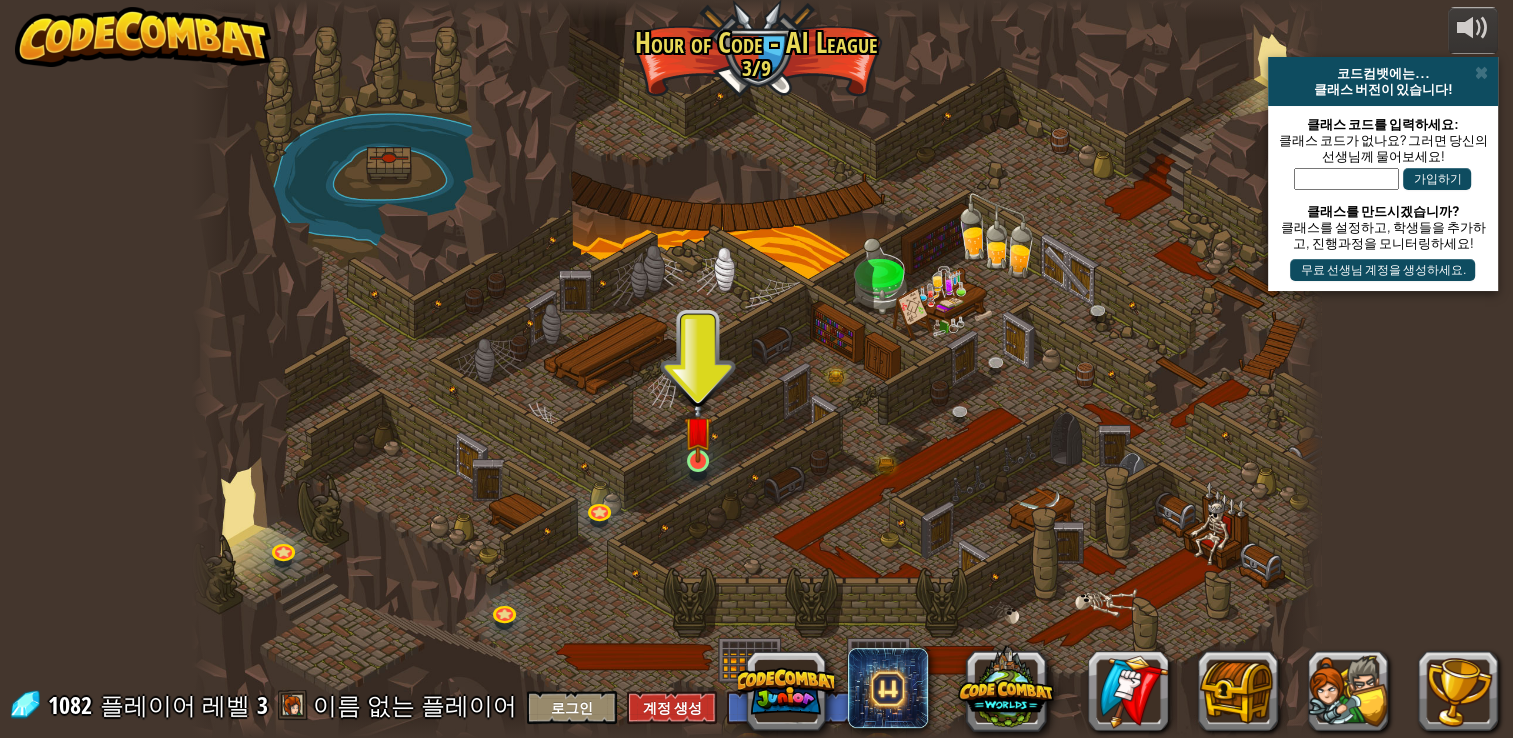 click at bounding box center [698, 430] 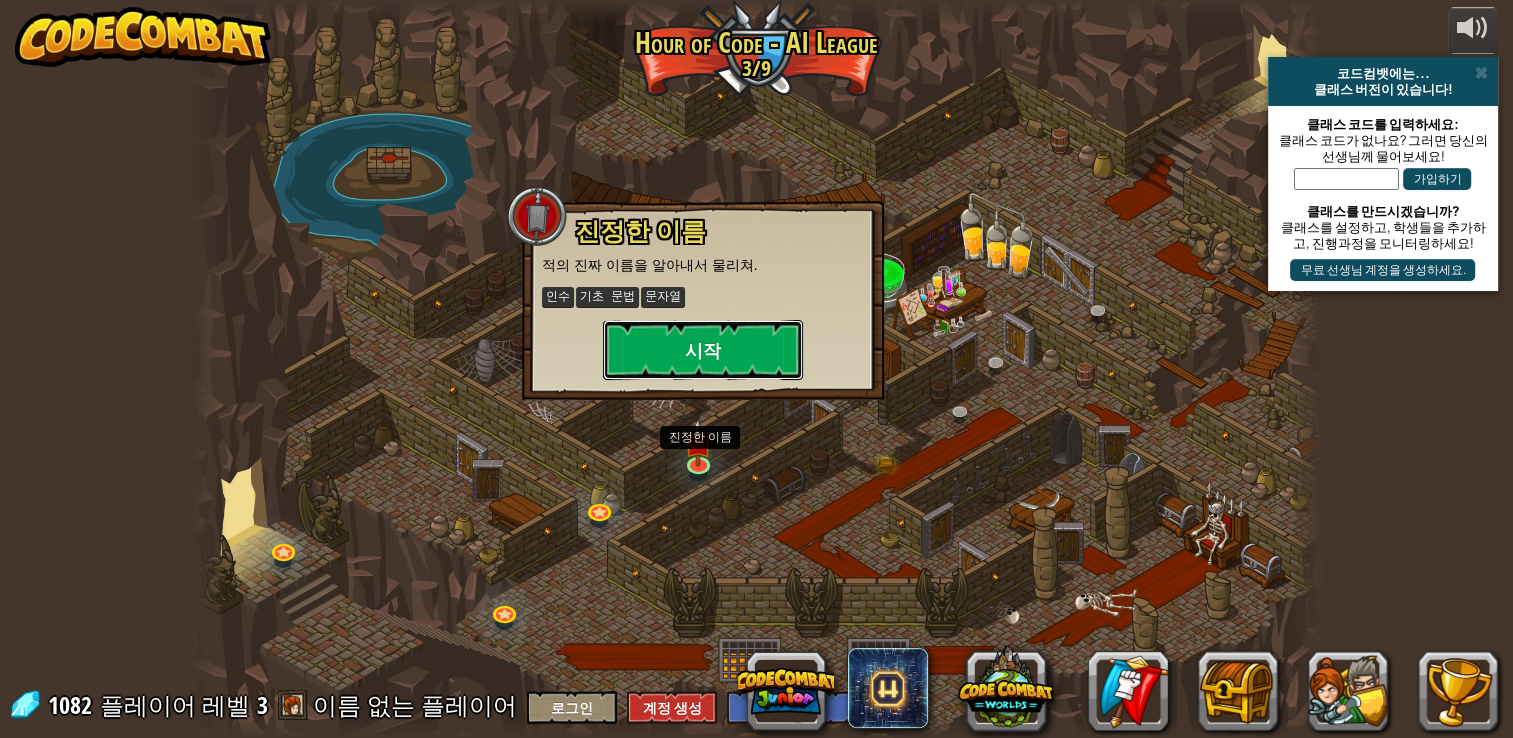 click on "시작" at bounding box center (703, 350) 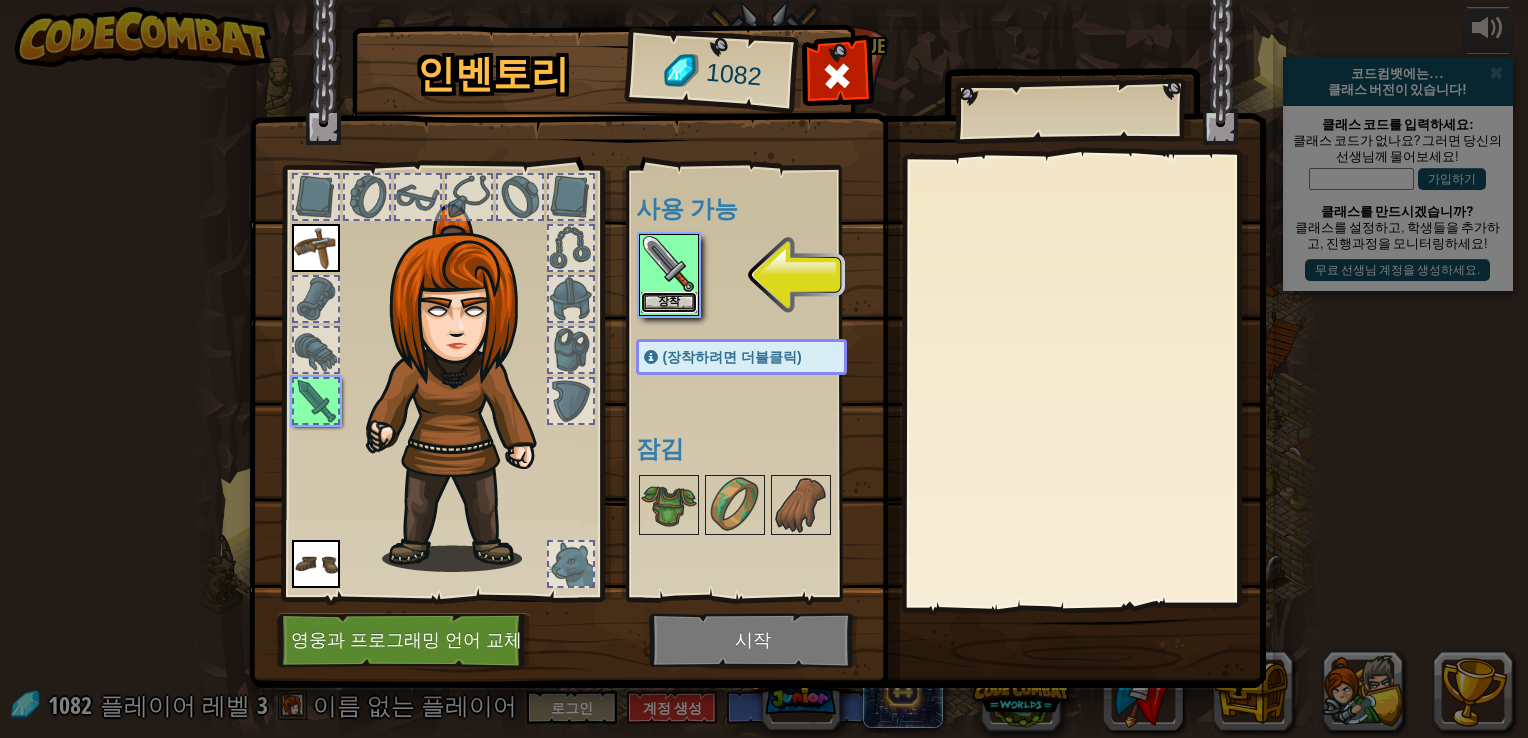 click on "장착" at bounding box center [669, 302] 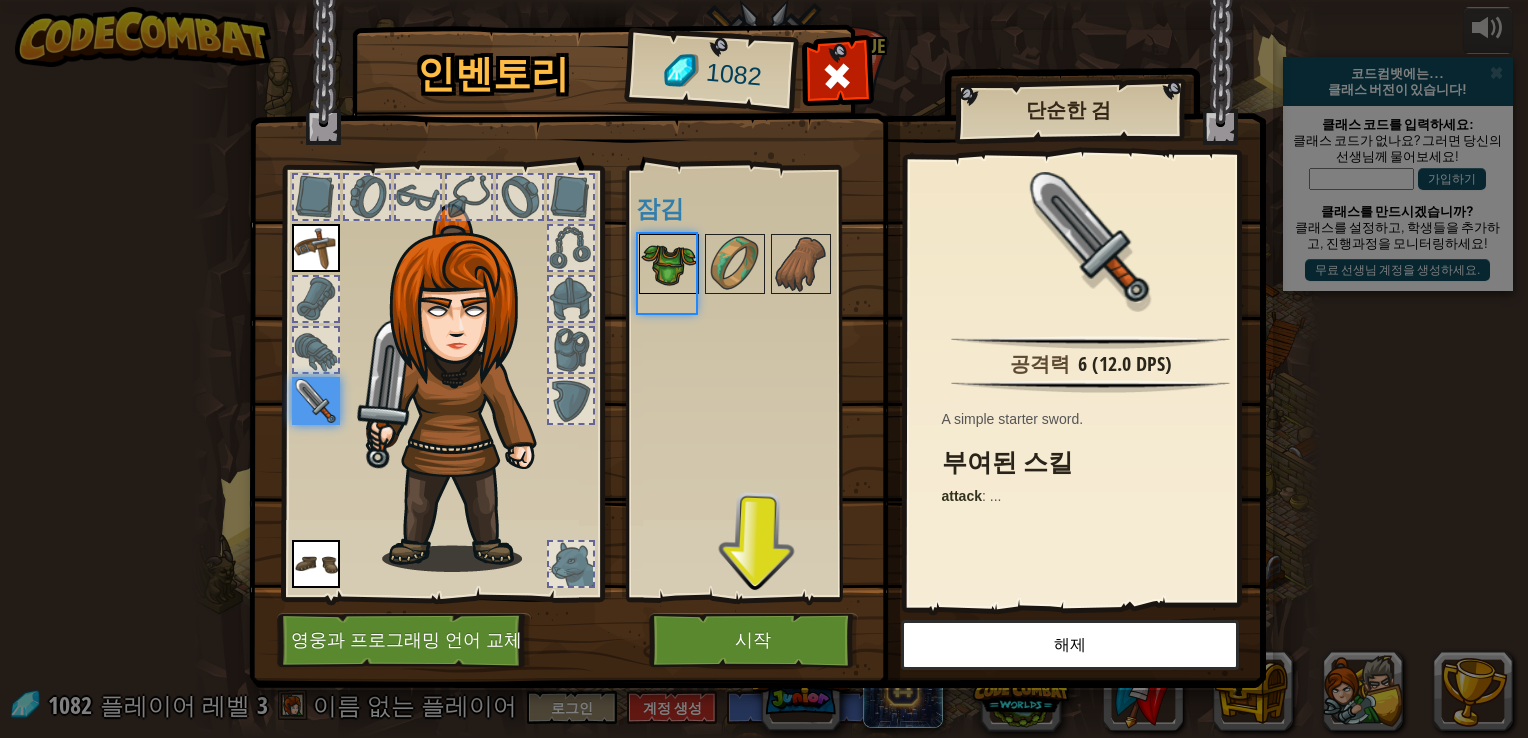 click at bounding box center (669, 264) 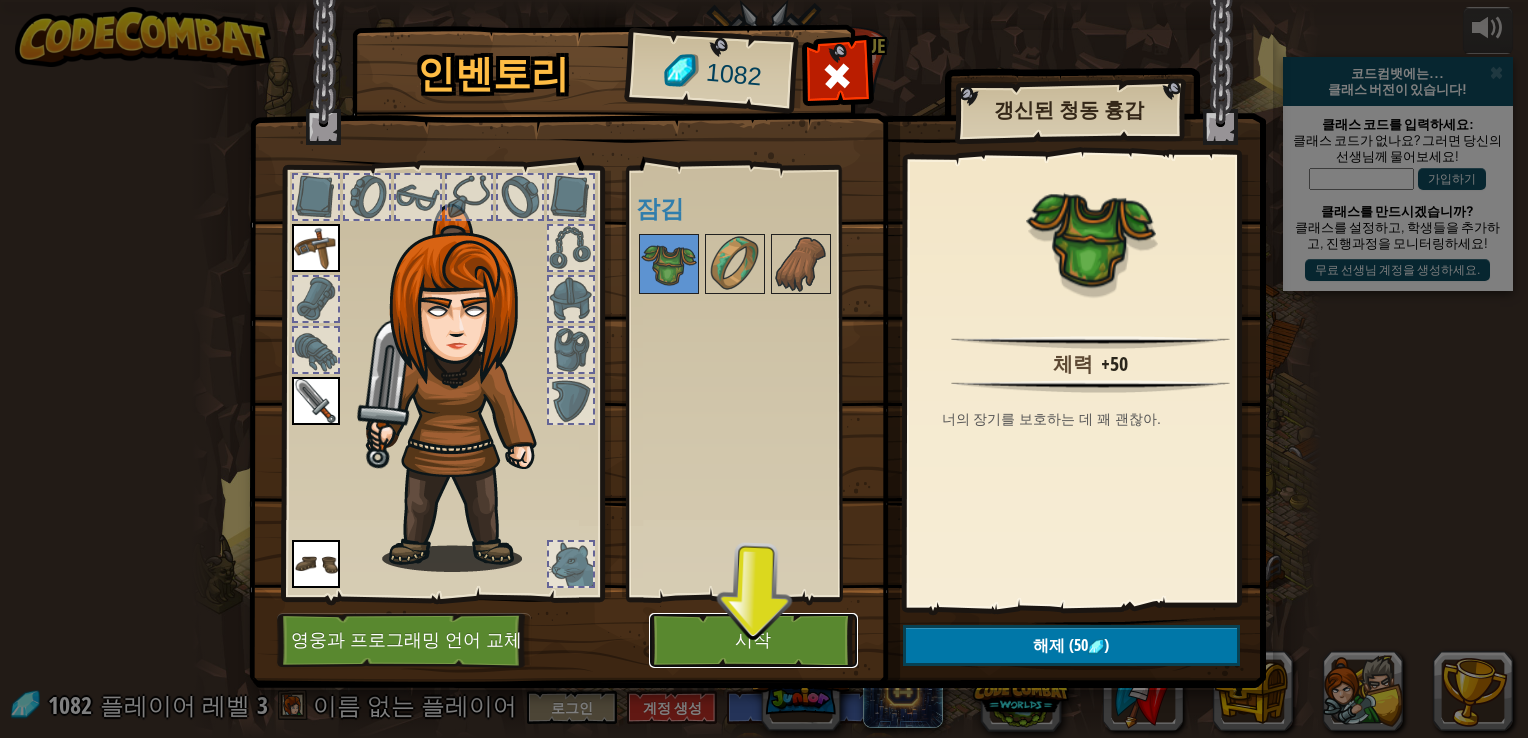 click on "시작" at bounding box center (753, 640) 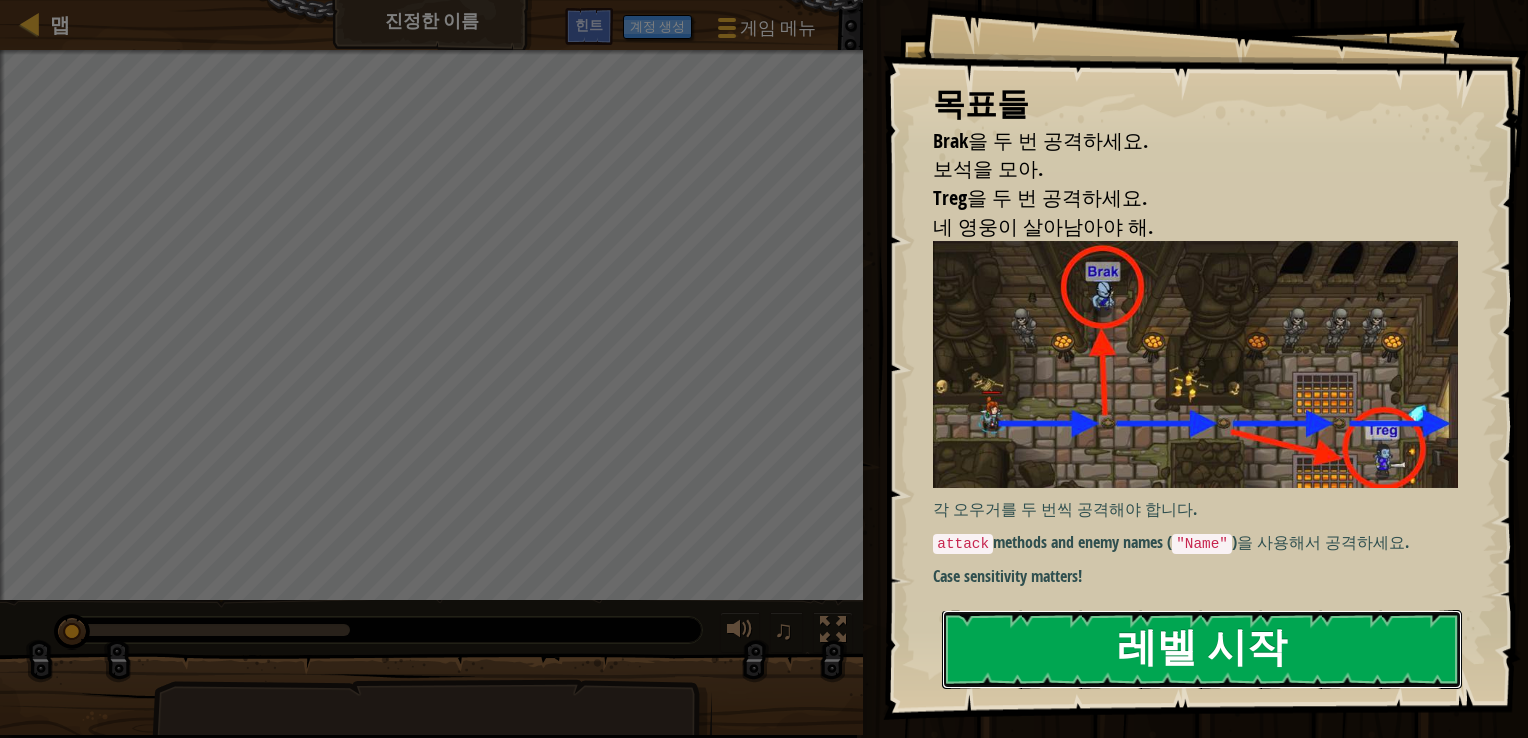 click on "레벨 시작" at bounding box center [1202, 649] 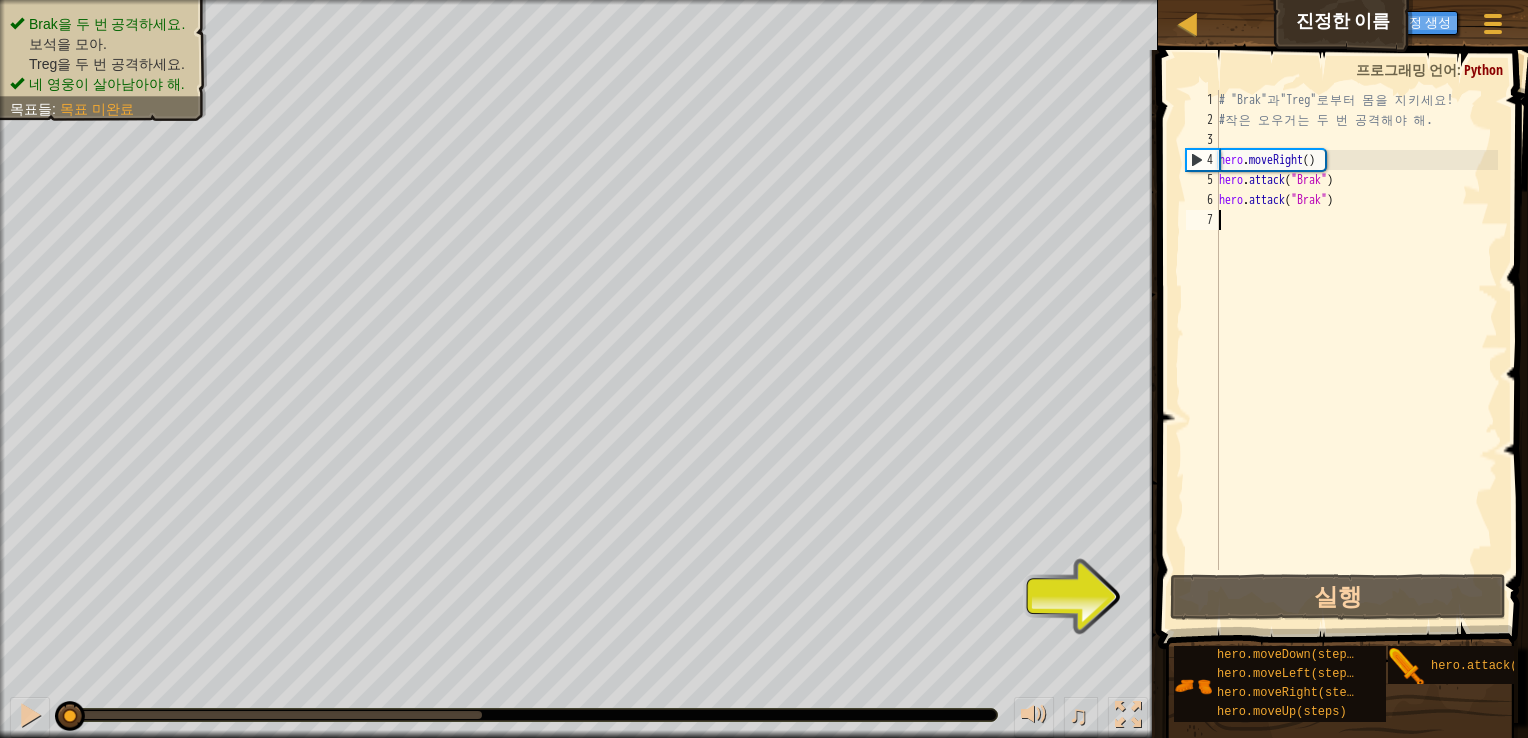 type on "h" 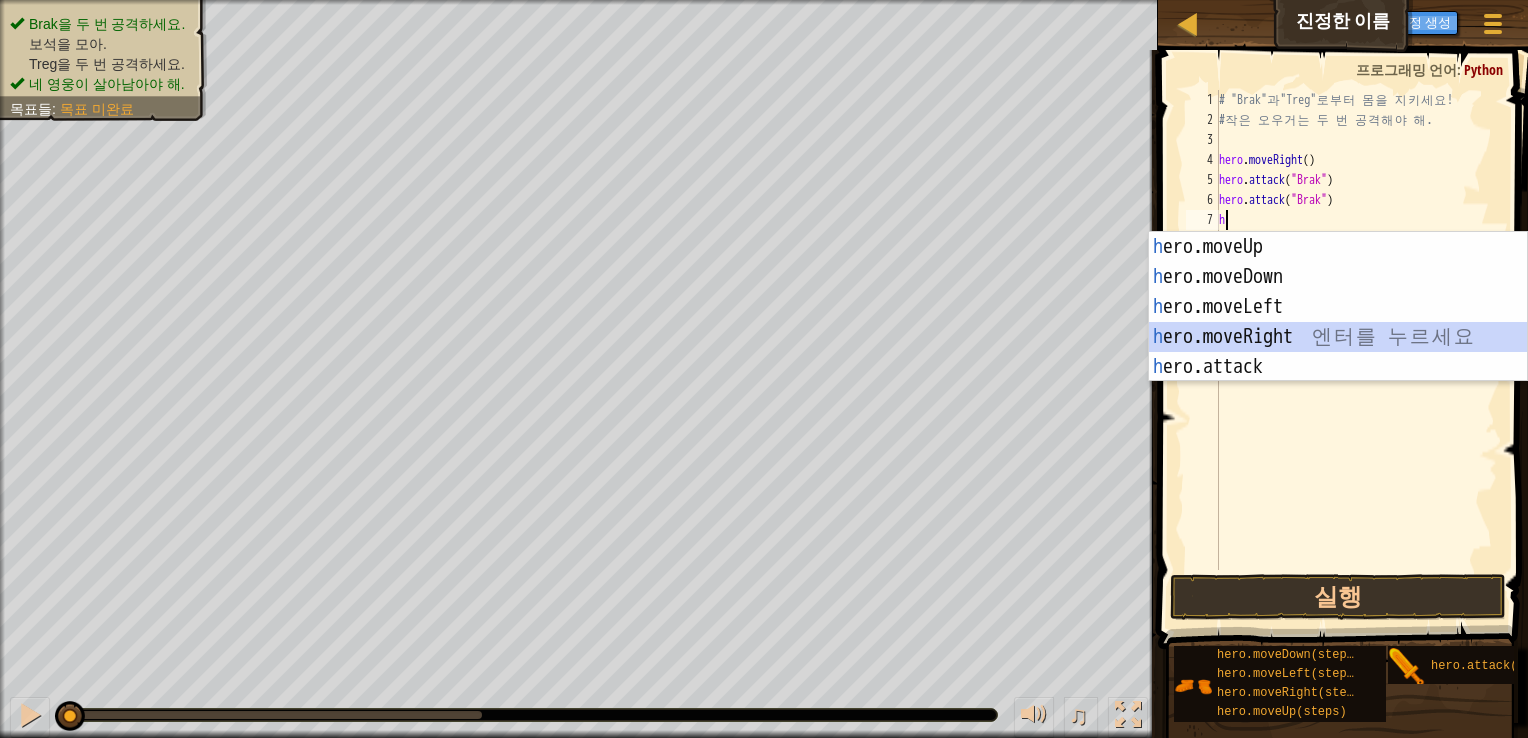 click on "hero.moveUp 엔 터 를 누 르 세 요 hero.moveDown 엔 터 를 누 르 세 요 hero.moveLeft 엔 터 를 누 르 세 요 hero.moveRight 엔 터 를 누 르 세 요 hero.attack 엔 터 를 누 르 세 요" at bounding box center (1338, 337) 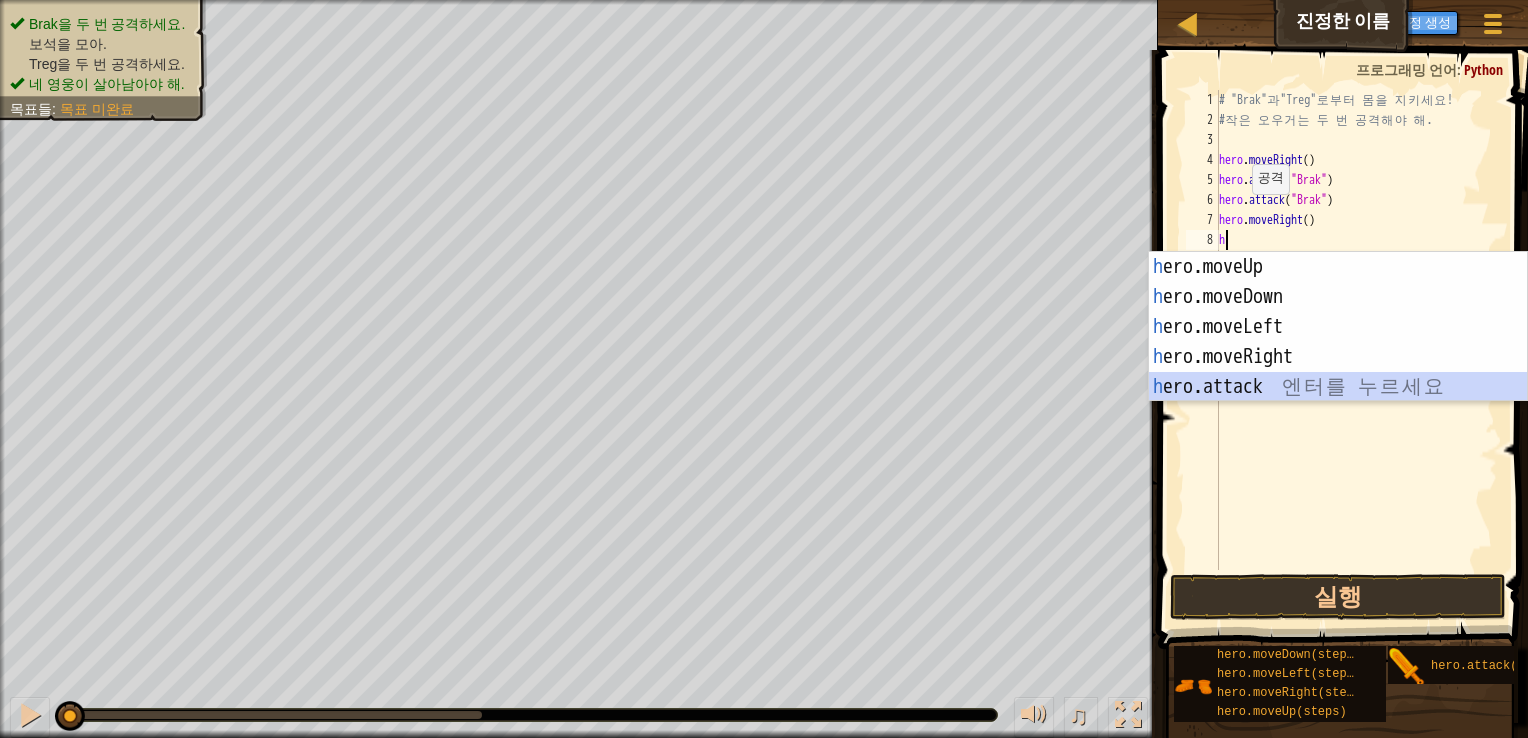 click on "hero.moveUp 엔 터 를 누 르 세 요 hero.moveDown 엔 터 를 누 르 세 요 hero.moveLeft 엔 터 를 누 르 세 요 hero.moveRight 엔 터 를 누 르 세 요 hero.attack 엔 터 를 누 르 세 요" at bounding box center (1338, 357) 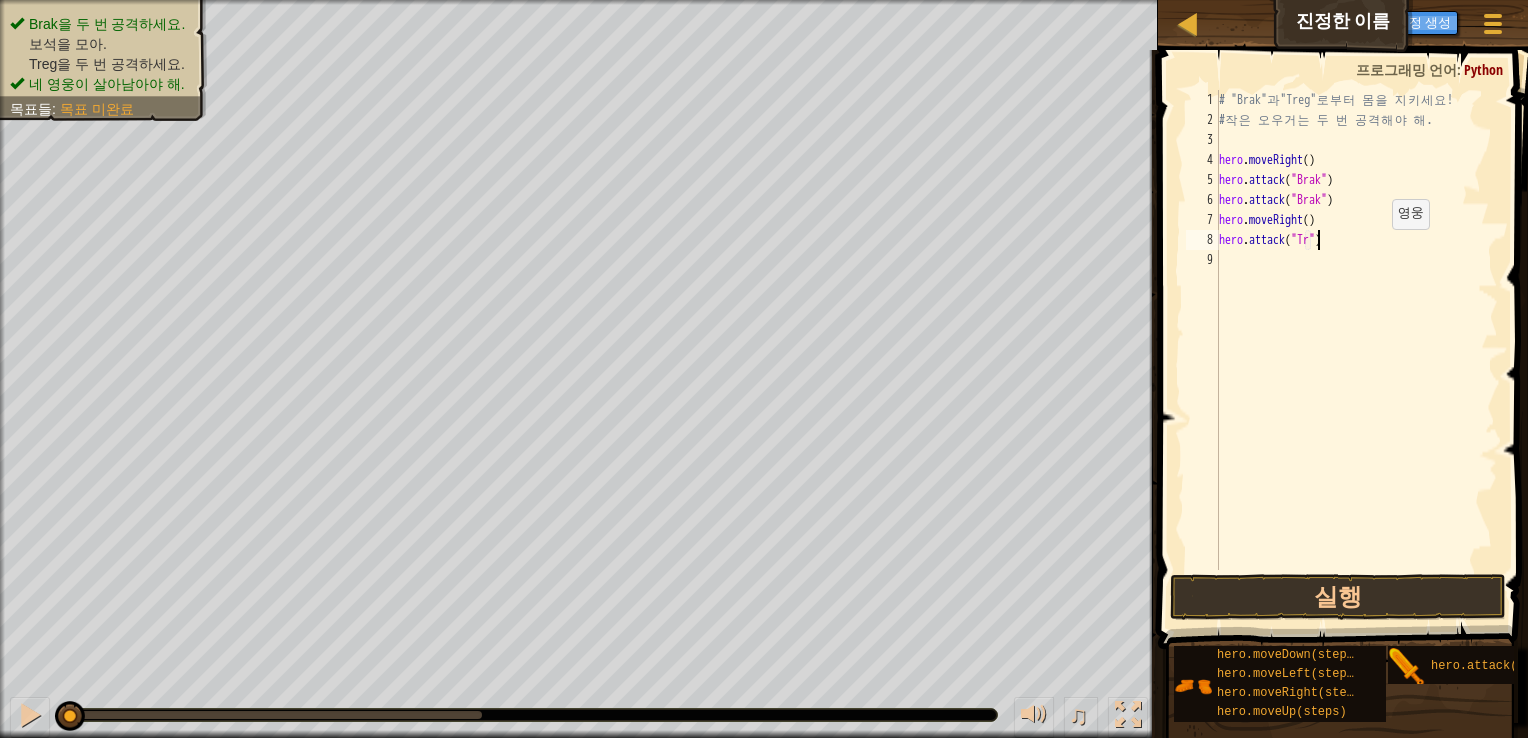 scroll, scrollTop: 9, scrollLeft: 8, axis: both 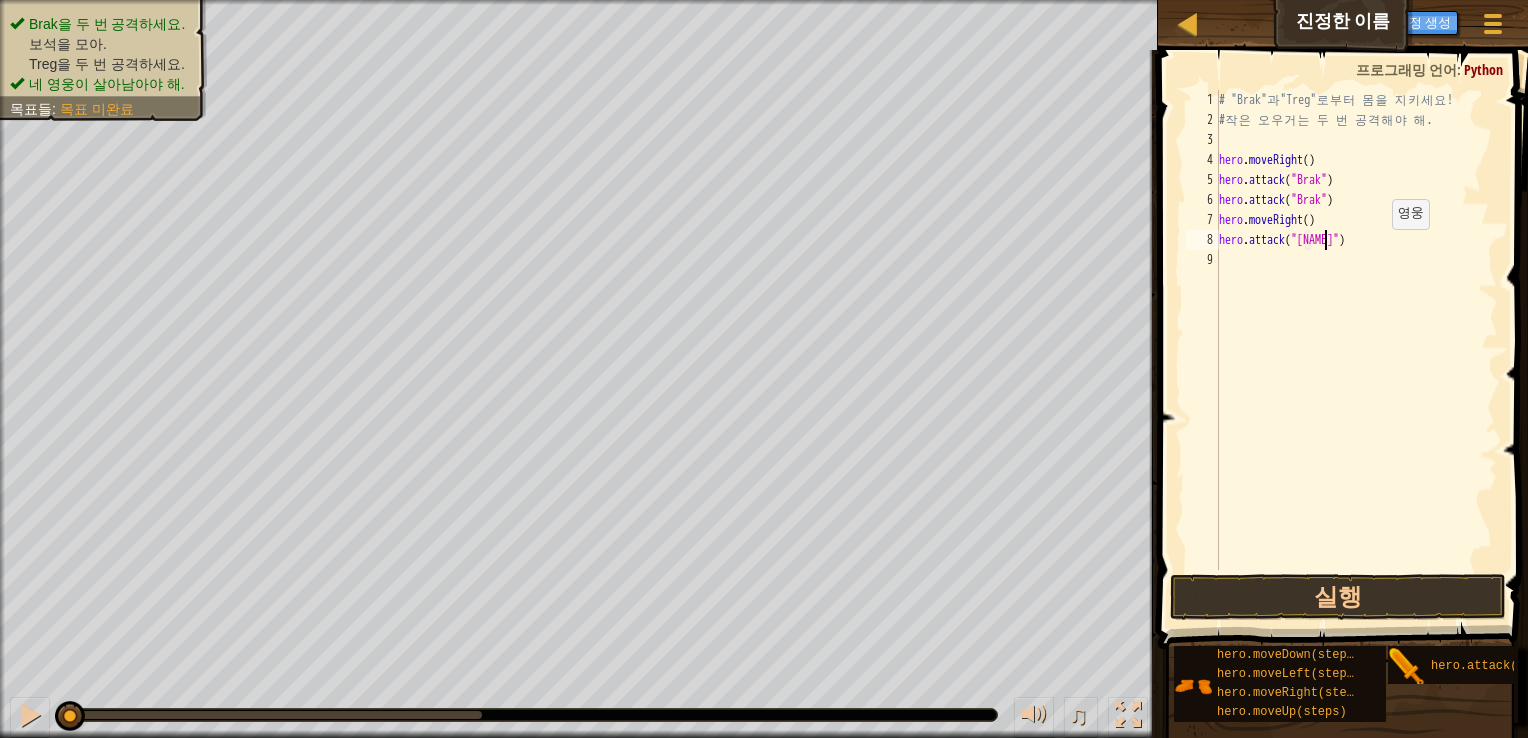 type on "hero.attack("Treg")" 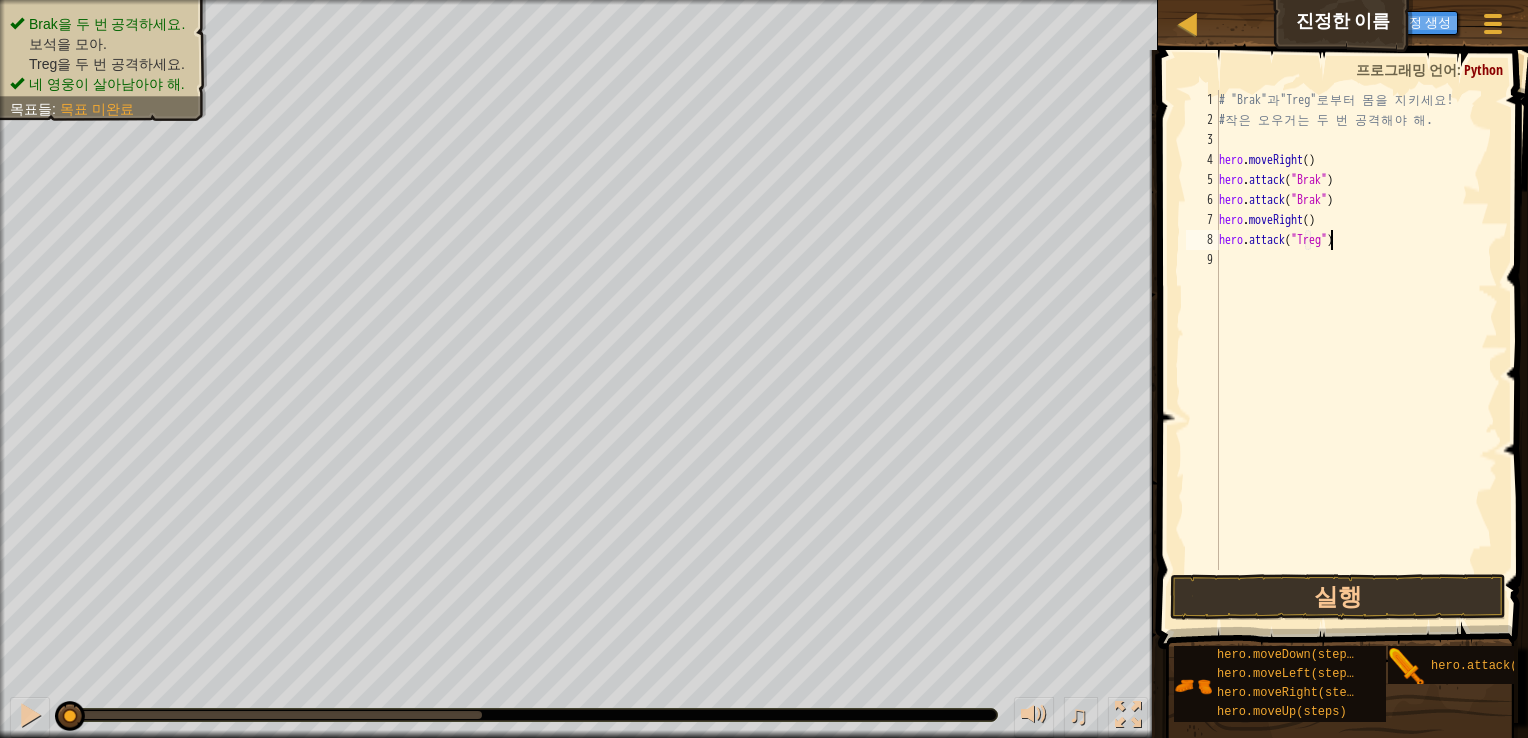 click on "# "Brak" 과 "Treg" 로 부 터 몸 을 지 키 세 요 ! # 작은 오우거는 두 번 공격해야 해. hero . moveRight ( ) hero . attack ( "Brak" ) hero . attack ( "Brak" ) hero . moveRight ( ) hero . attack ( "Treg" )" at bounding box center (1356, 350) 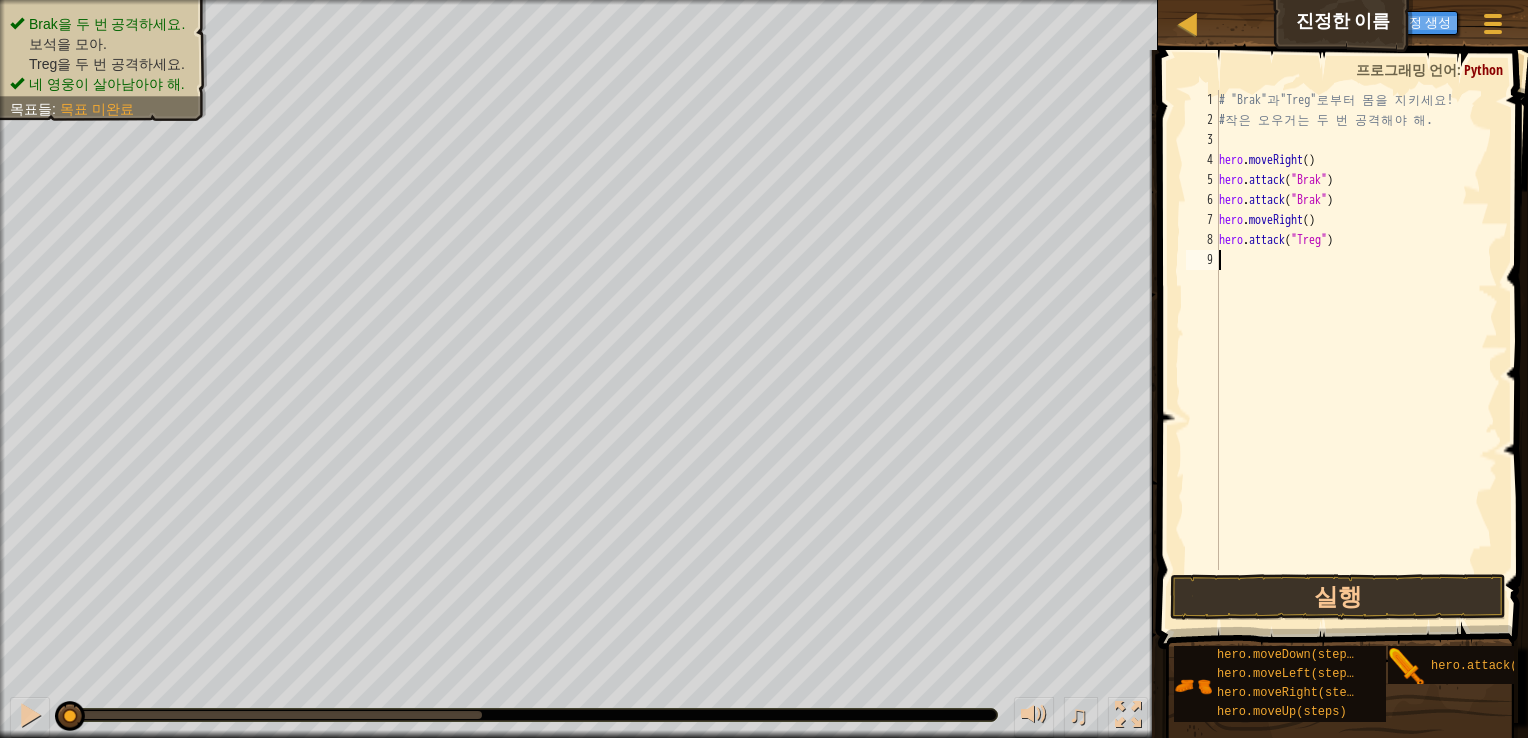 scroll, scrollTop: 9, scrollLeft: 0, axis: vertical 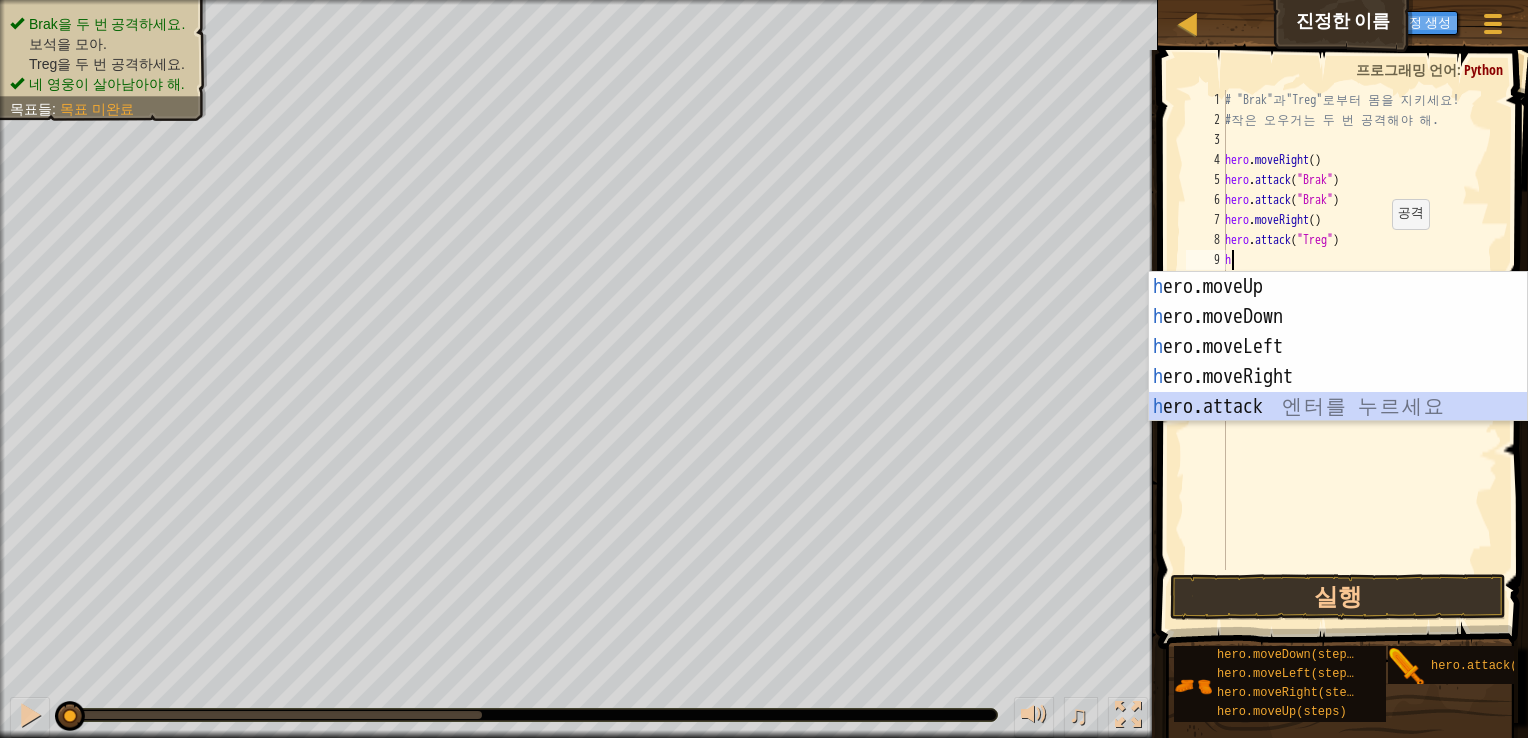 click on "hero.moveUp 엔 터 를 누 르 세 요 hero.moveDown 엔 터 를 누 르 세 요 hero.moveLeft 엔 터 를 누 르 세 요 hero.moveRight 엔 터 를 누 르 세 요 hero.attack 엔 터 를 누 르 세 요" at bounding box center (1338, 377) 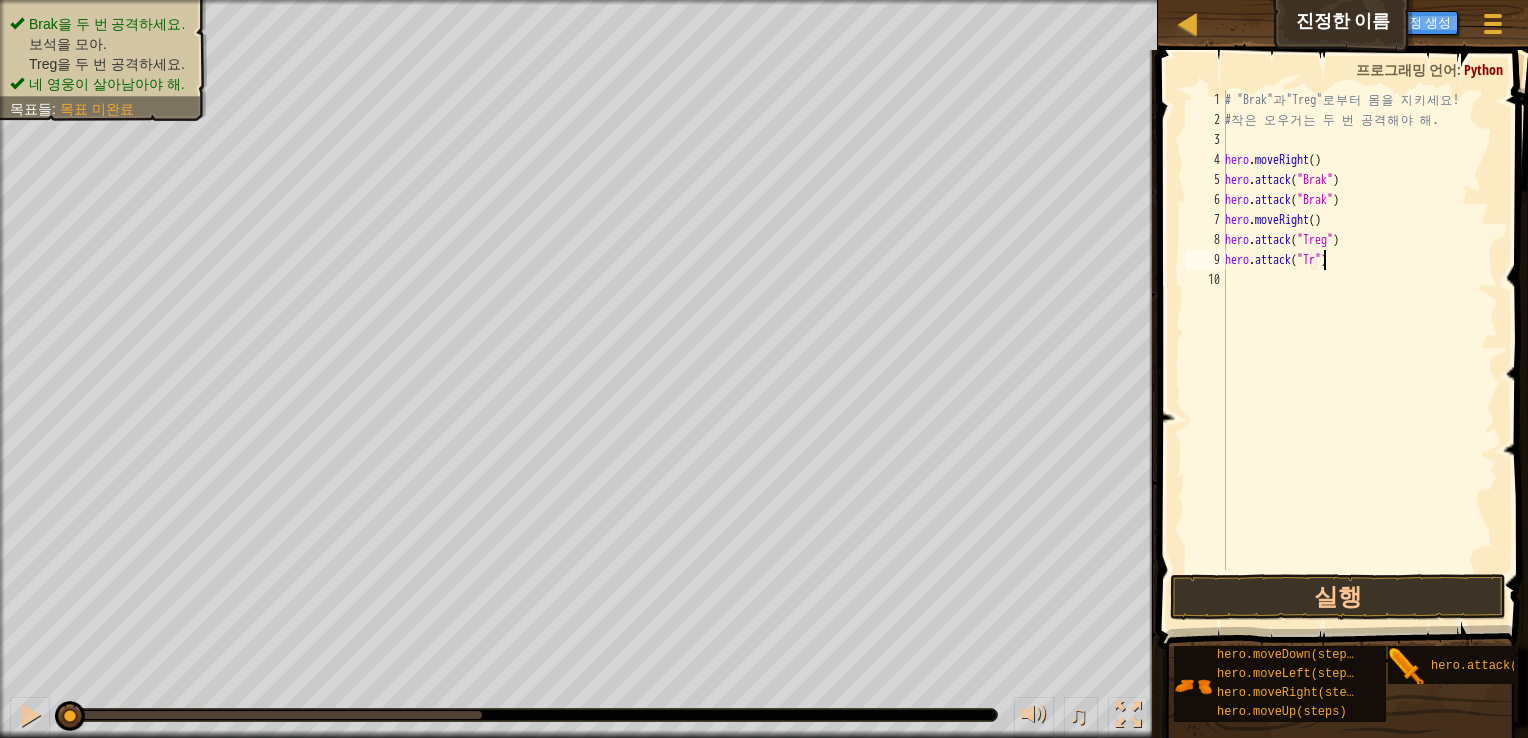 scroll, scrollTop: 9, scrollLeft: 8, axis: both 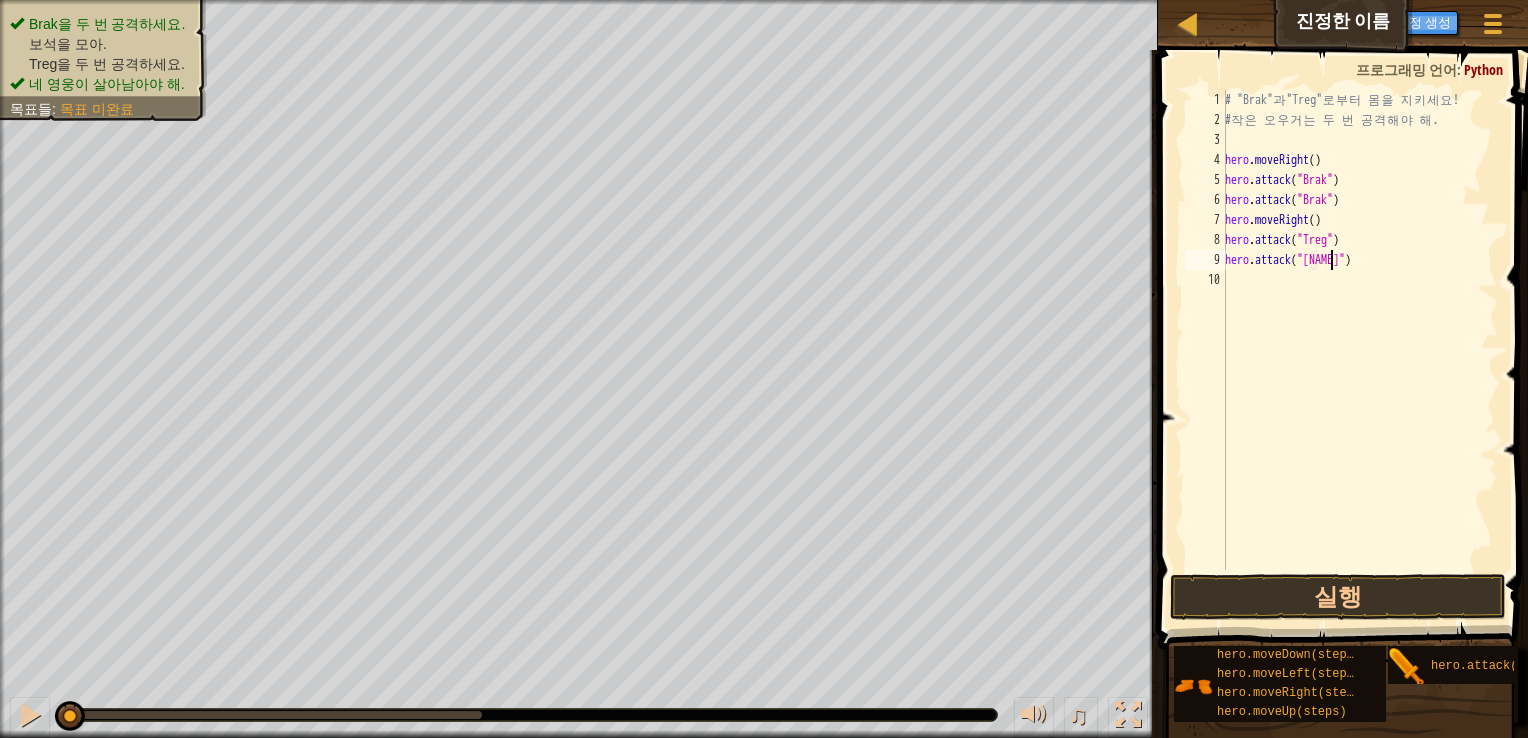 type on "hero.attack("Treg")" 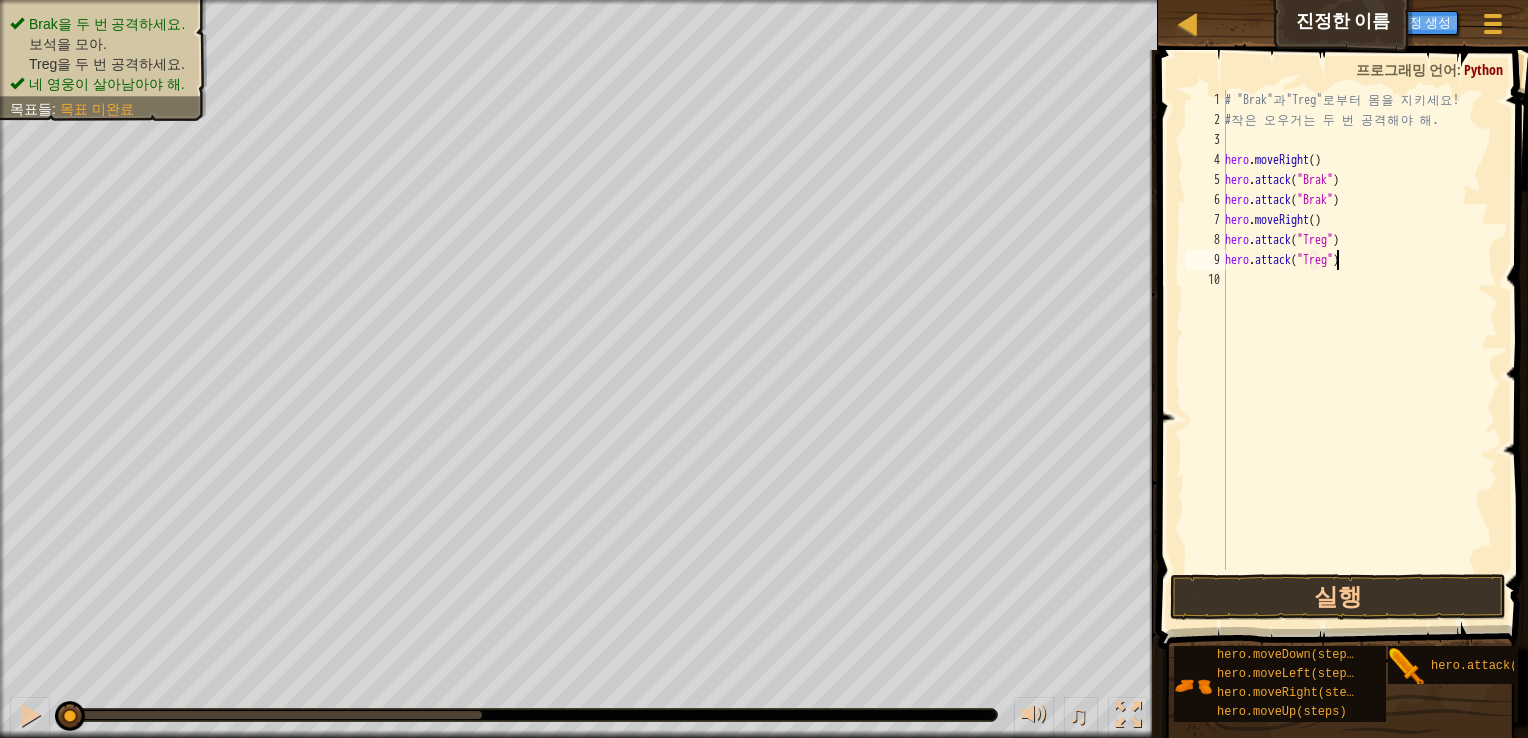 click on "# "Brak" 과  "Treg" 로 부 터   몸 을   지 키 세 요 ! #  작 은   오 우 거 는   두   번   공 격 해 야   해 . hero . moveRight ( ) hero . attack ( "Brak" ) hero . attack ( "Brak" ) hero . moveRight ( ) hero . attack ( "Treg" ) hero . attack ( "Treg" )" at bounding box center (1359, 350) 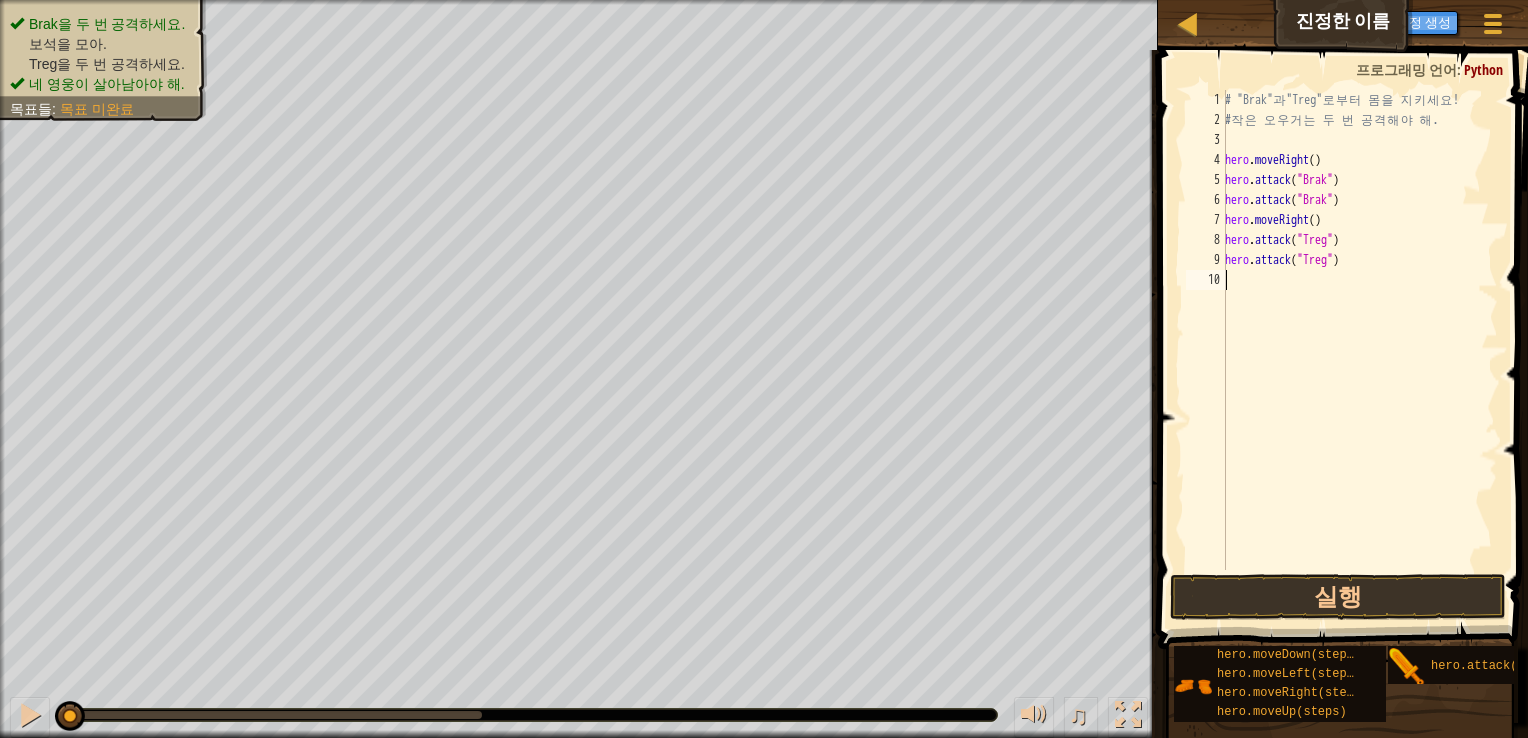 scroll, scrollTop: 9, scrollLeft: 0, axis: vertical 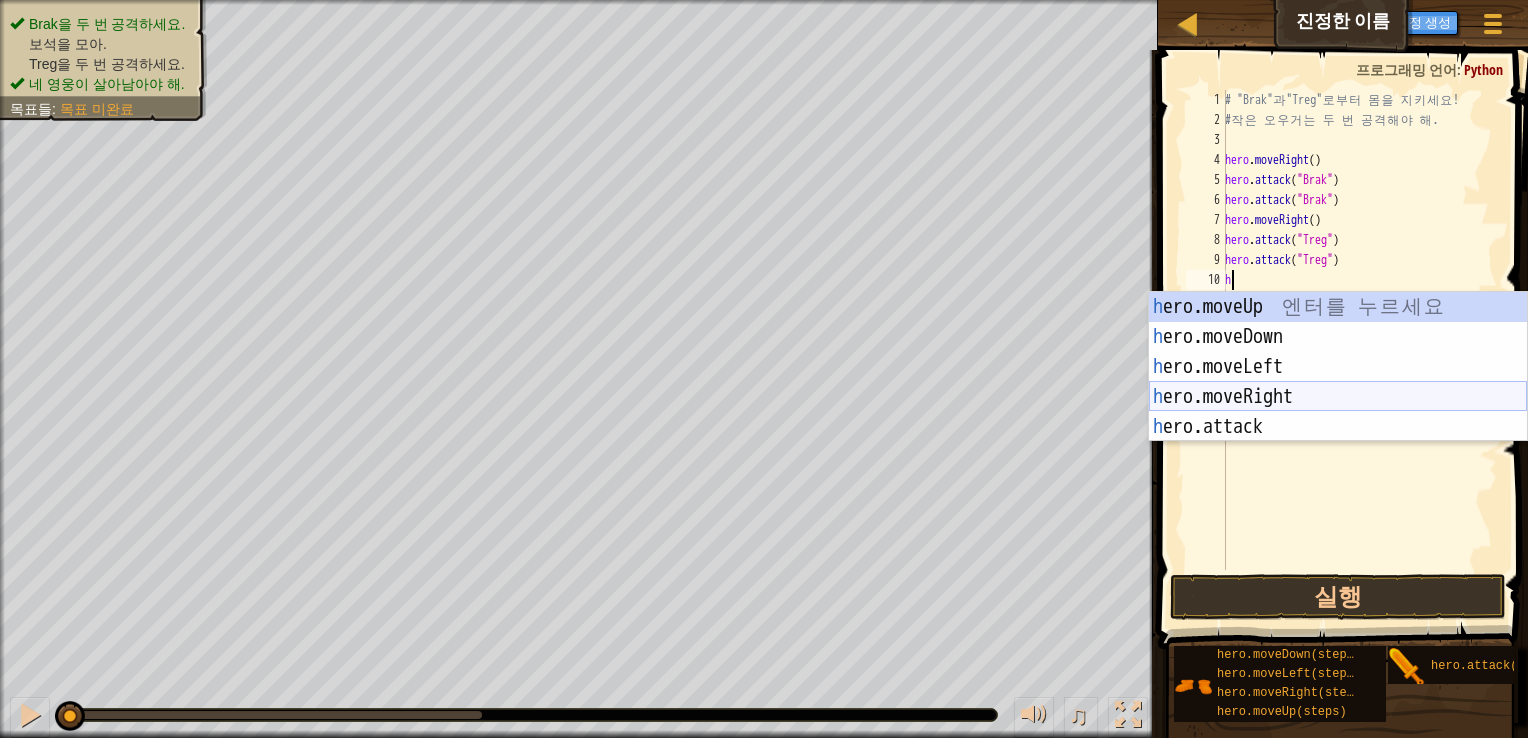 click on "hero.moveUp 엔 터 를 누 르 세 요 hero.moveDown 엔 터 를 누 르 세 요 hero.moveLeft 엔 터 를 누 르 세 요 hero.moveRight 엔 터 를 누 르 세 요 hero.attack 엔 터 를 누 르 세 요" at bounding box center (1338, 397) 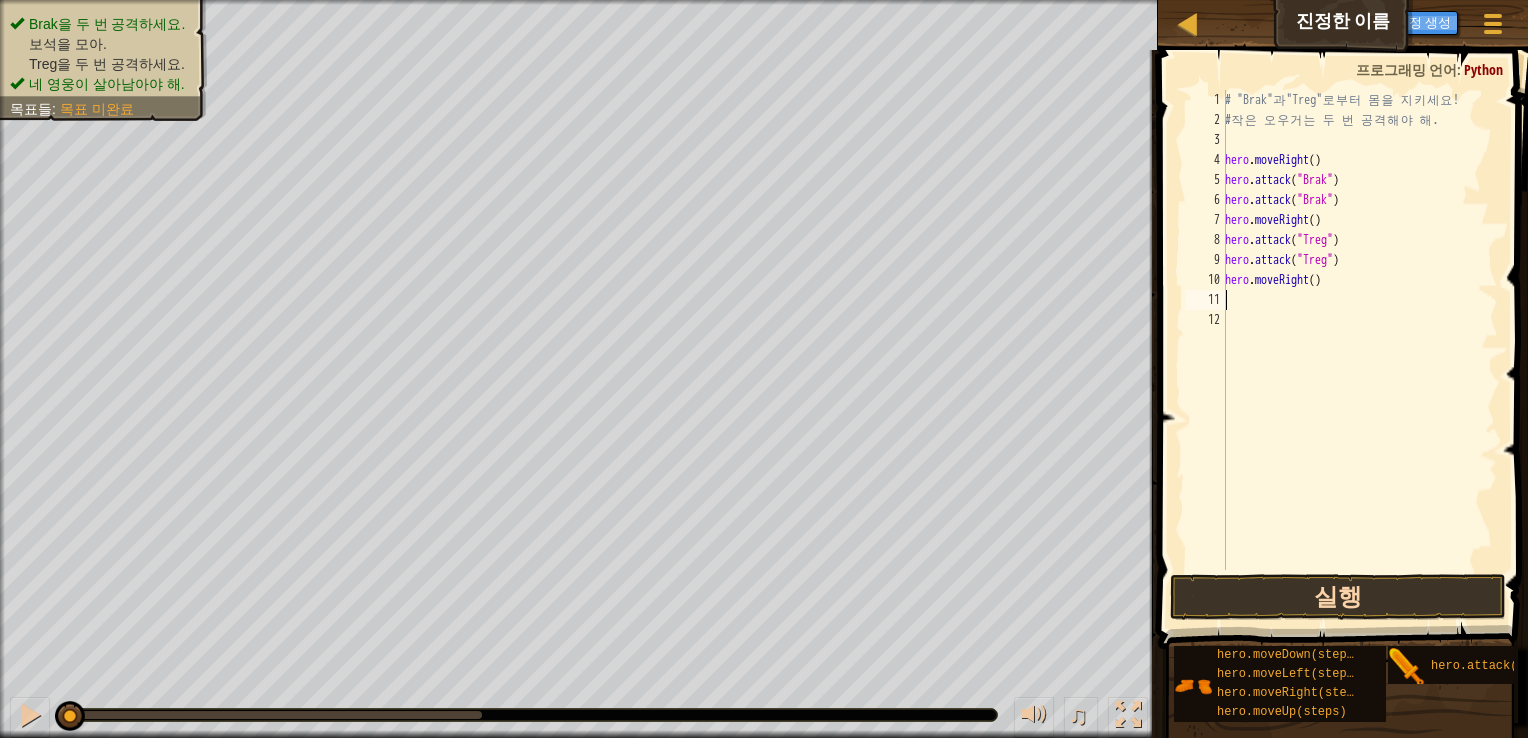 click on "실행" at bounding box center [1338, 597] 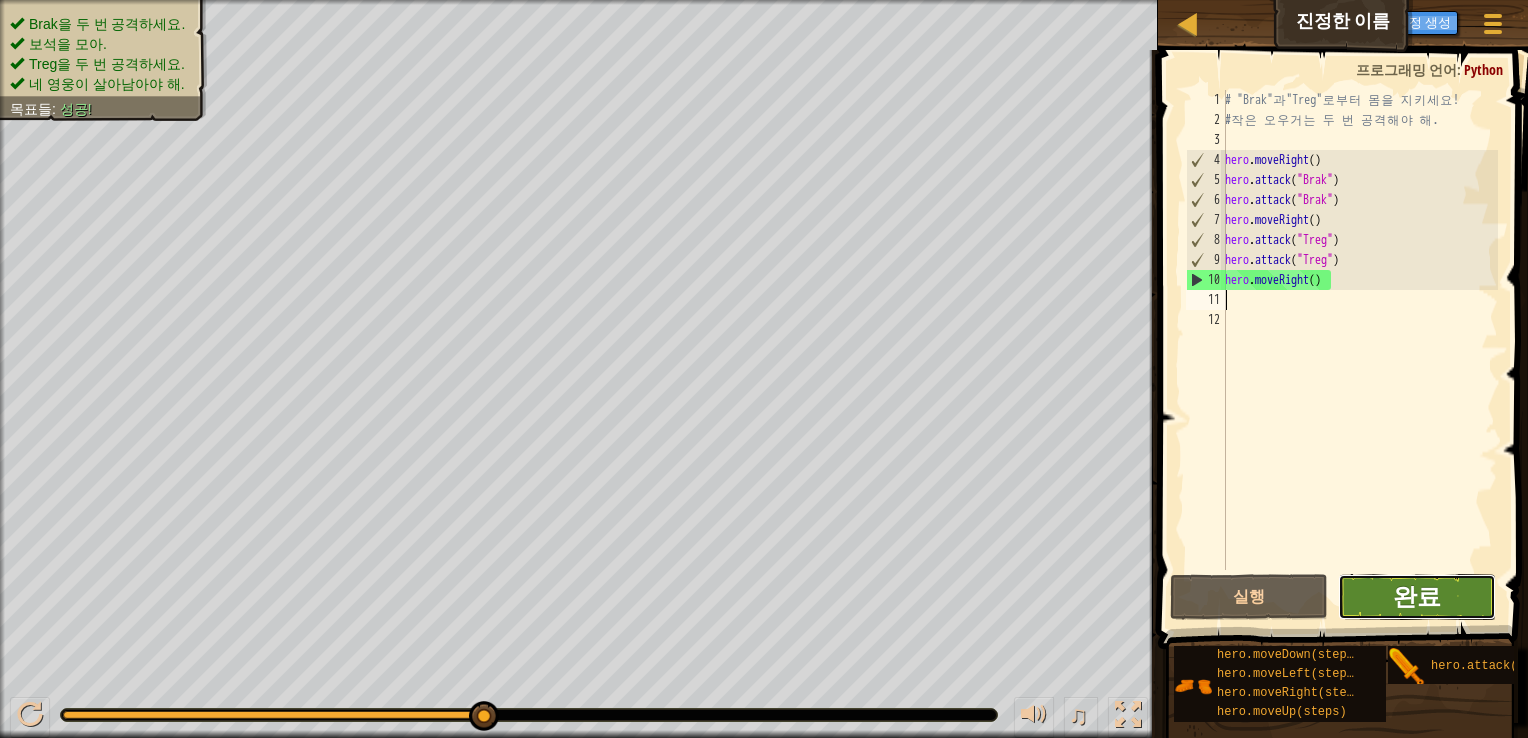 click on "완료" at bounding box center [1417, 596] 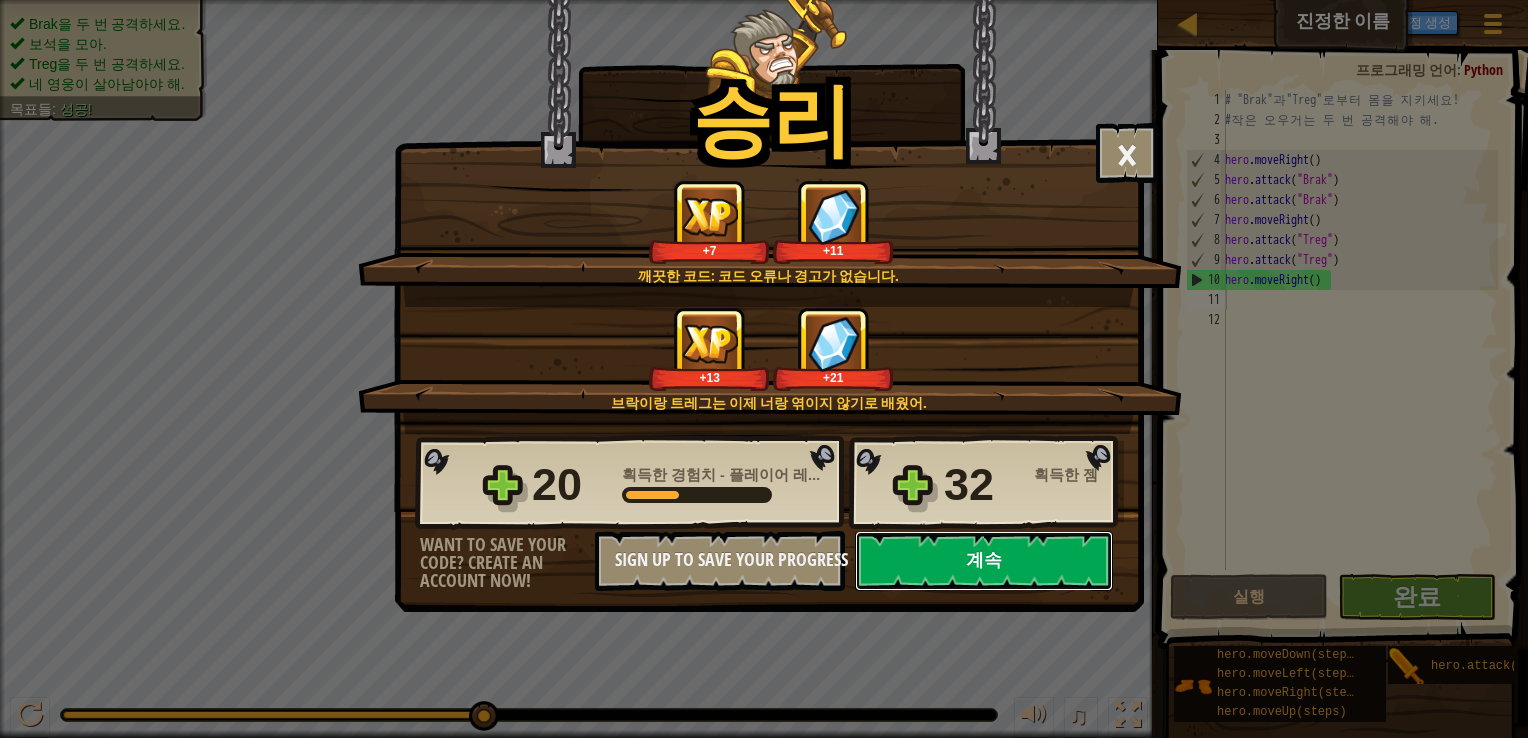 click on "계속" at bounding box center (984, 561) 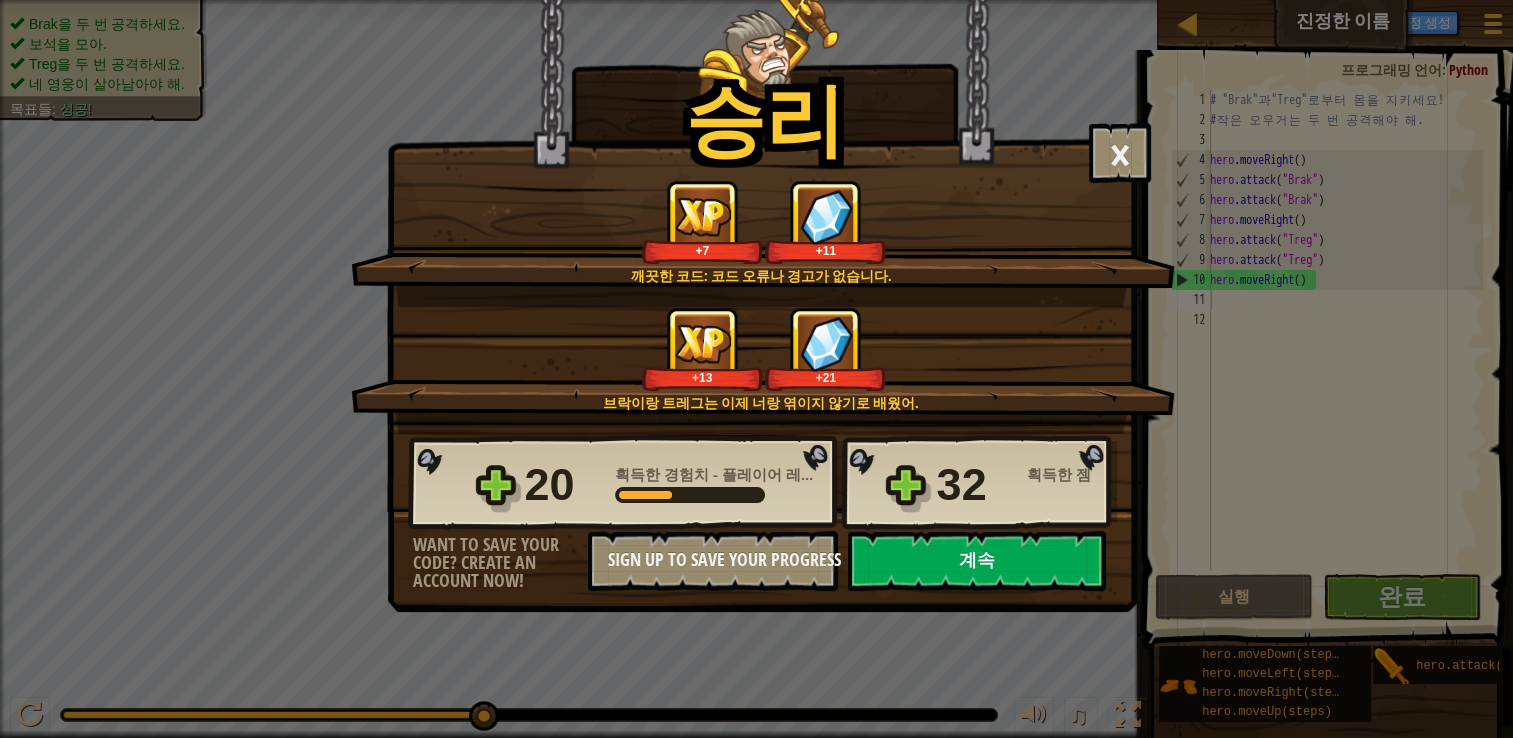 select on "ko" 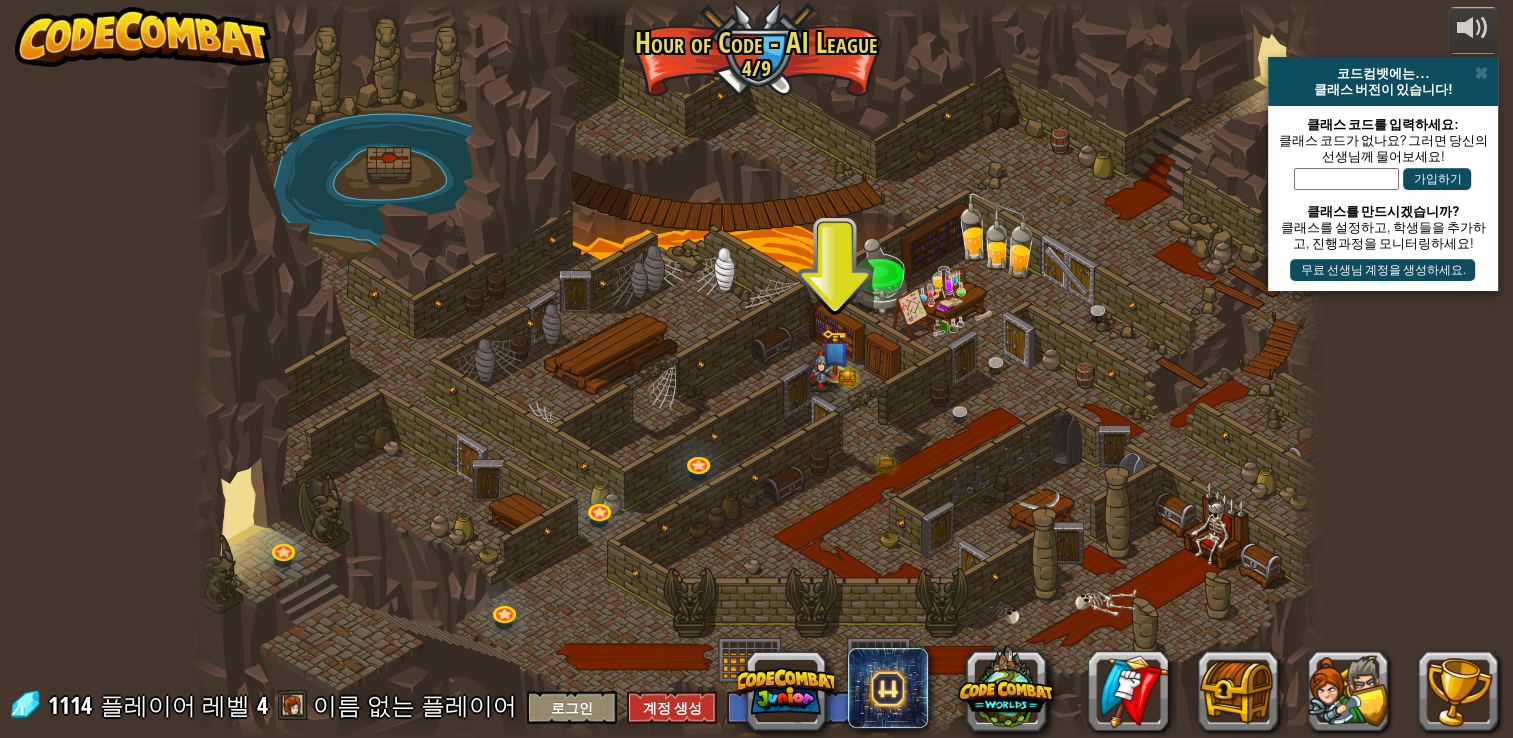click at bounding box center (835, 352) 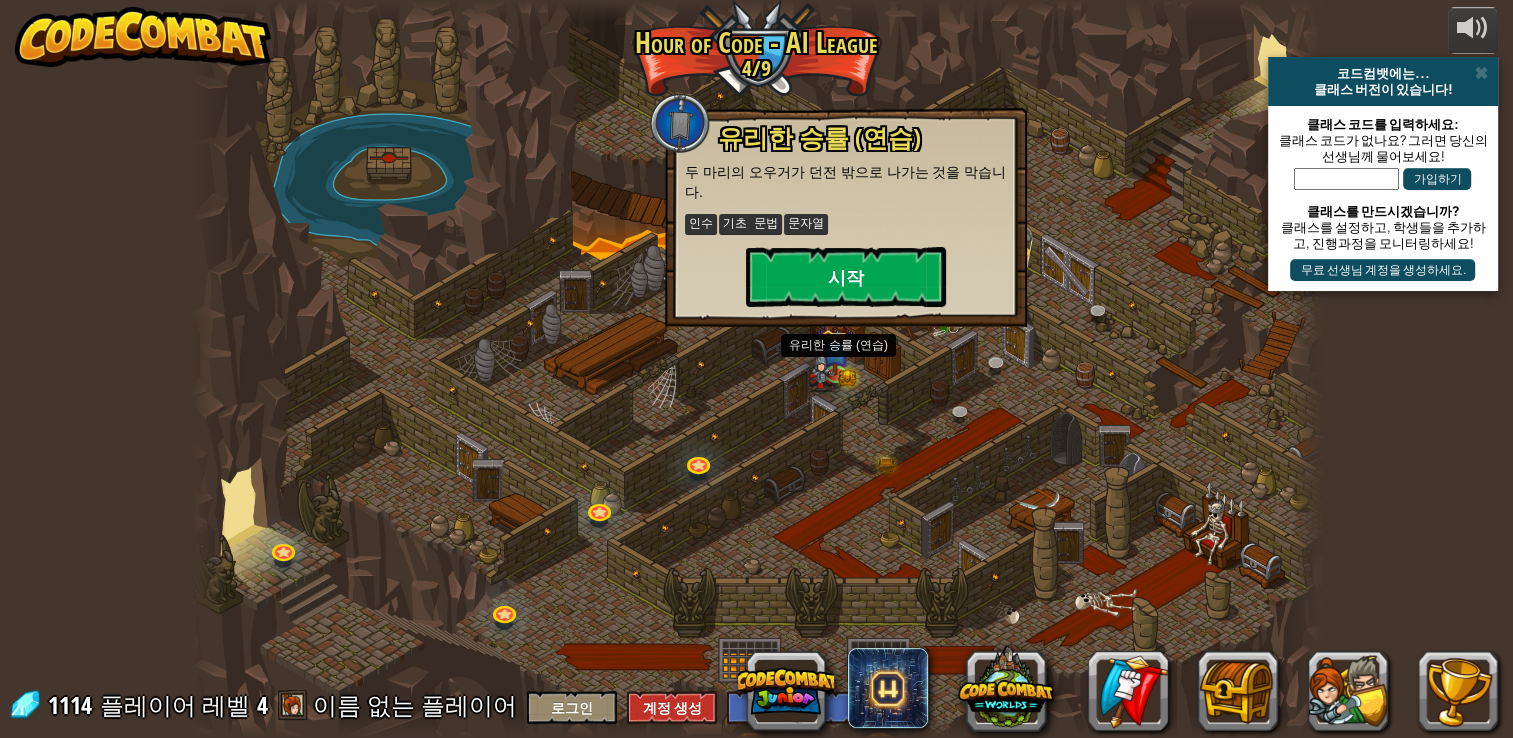 click on "시작" at bounding box center (846, 277) 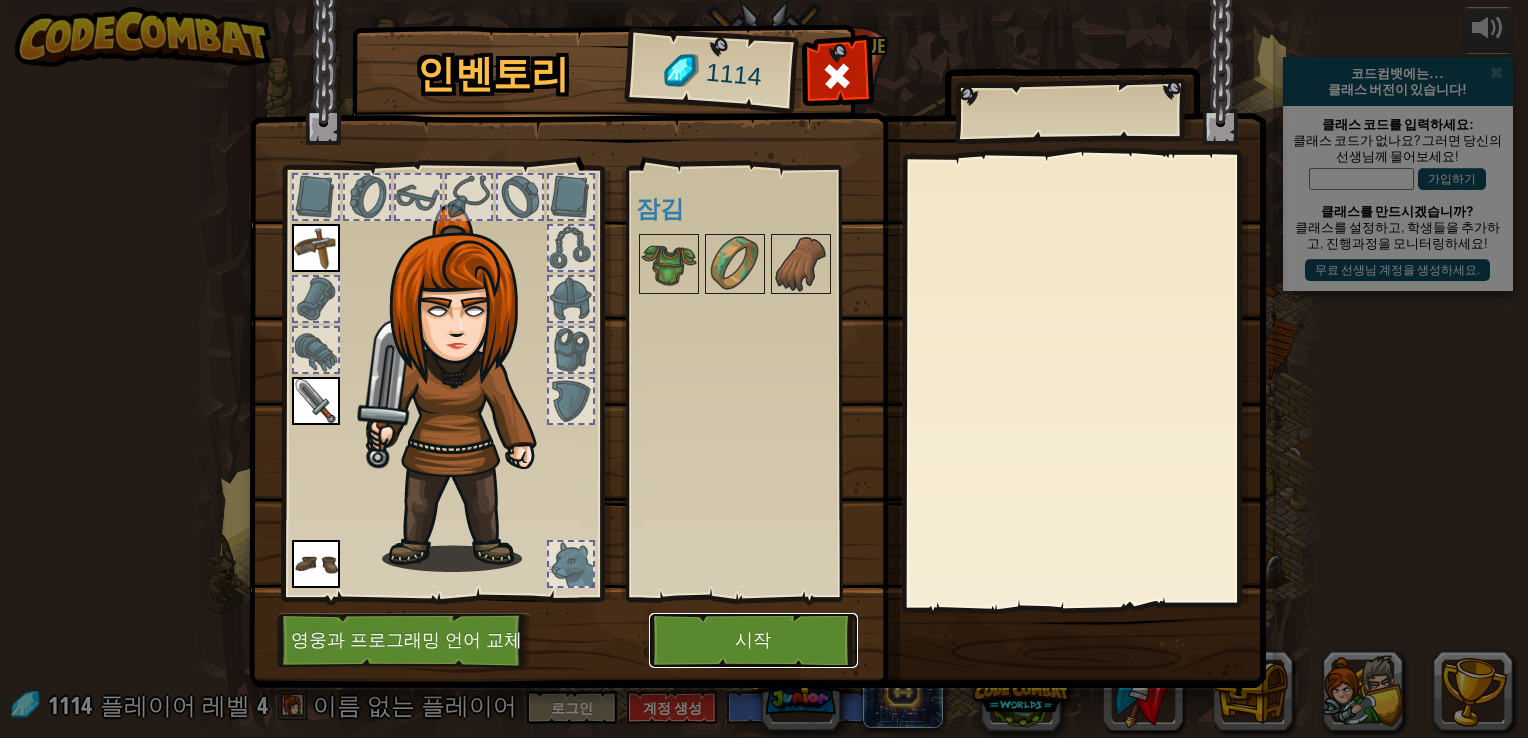 click on "시작" at bounding box center (753, 640) 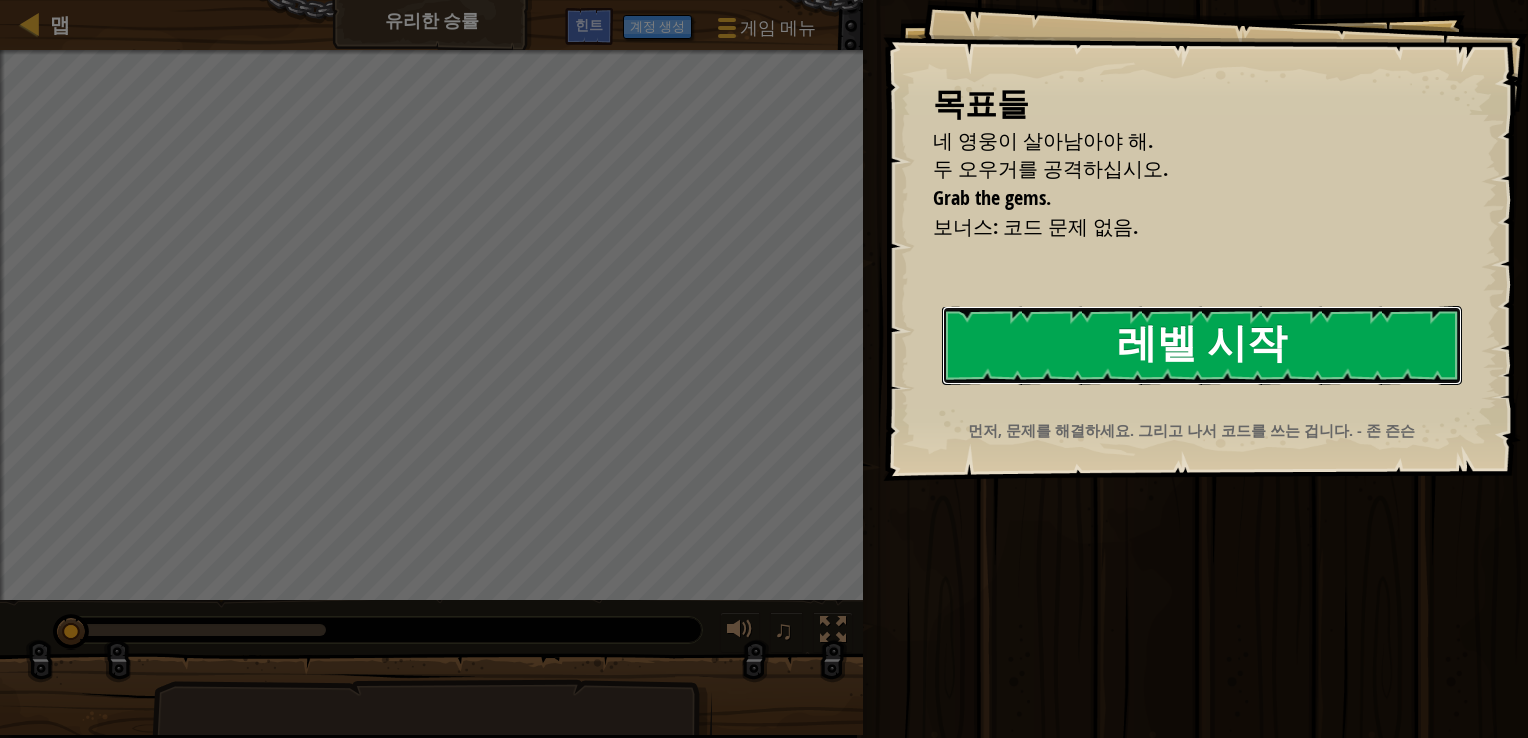 click on "레벨 시작" at bounding box center [1202, 345] 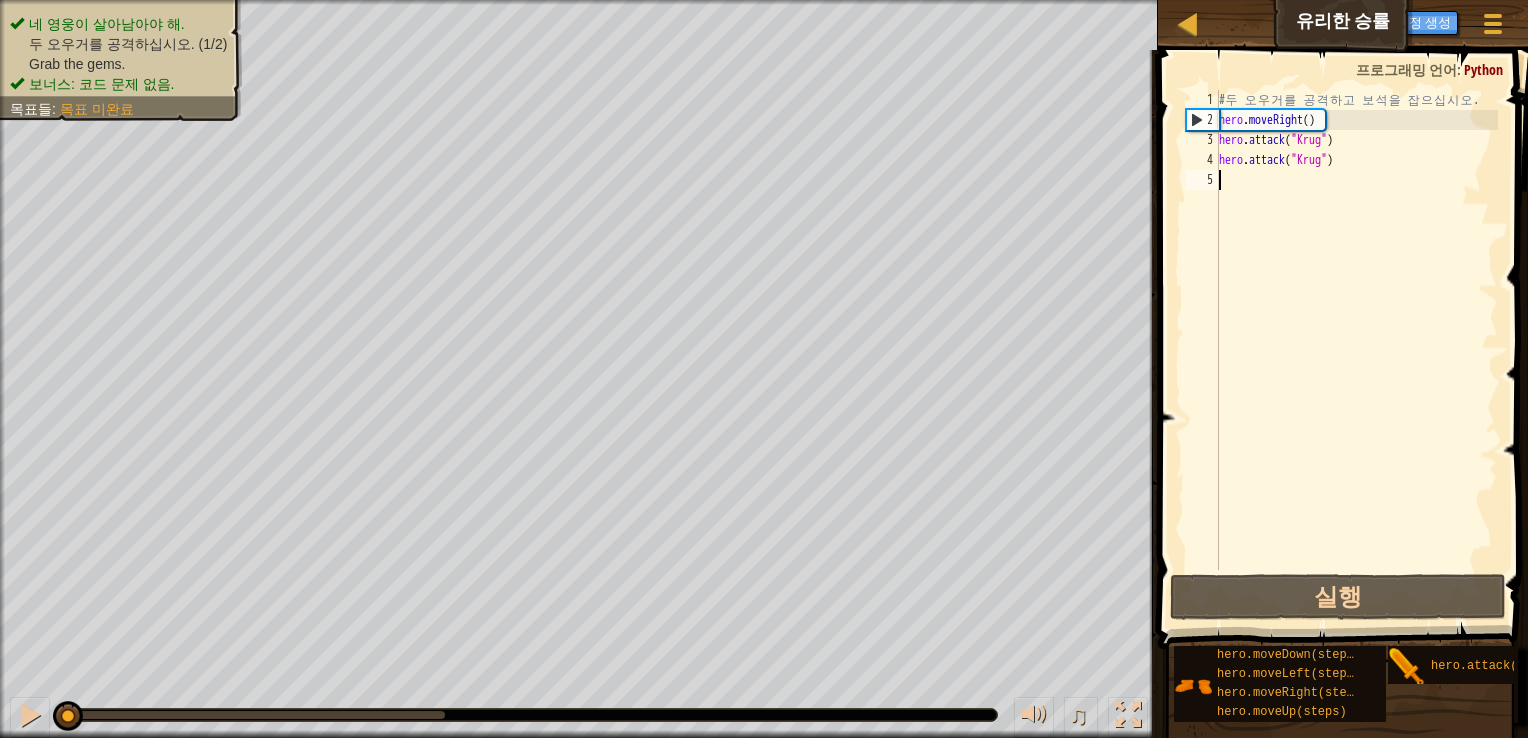 type on "h" 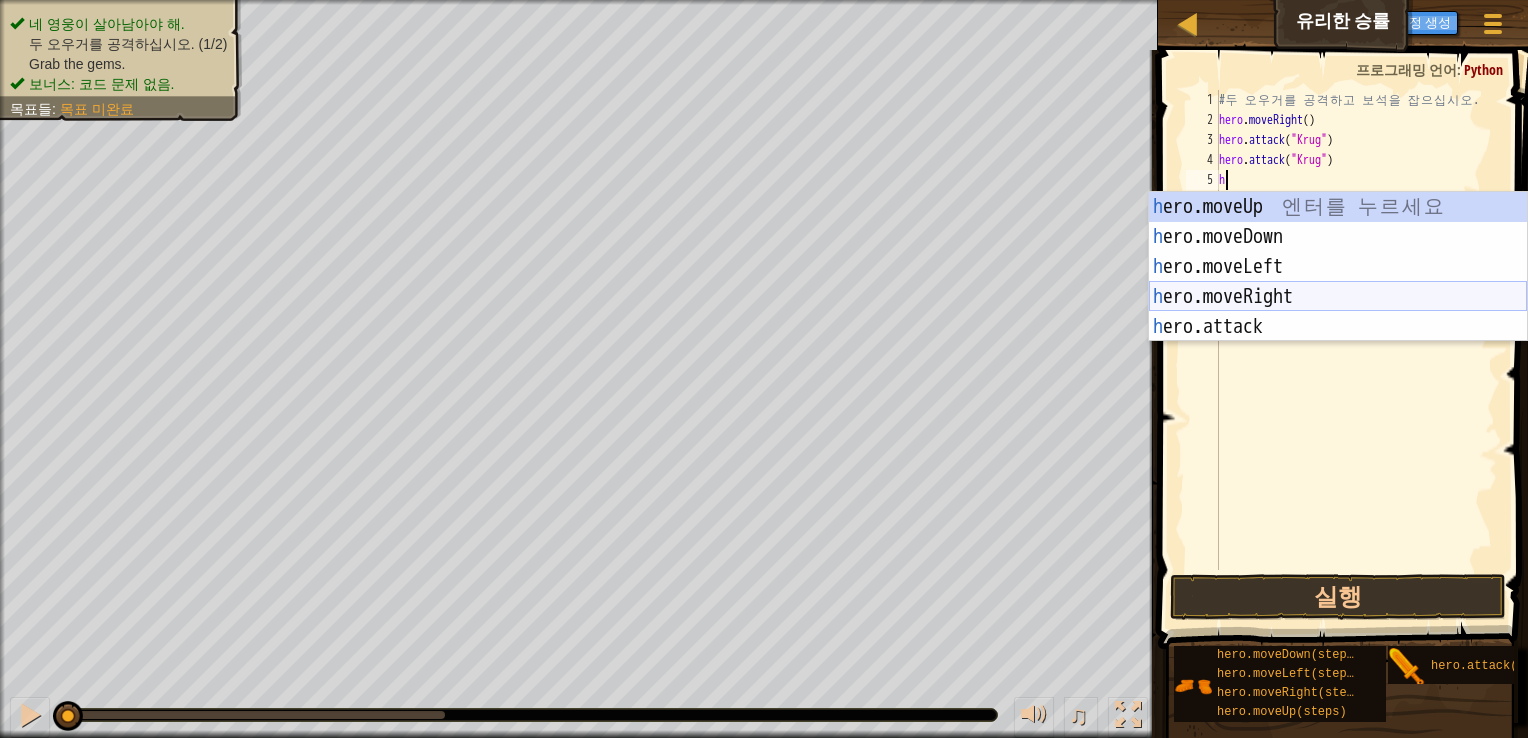 click on "hero.moveUp 엔 터 를 누 르 세 요 hero.moveDown 엔 터 를 누 르 세 요 hero.moveLeft 엔 터 를 누 르 세 요 hero.moveRight 엔 터 를 누 르 세 요 hero.attack 엔 터 를 누 르 세 요" at bounding box center [1338, 297] 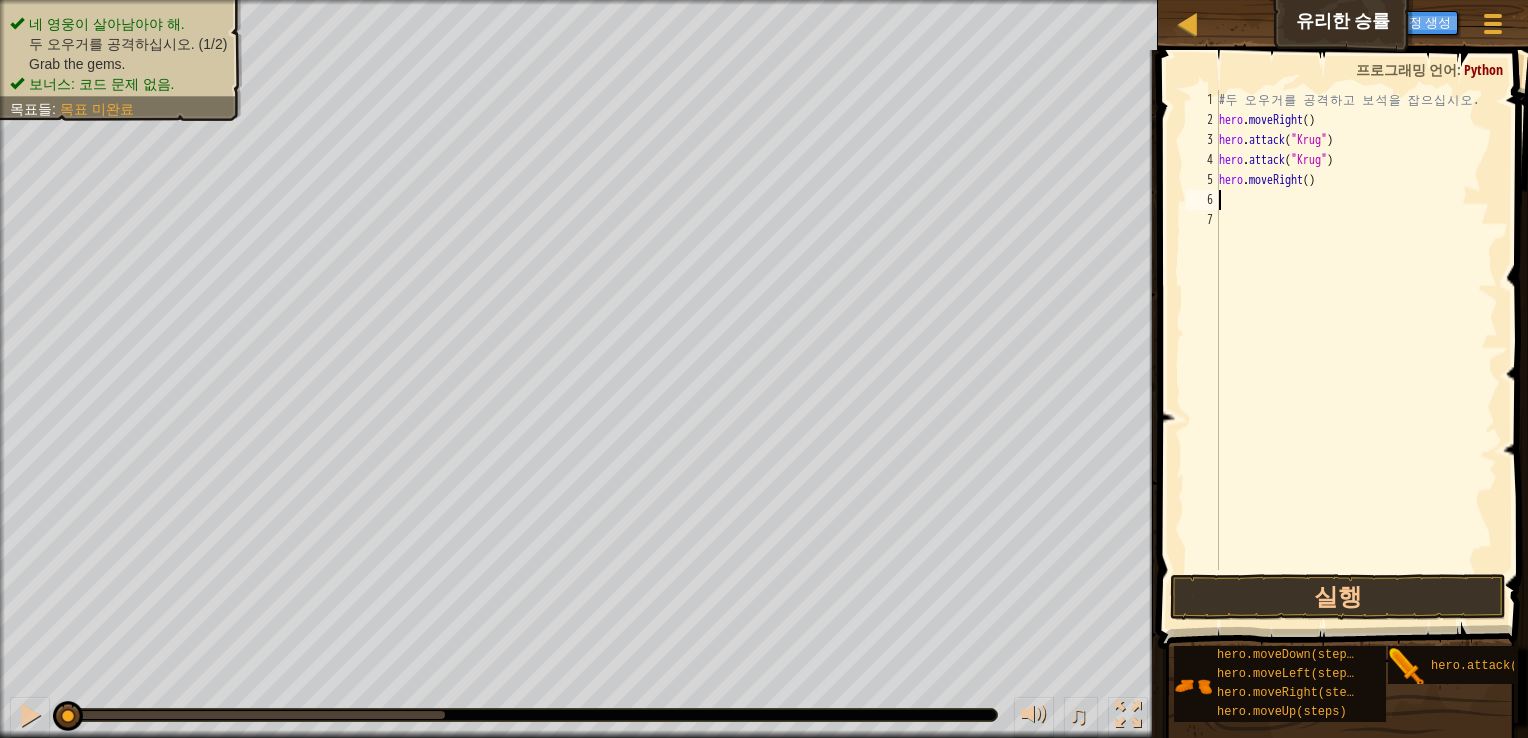 type on "h" 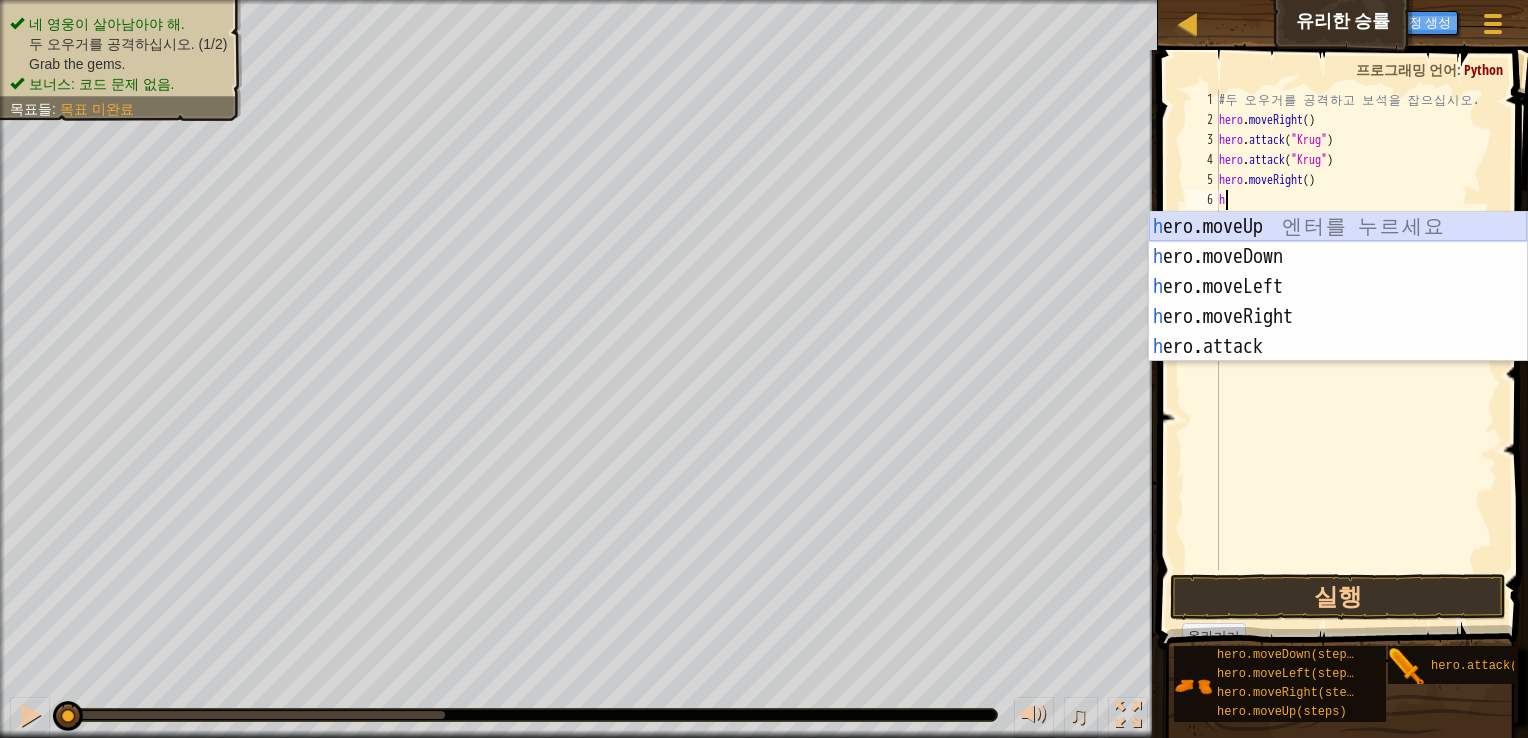 click on "hero.moveUp 엔 터 를 누 르 세 요 hero.moveDown 엔 터 를 누 르 세 요 hero.moveLeft 엔 터 를 누 르 세 요 hero.moveRight 엔 터 를 누 르 세 요 hero.attack 엔 터 를 누 르 세 요" at bounding box center [1338, 317] 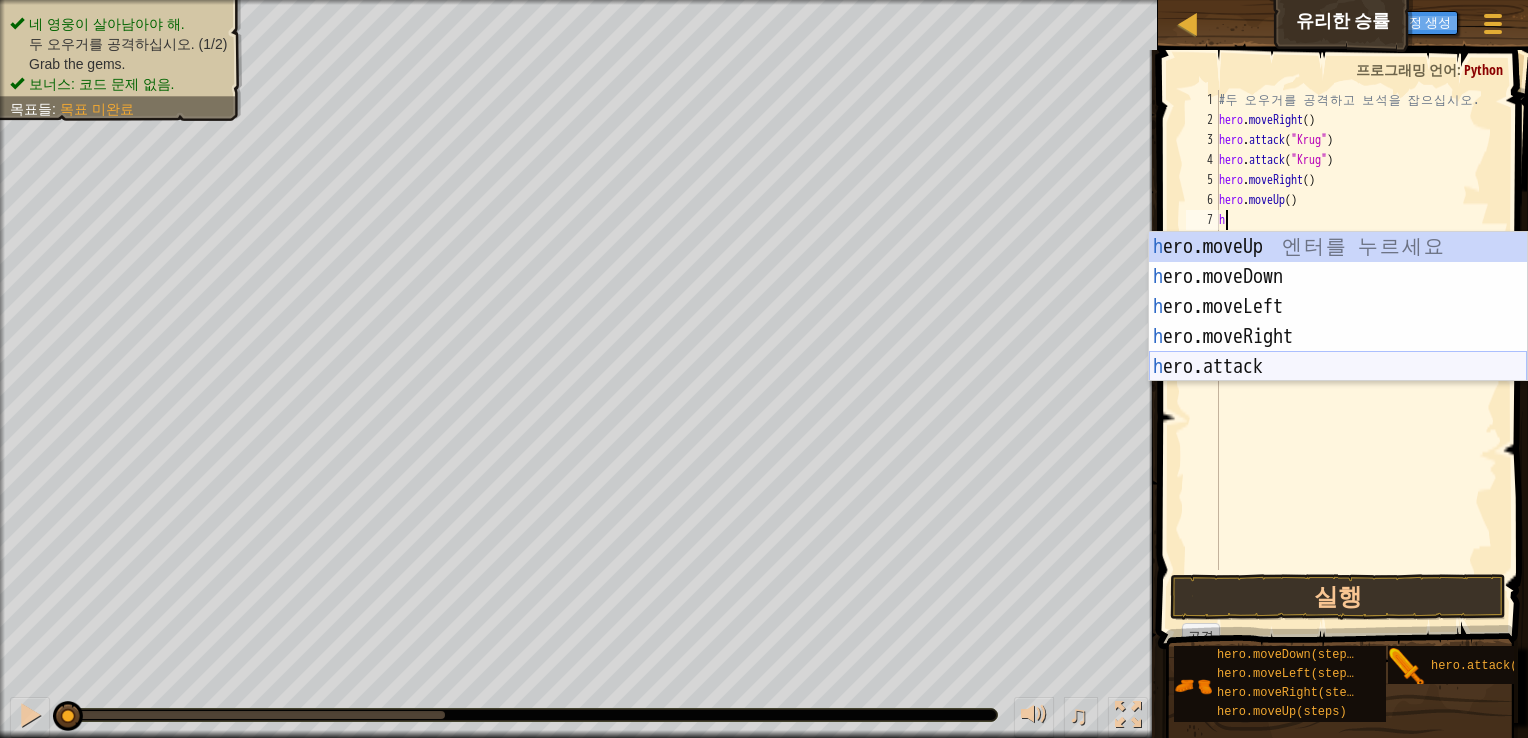 click on "hero.moveUp 엔 터 를 누 르 세 요 hero.moveDown 엔 터 를 누 르 세 요 hero.moveLeft 엔 터 를 누 르 세 요 hero.moveRight 엔 터 를 누 르 세 요 hero.attack 엔 터 를 누 르 세 요" at bounding box center (1338, 337) 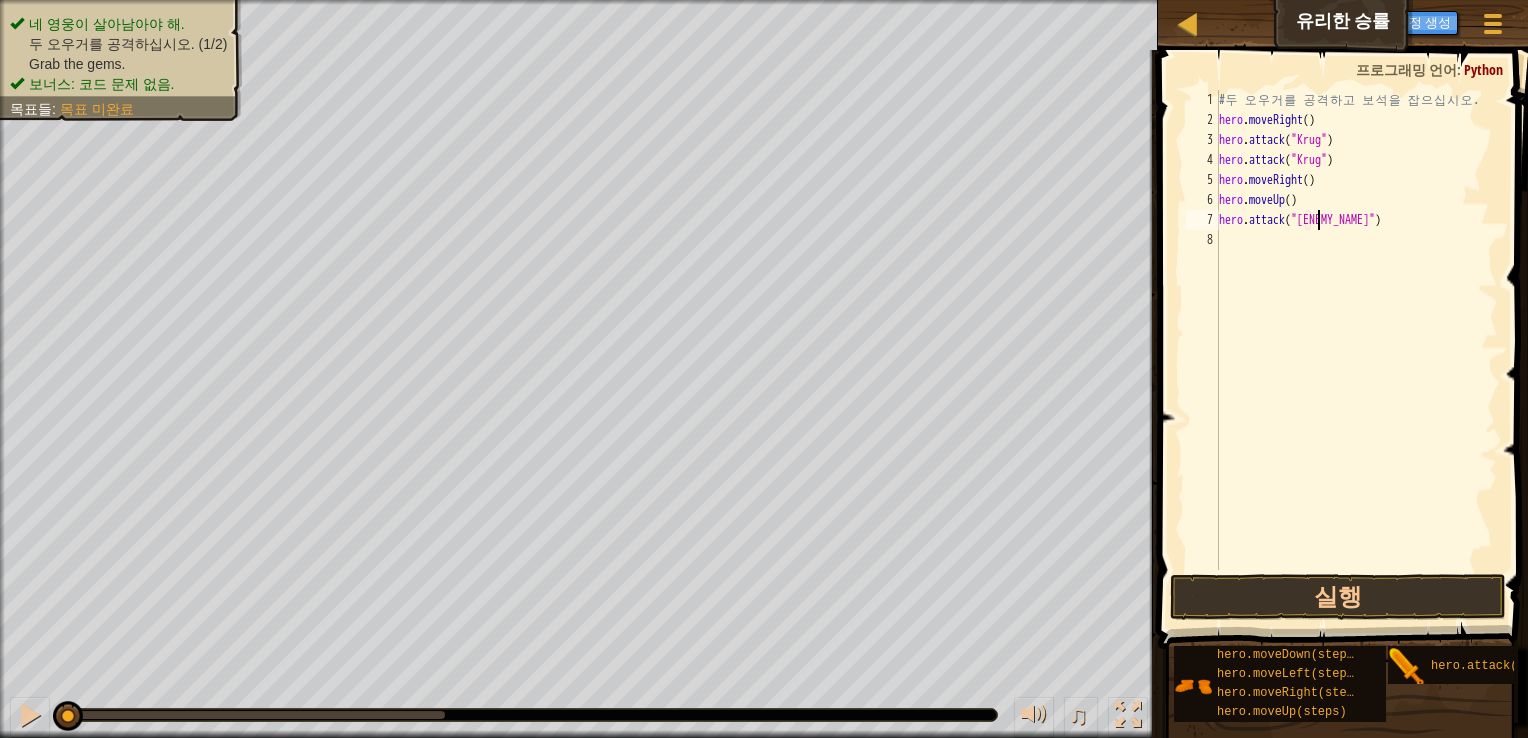 scroll, scrollTop: 9, scrollLeft: 8, axis: both 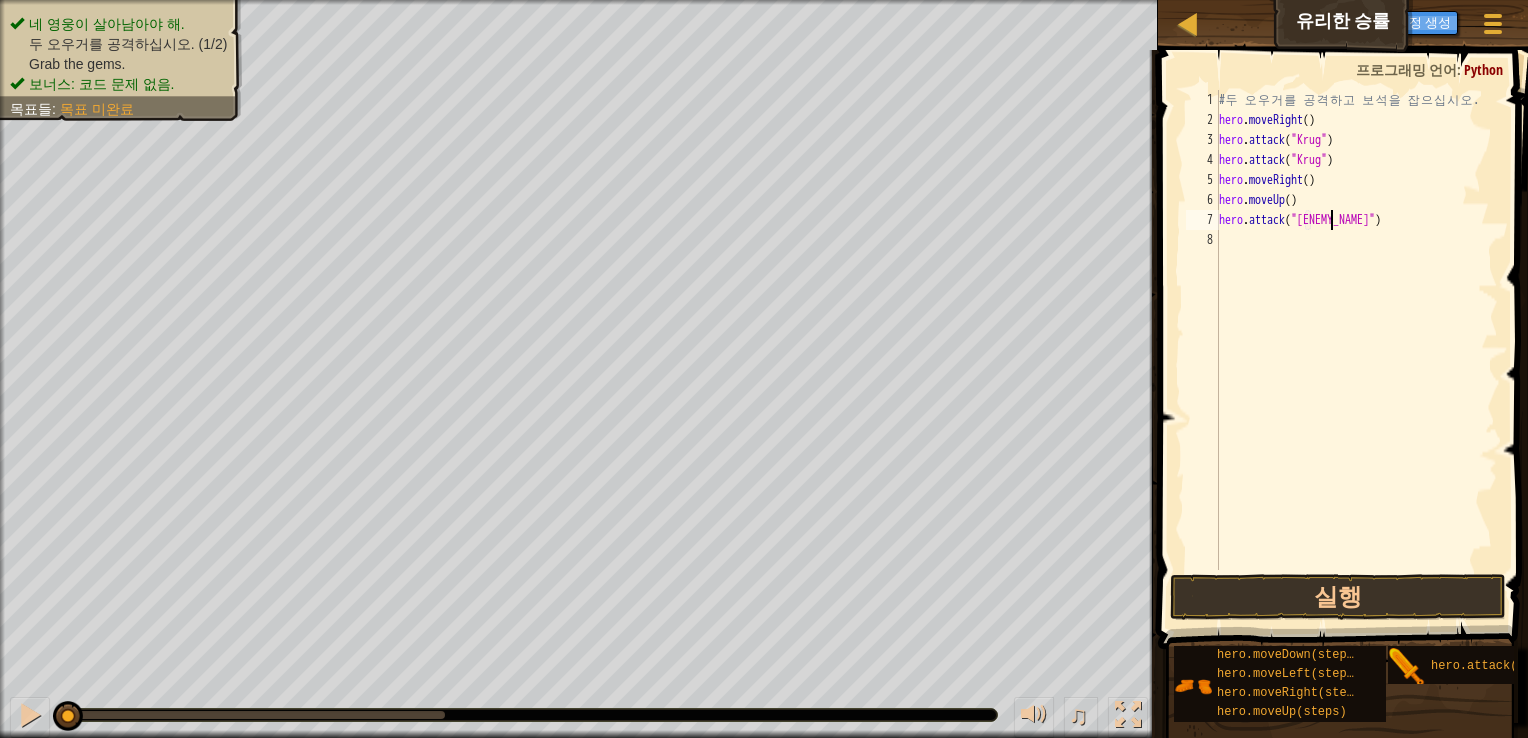 type on "hero.attack("[NAME]")" 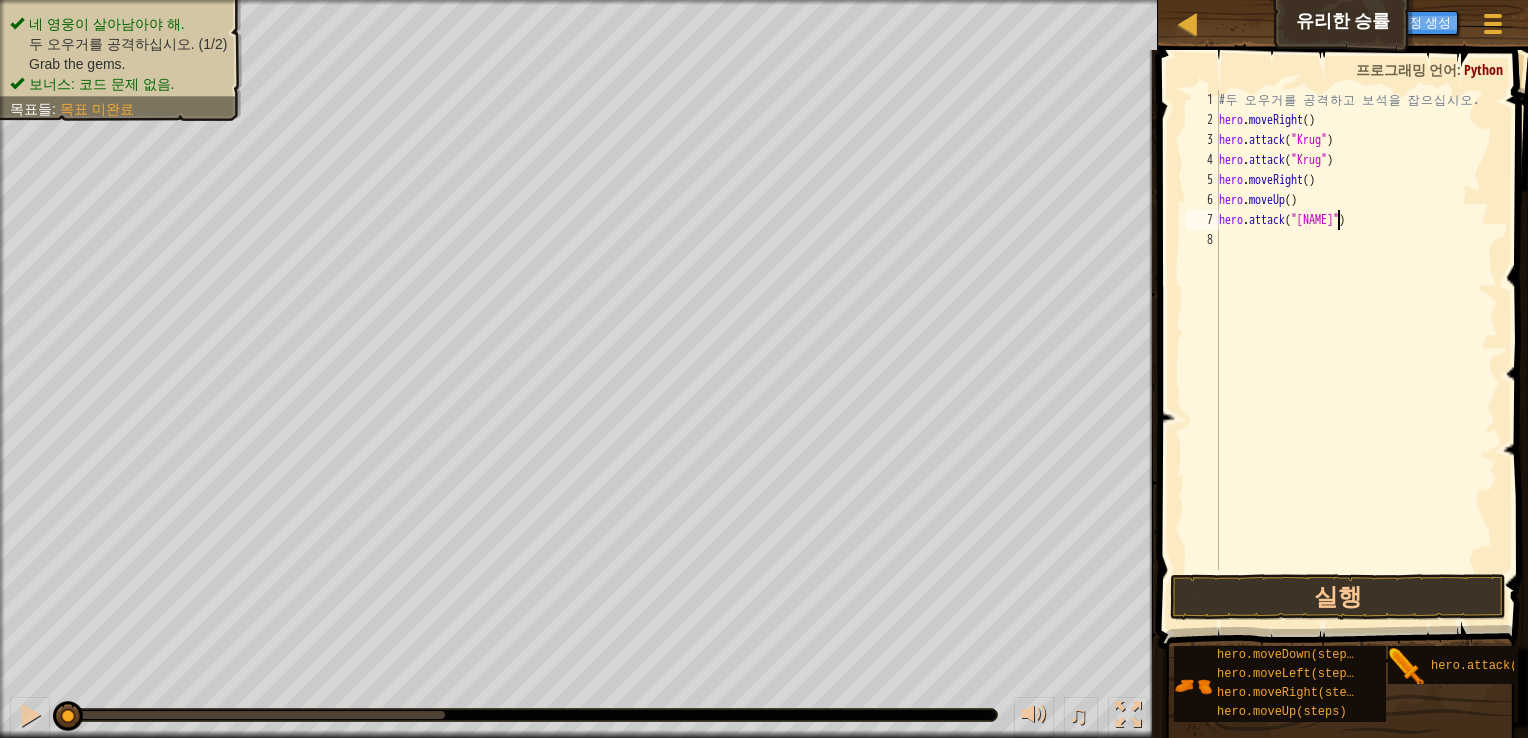 scroll, scrollTop: 9, scrollLeft: 9, axis: both 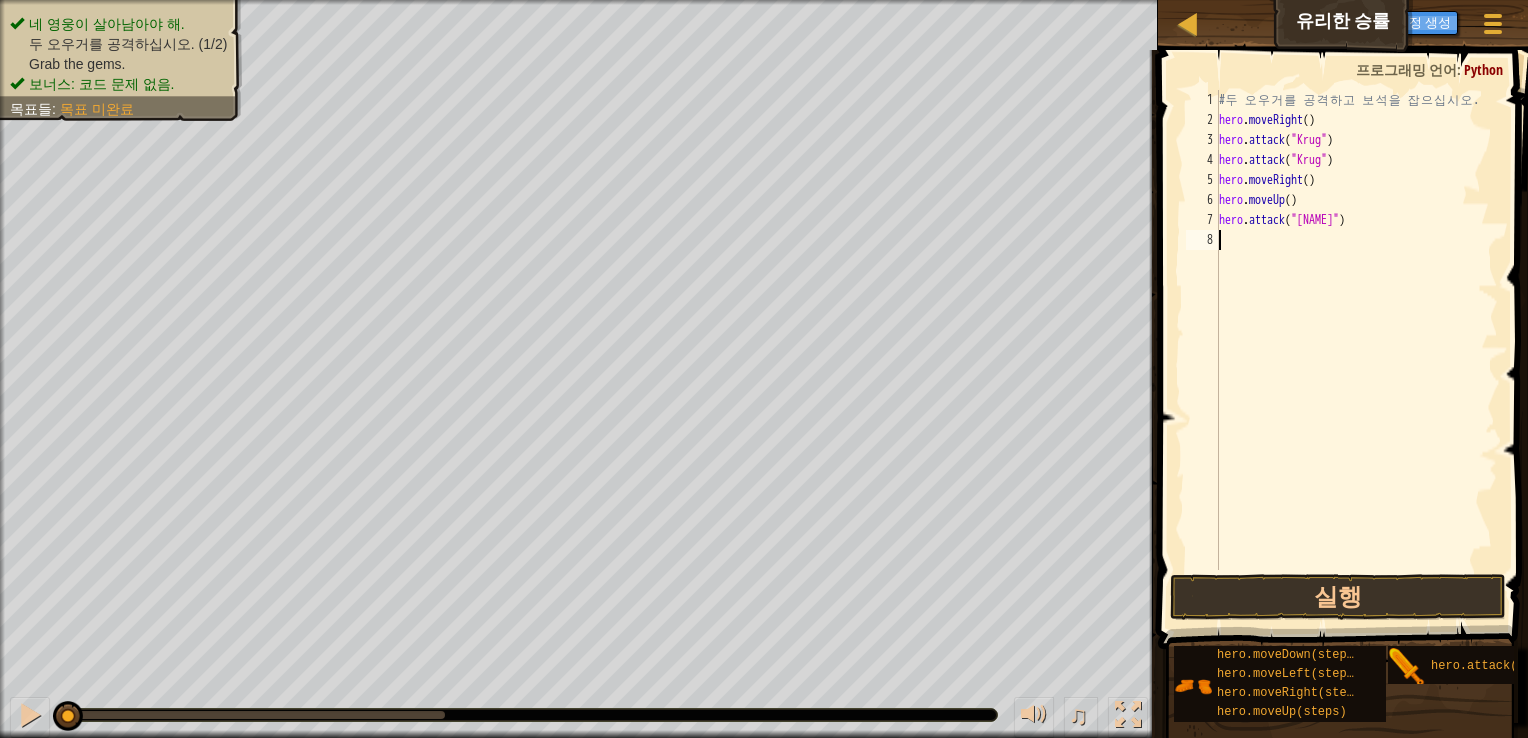 click on "#  ATTACK THE TWO OGRES AND GRAB THE GEMS. hero . moveRight ( ) hero . attack ( "Krug" ) hero . attack ( "Krug" ) hero . moveRight ( ) hero . moveUp ( ) hero . attack ( "Grump" )" at bounding box center [1356, 350] 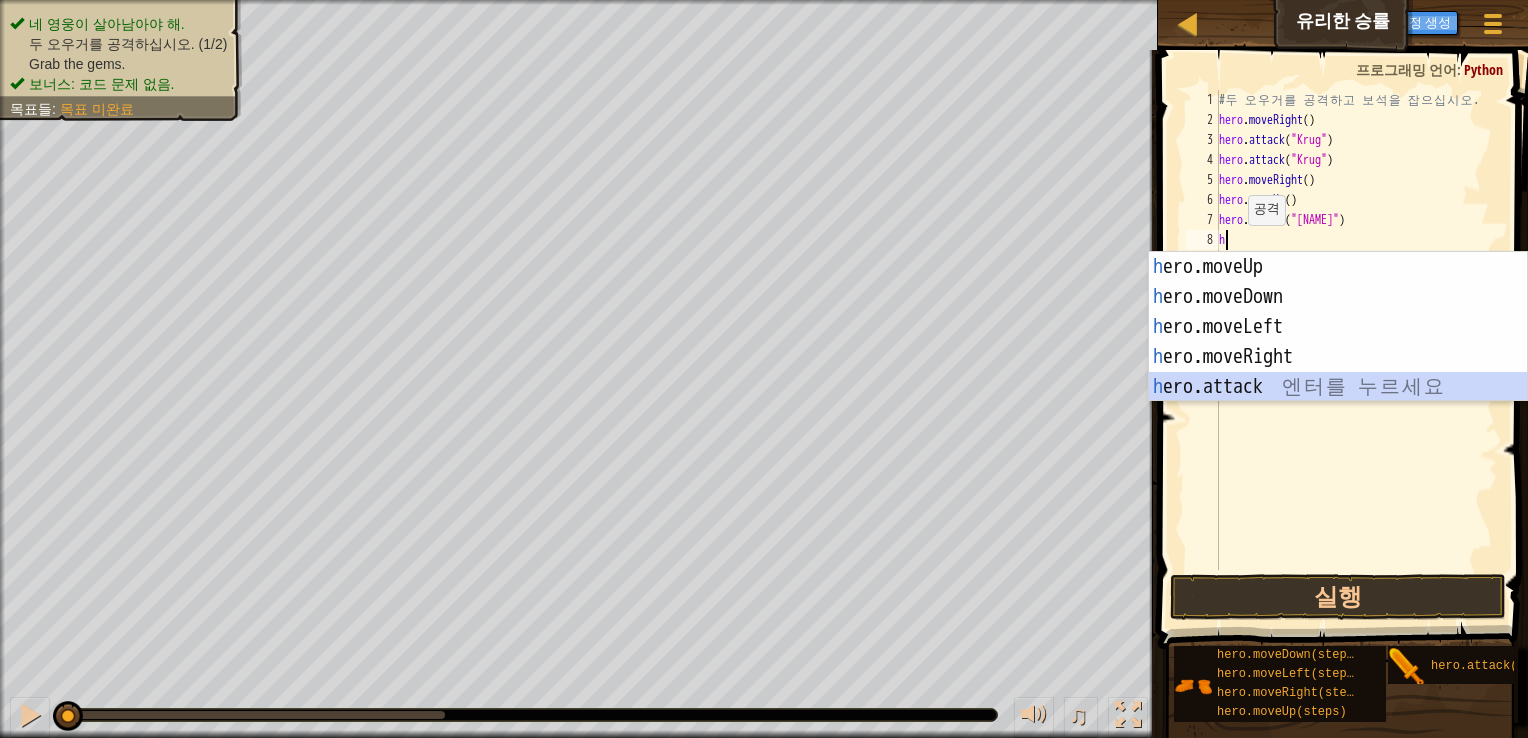 click on "hero.moveUp 엔 터 를 누 르 세 요 hero.moveDown 엔 터 를 누 르 세 요 hero.moveLeft 엔 터 를 누 르 세 요 hero.moveRight 엔 터 를 누 르 세 요 hero.attack 엔 터 를 누 르 세 요" at bounding box center [1338, 357] 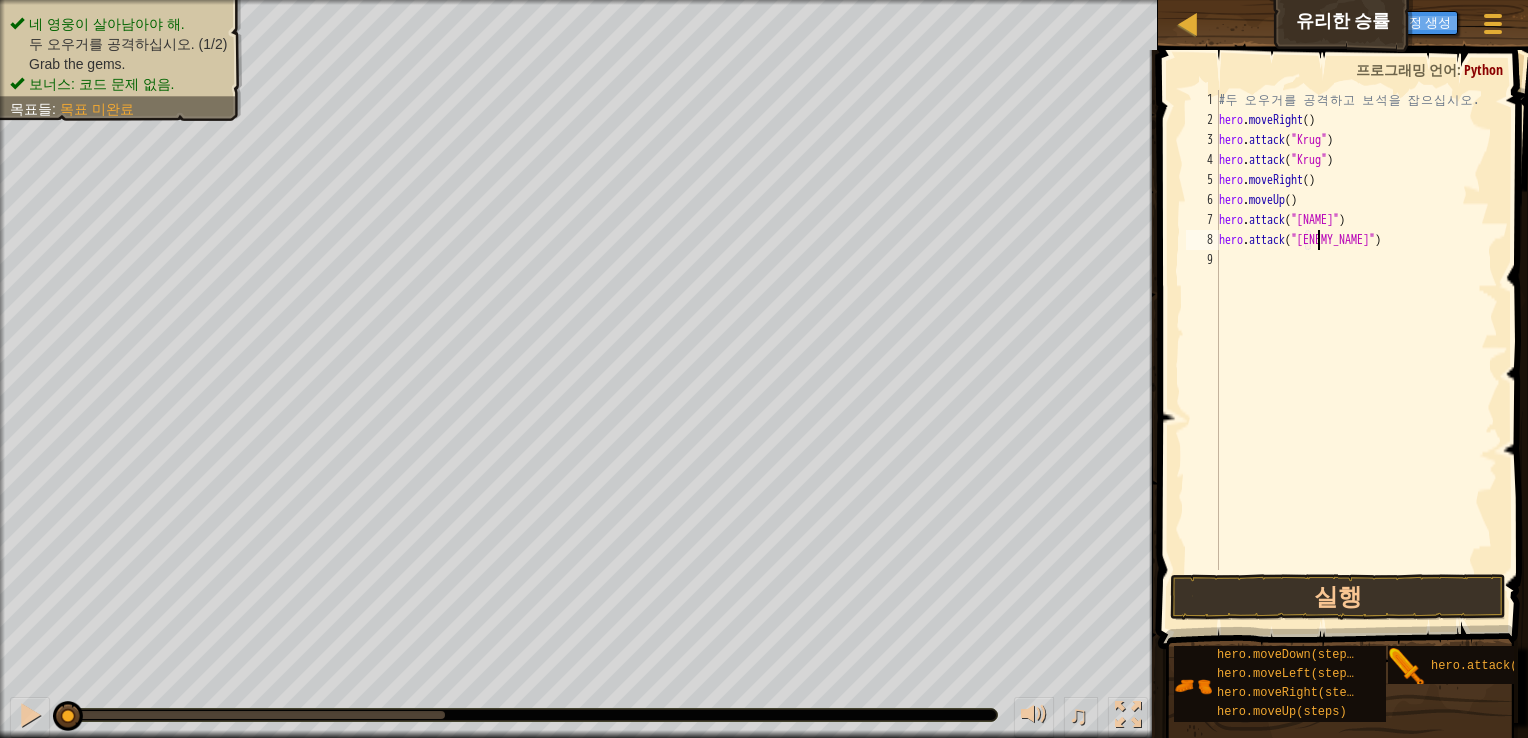 scroll, scrollTop: 9, scrollLeft: 8, axis: both 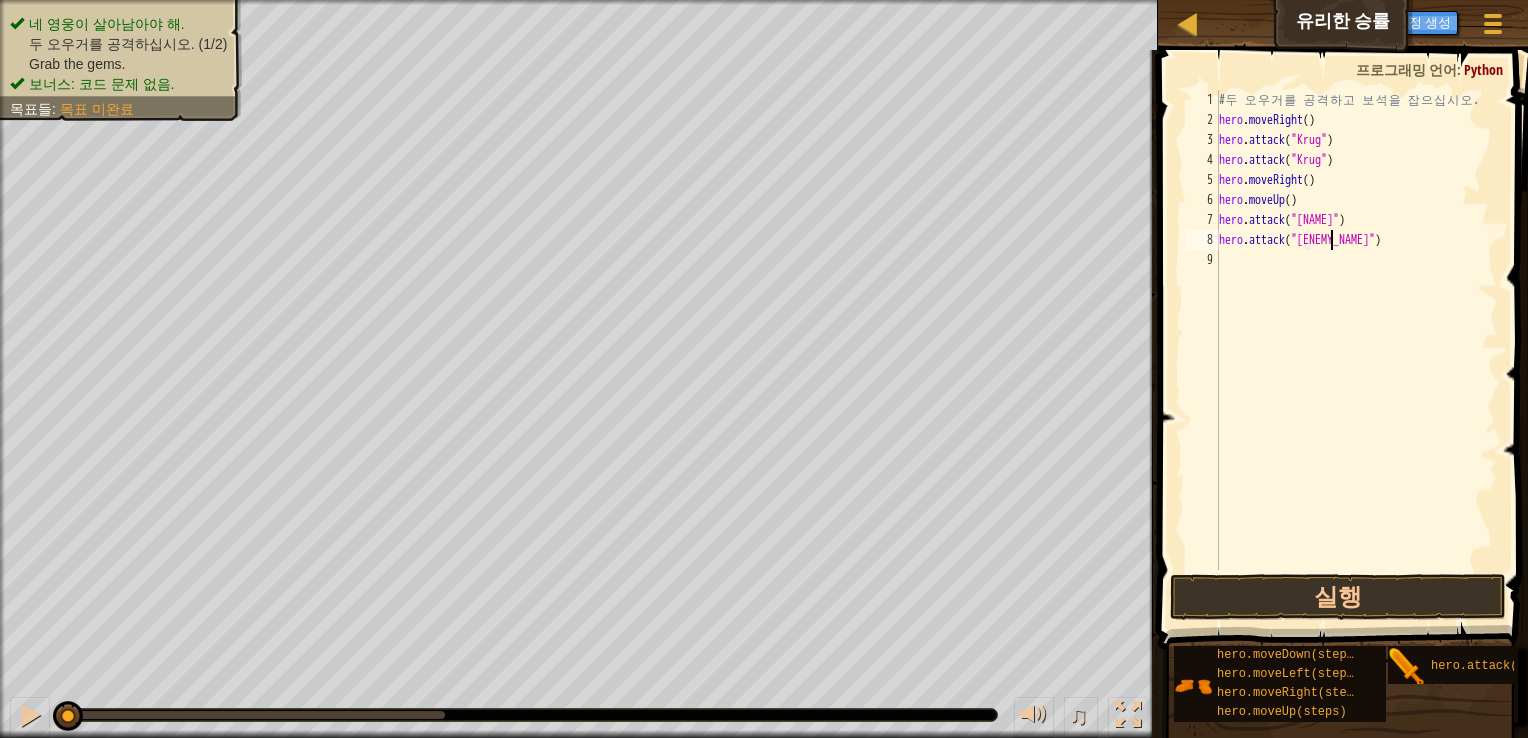 type on "hero.attack("[NAME]")" 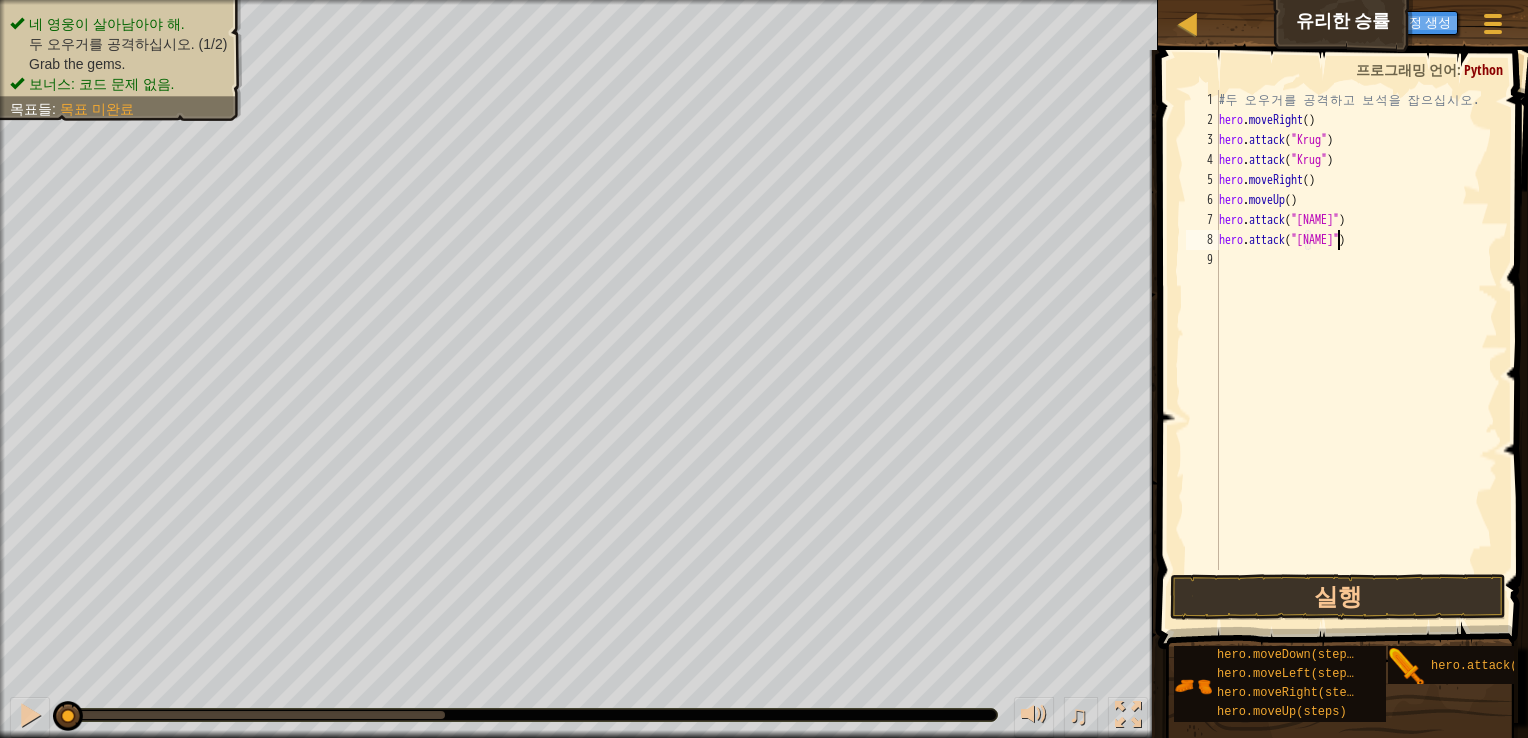 scroll, scrollTop: 9, scrollLeft: 9, axis: both 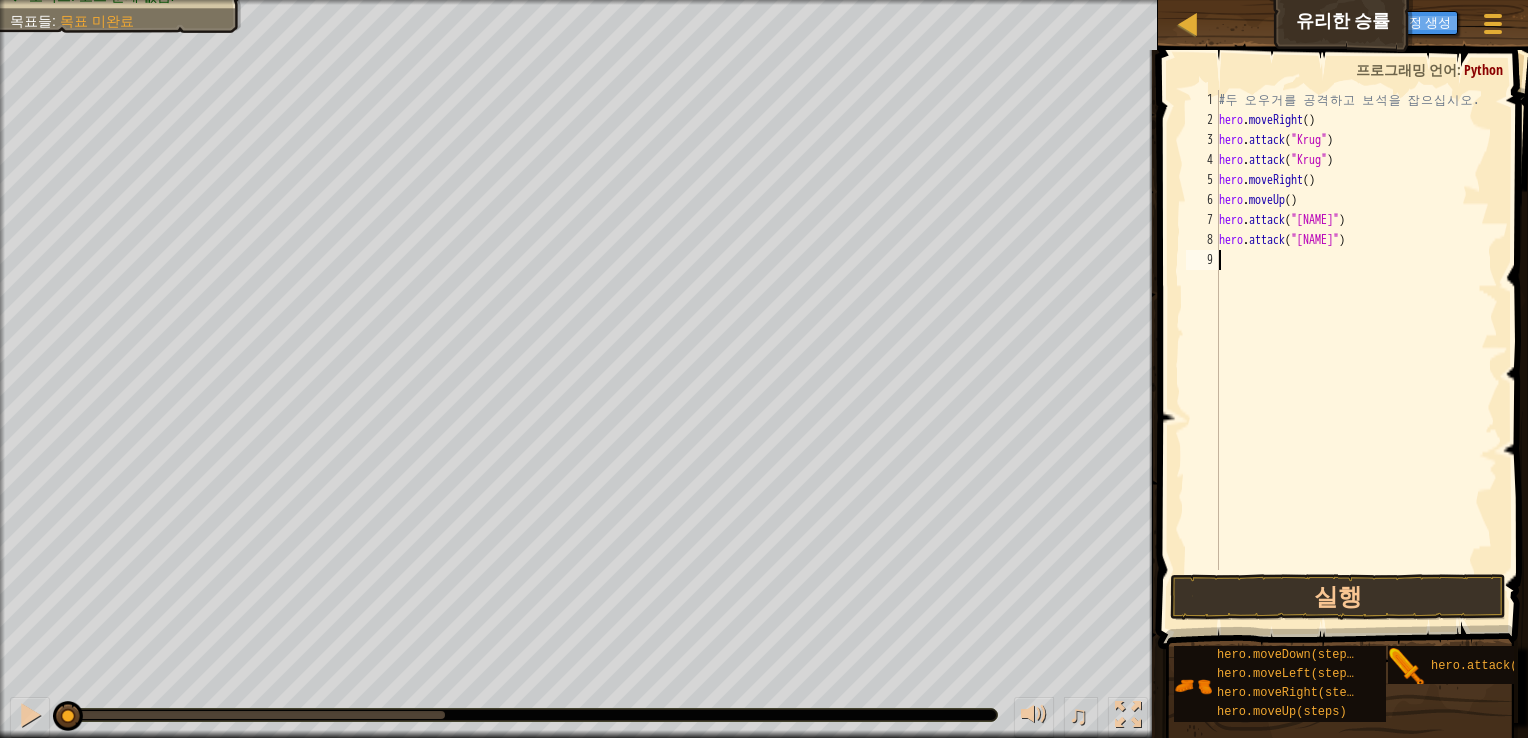 click on "#  두   오 우 거 를   공 격 하 고   보 석 을   잡 으 십 시 오 . hero . moveRight ( ) hero . attack ( "[NAME]" ) hero . attack ( "[NAME]" ) hero . moveRight ( ) hero . moveUp ( ) hero . attack ( "[NAME]" ) hero . attack ( "[NAME]" )" at bounding box center (1356, 350) 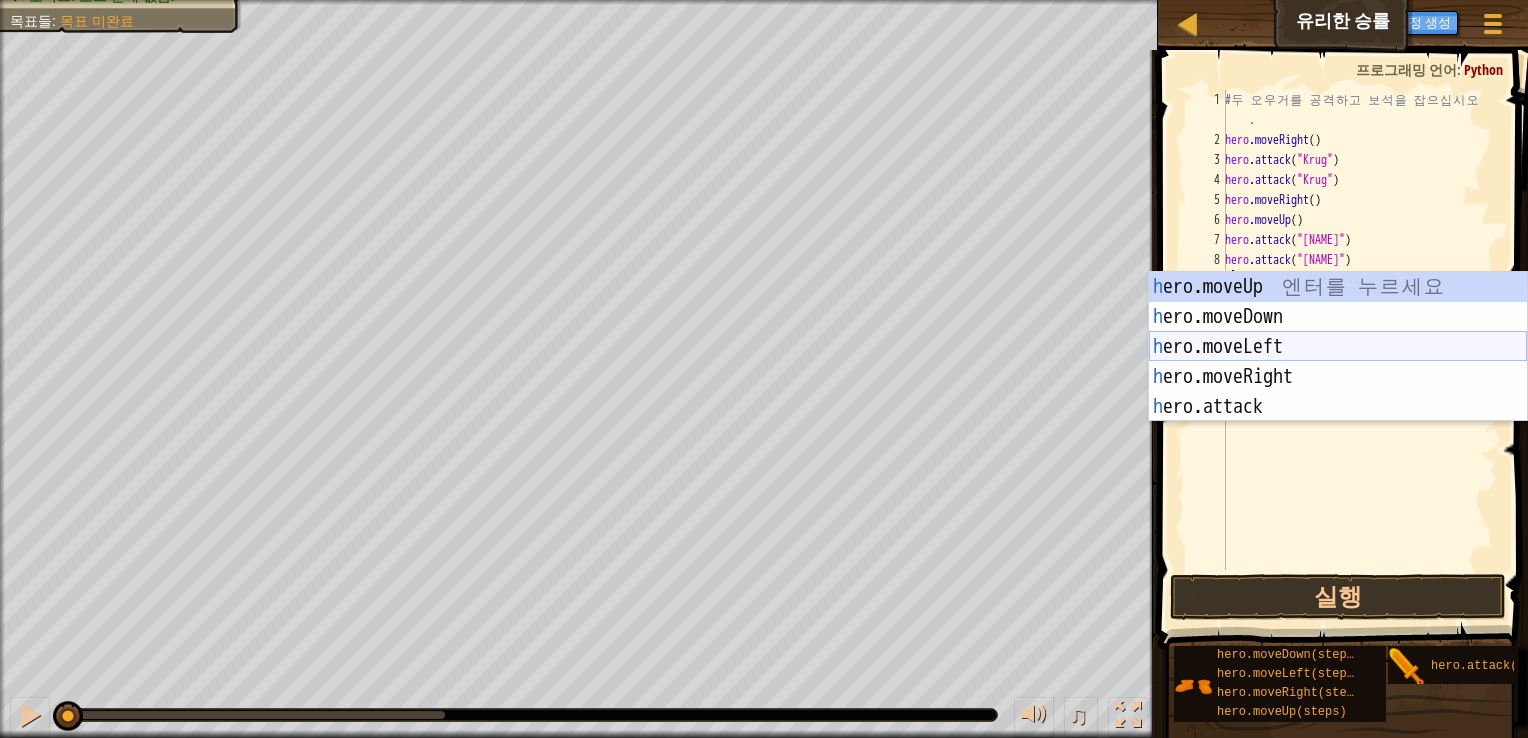 click on "hero.moveUp 엔 터 를 누 르 세 요 hero.moveDown 엔 터 를 누 르 세 요 hero.moveLeft 엔 터 를 누 르 세 요 hero.moveRight 엔 터 를 누 르 세 요 hero.attack 엔 터 를 누 르 세 요" at bounding box center [1338, 377] 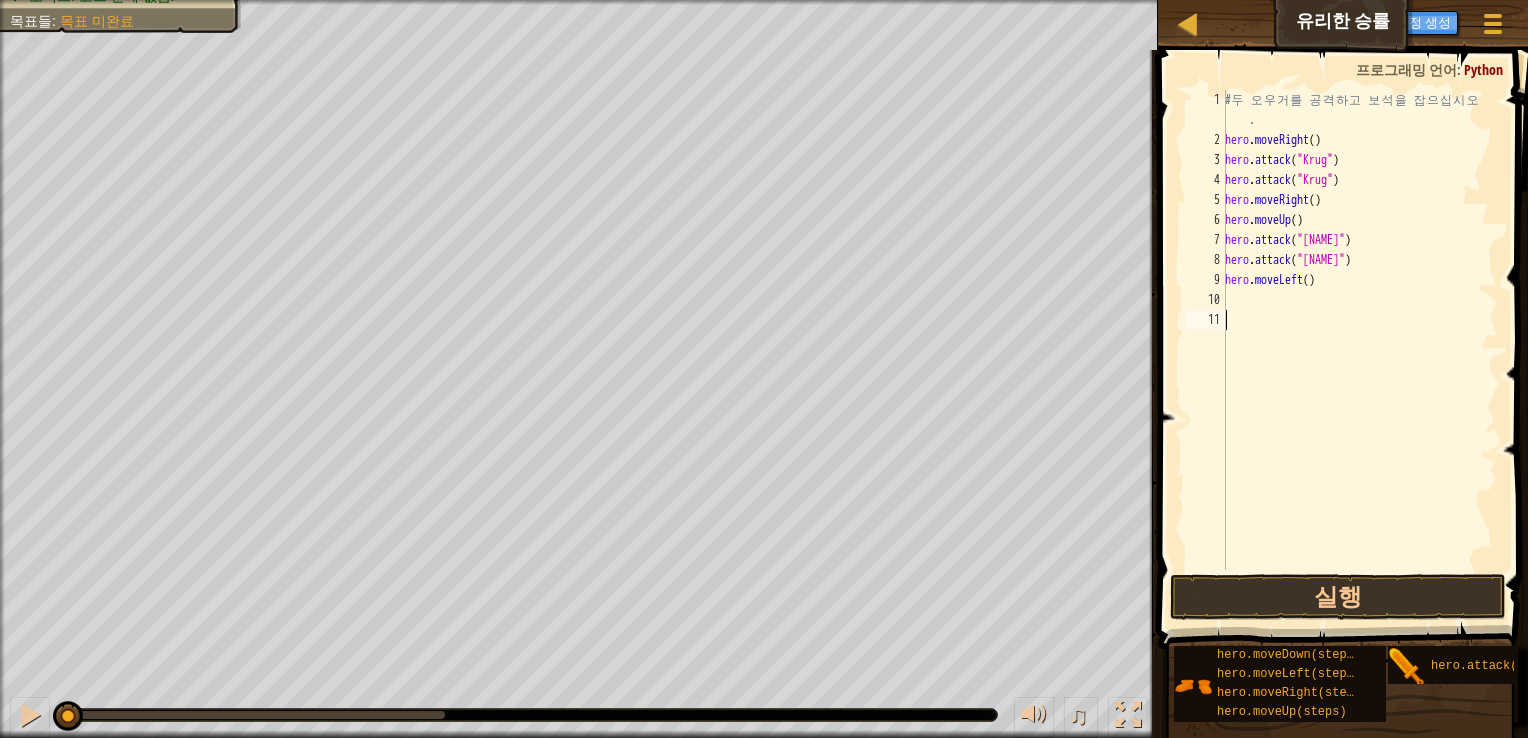 click on "#  두   오 우 거 를   공 격 하 고   보 석 을   잡 으 십 시 오      . hero . moveRight ( ) hero . attack ( "[NAME]" ) hero . attack ( "[NAME]" ) hero . moveRight ( ) hero . moveUp ( ) hero . attack ( "[NAME]" ) hero . attack ( "[NAME]" ) hero . moveLeft ( )" at bounding box center [1359, 360] 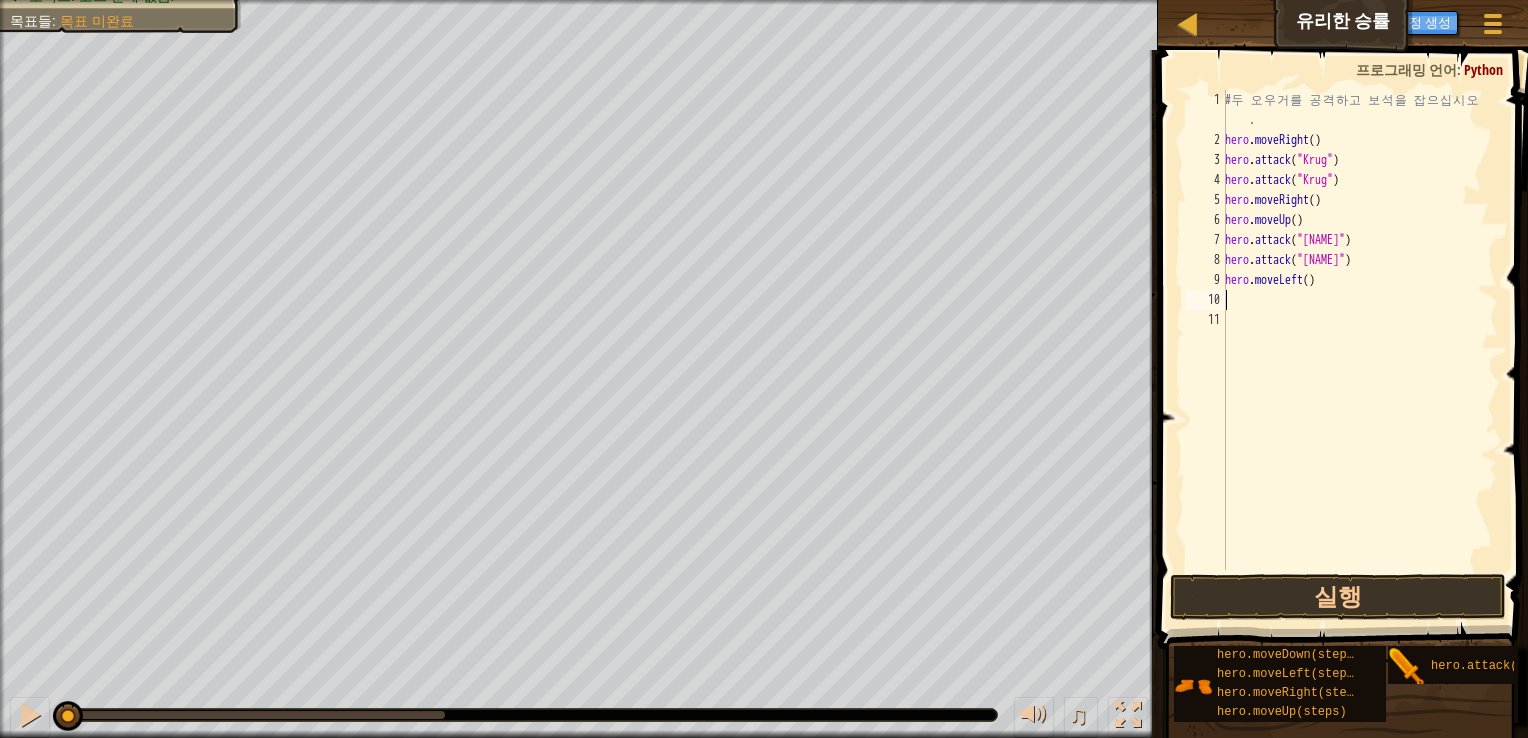 type on "h" 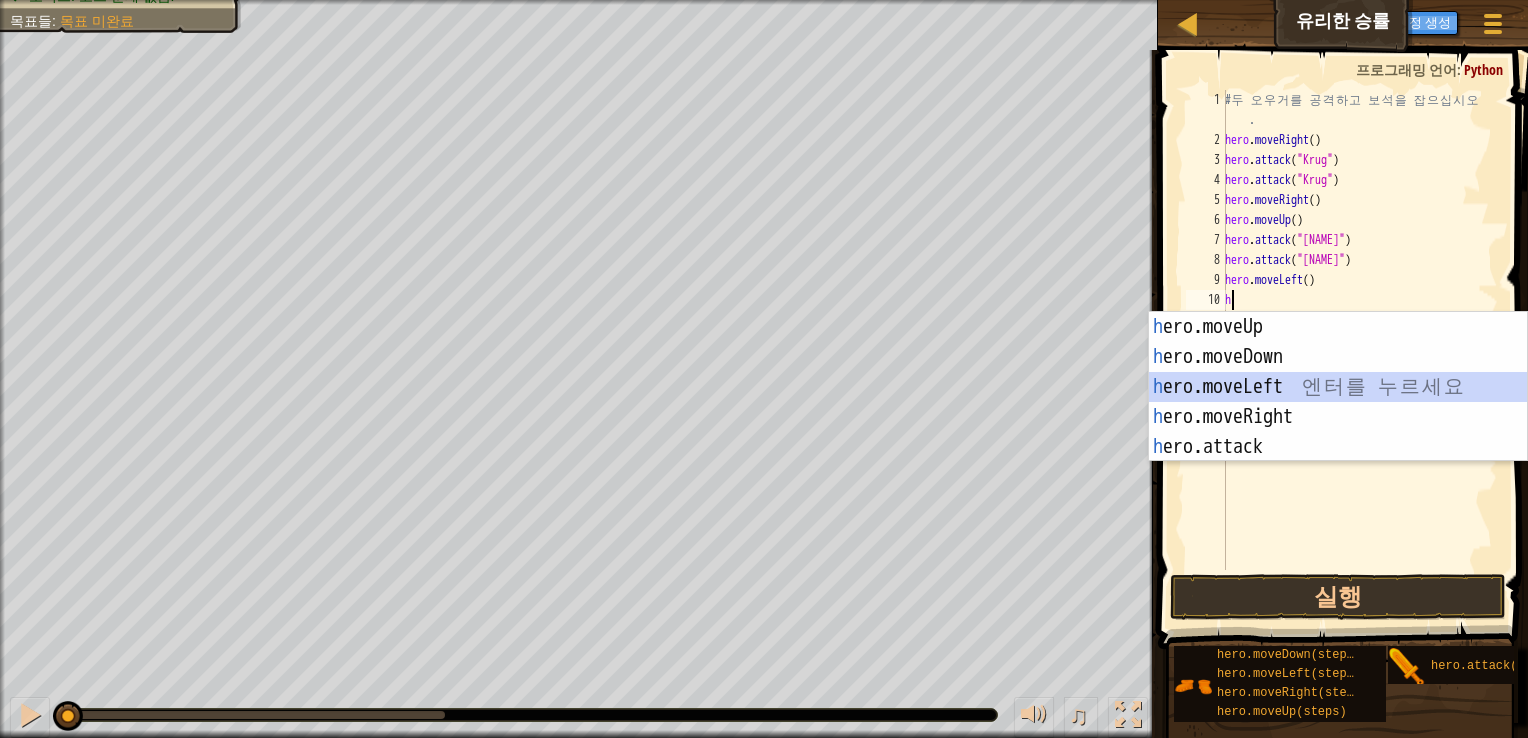 click on "hero.moveUp 엔 터 를 누 르 세 요 hero.moveDown 엔 터 를 누 르 세 요 hero.moveLeft 엔 터 를 누 르 세 요 hero.moveRight 엔 터 를 누 르 세 요 hero.attack 엔 터 를 누 르 세 요" at bounding box center (1338, 417) 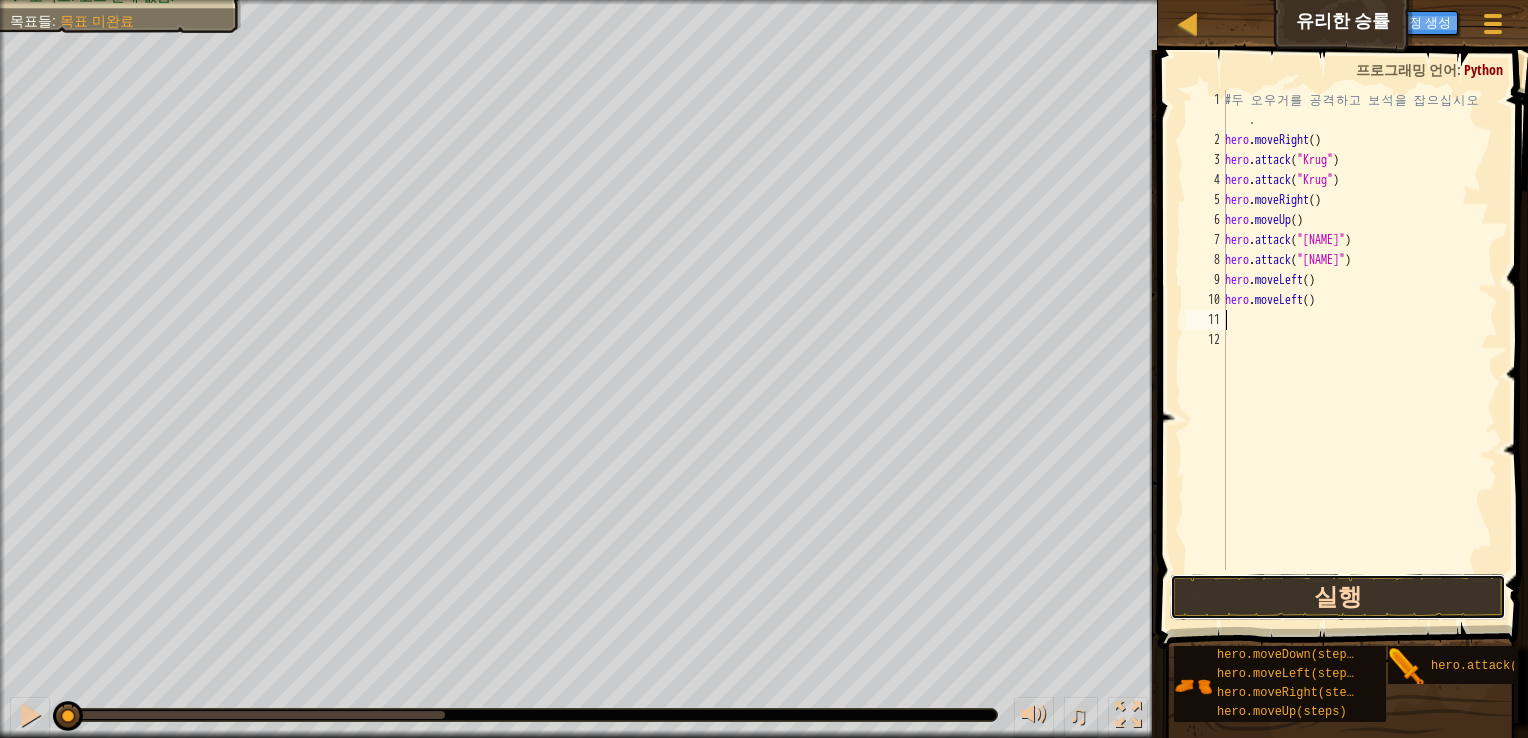click on "실행" at bounding box center [1338, 597] 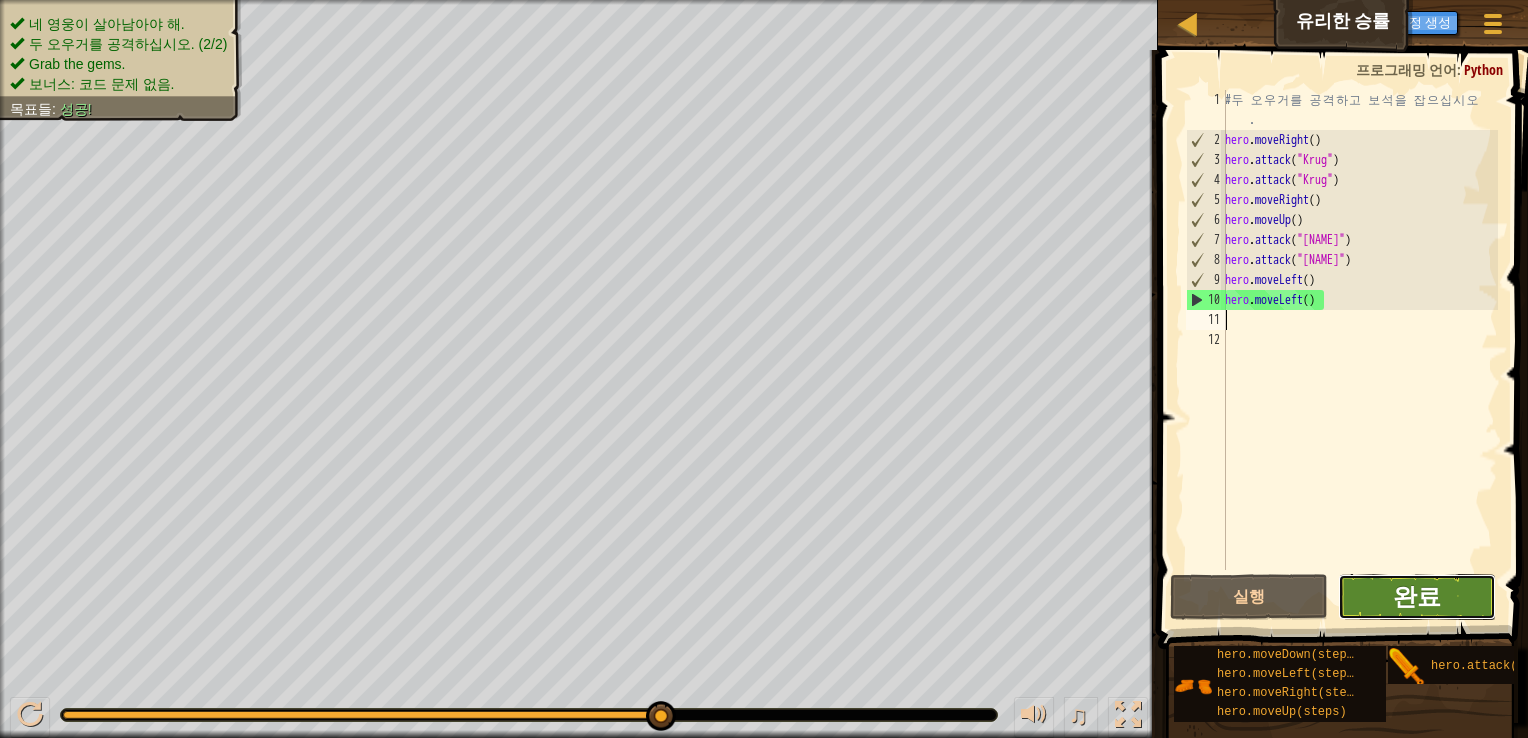 click on "완료" at bounding box center (1417, 596) 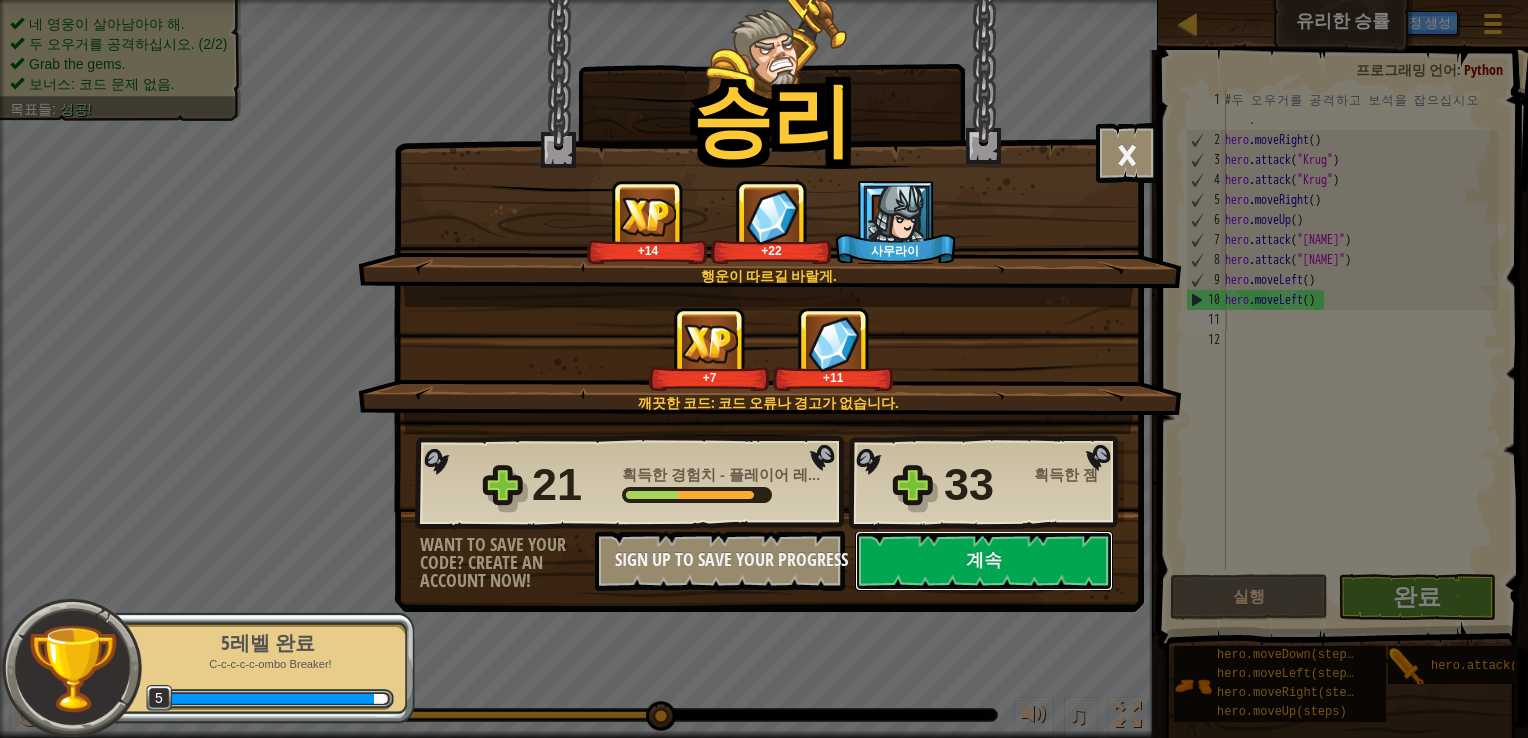 click on "계속" at bounding box center (984, 561) 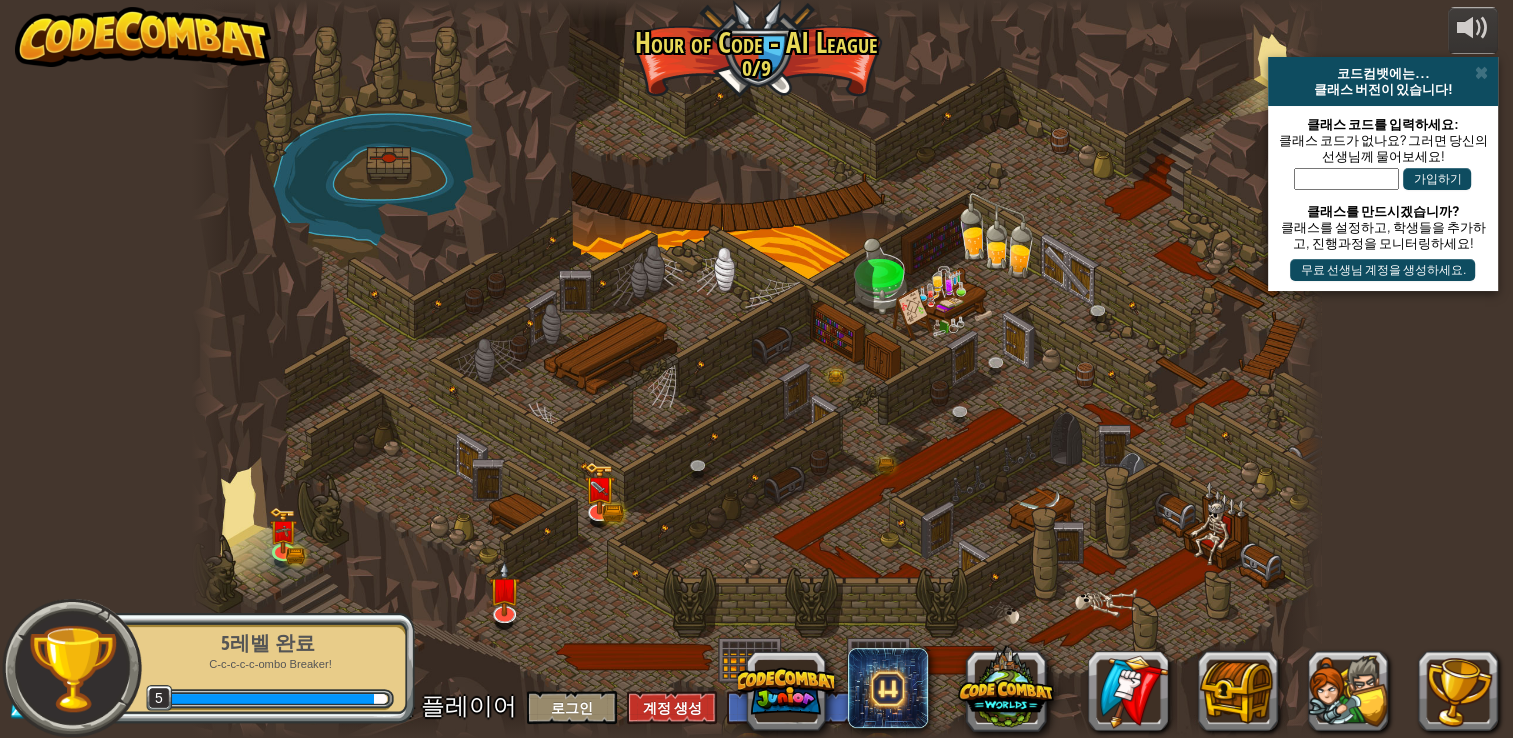 select on "ko" 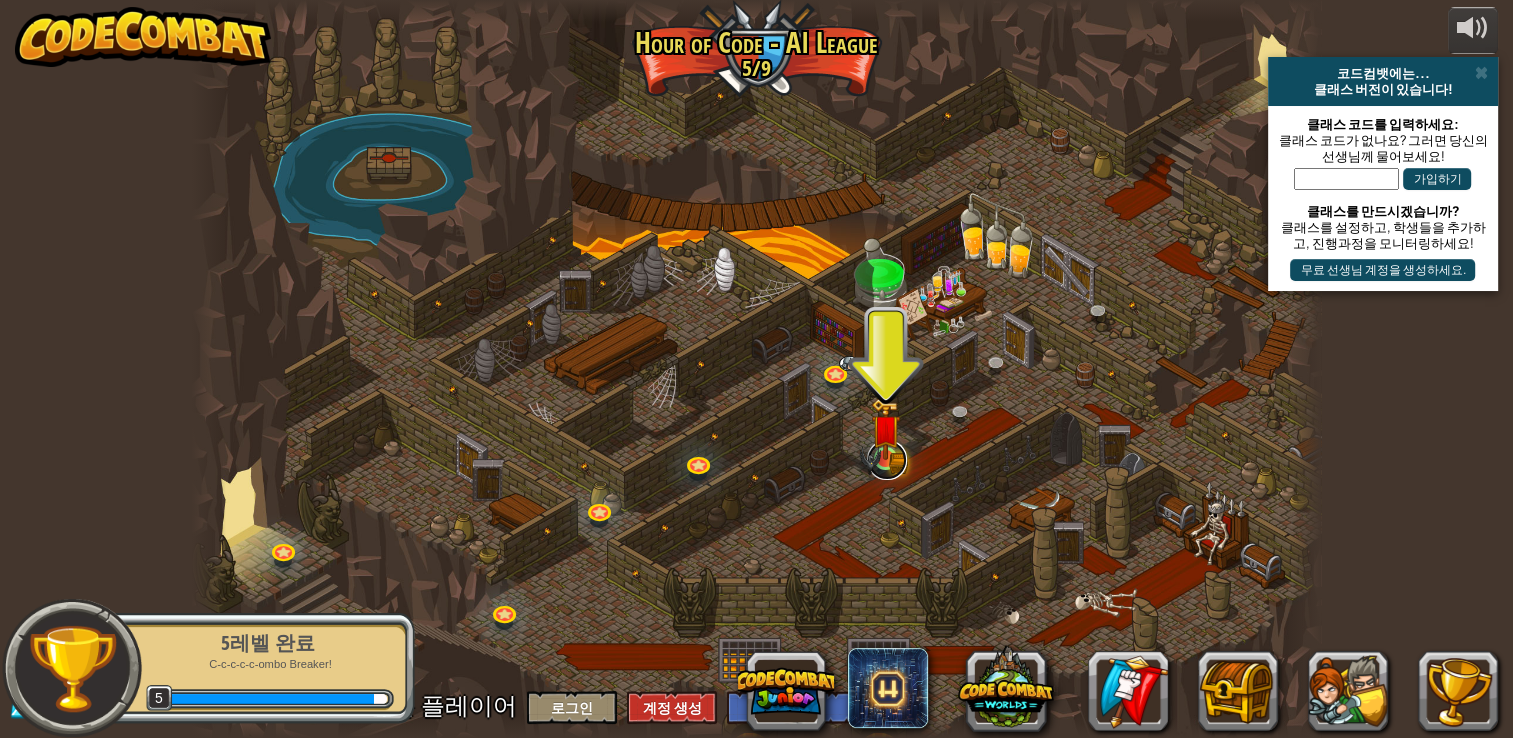 click at bounding box center (887, 460) 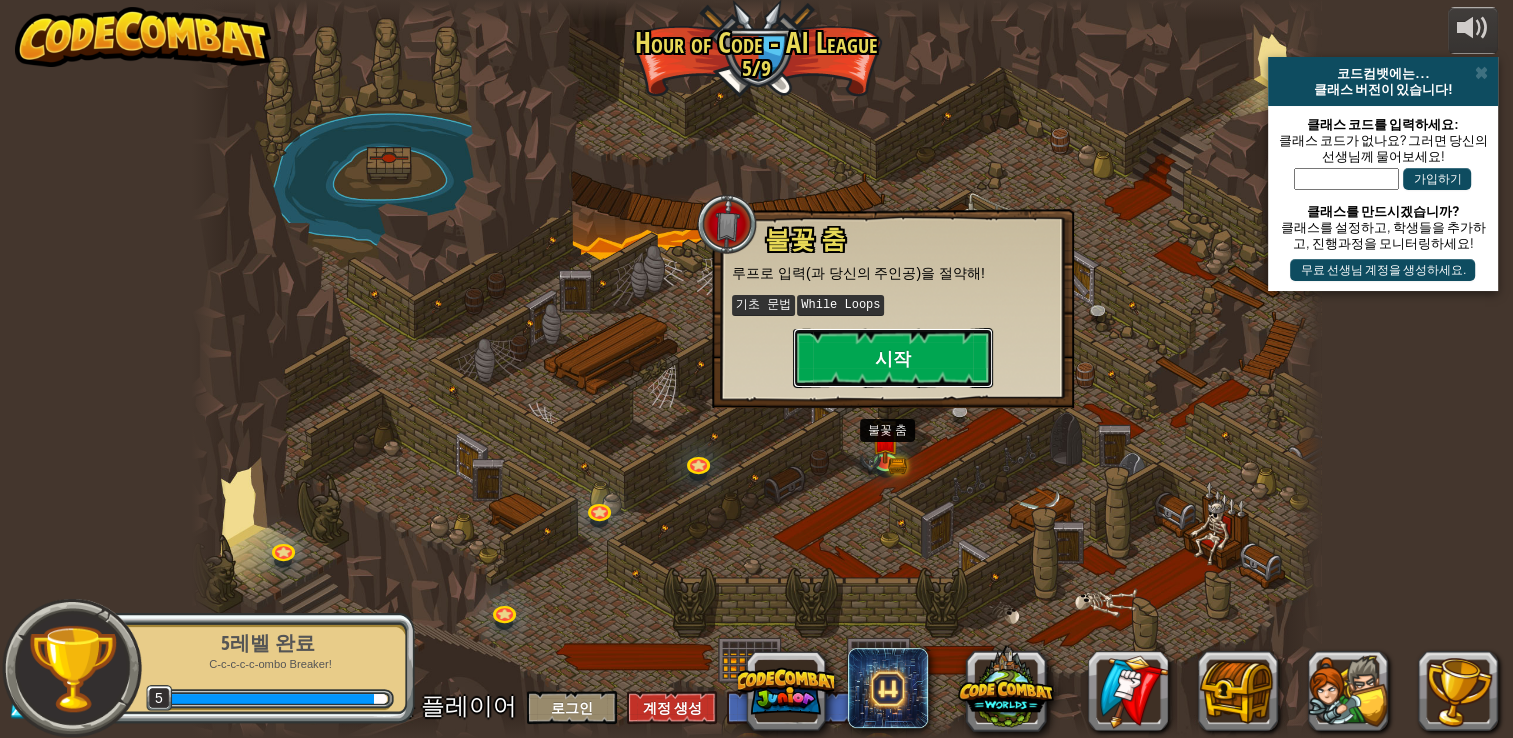 click on "시작" at bounding box center (893, 358) 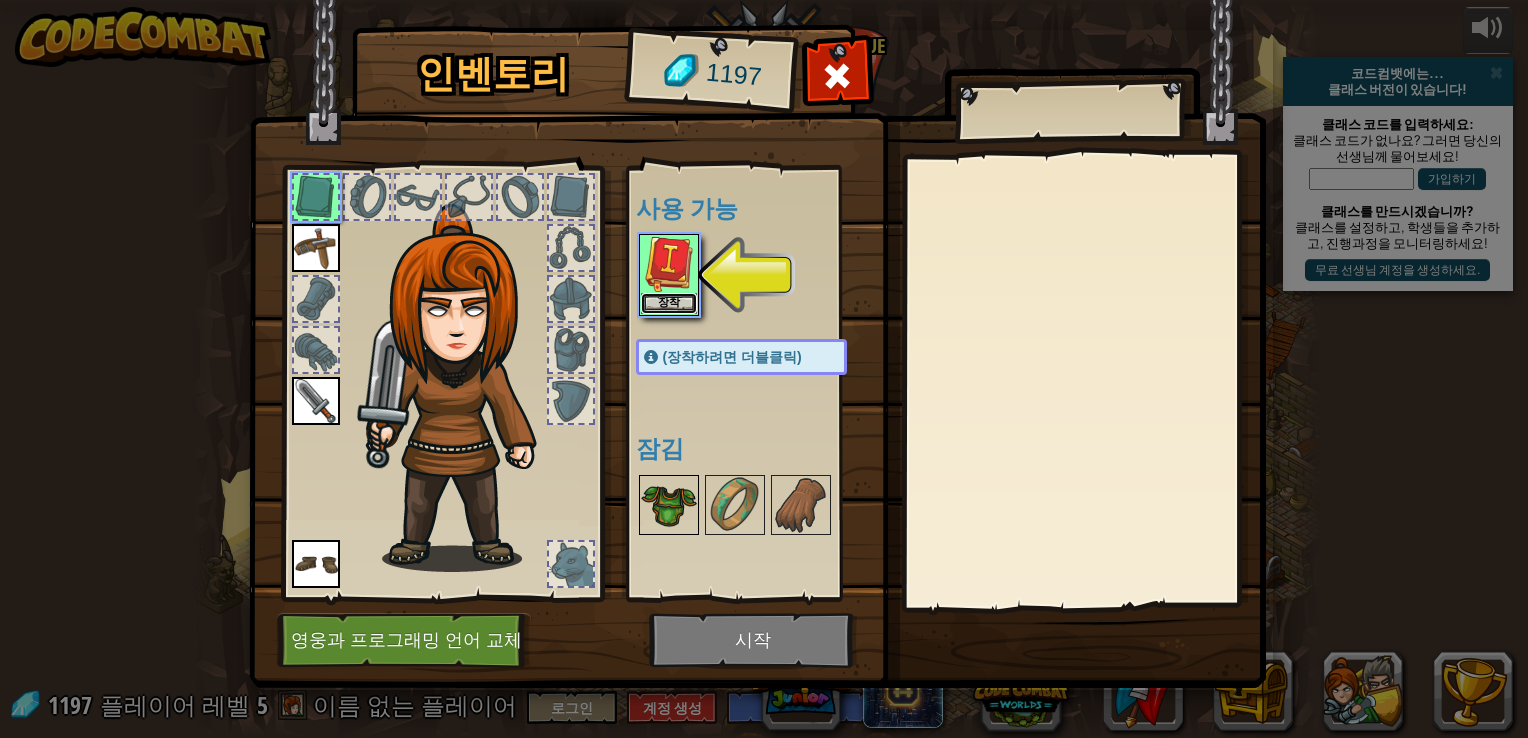 click on "장착" at bounding box center (669, 303) 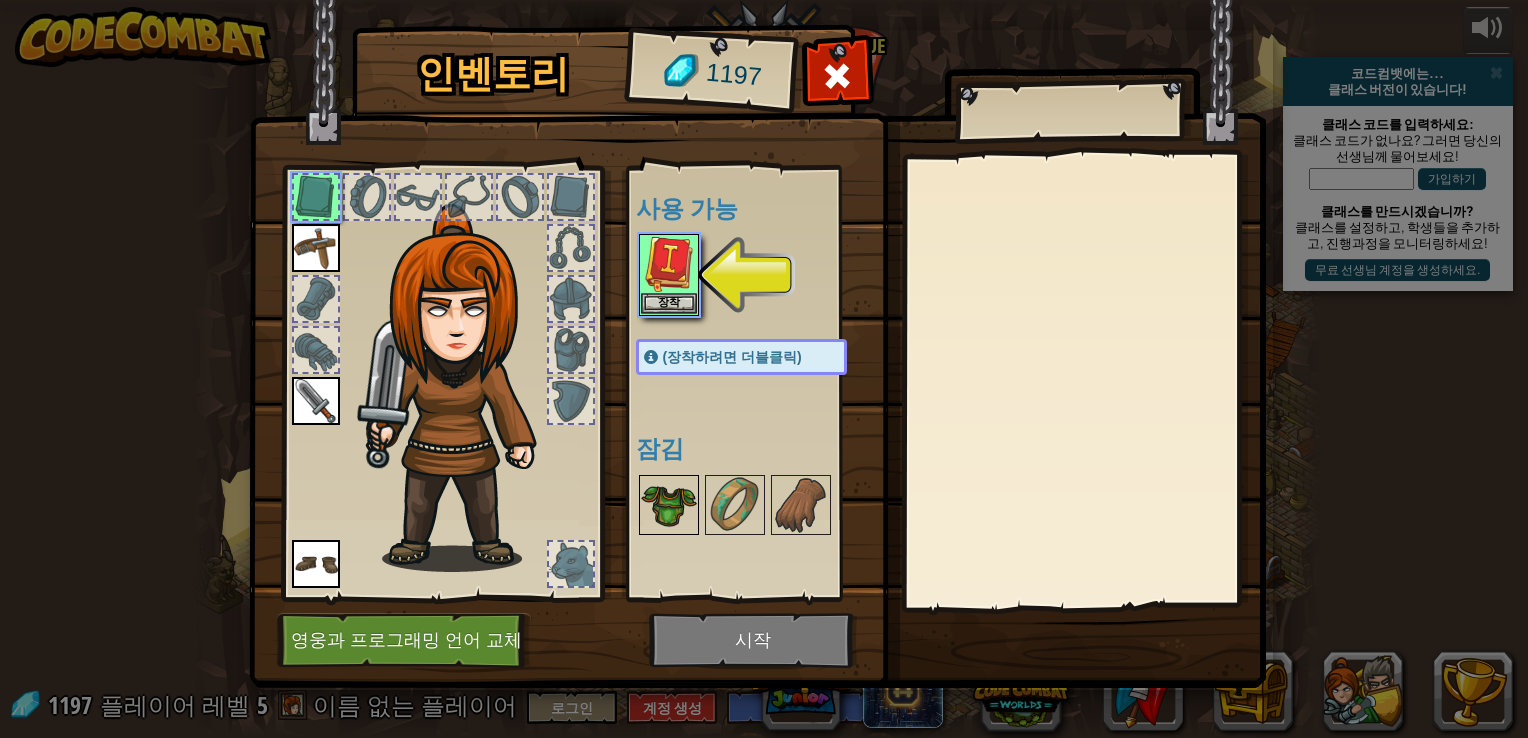 click at bounding box center [669, 505] 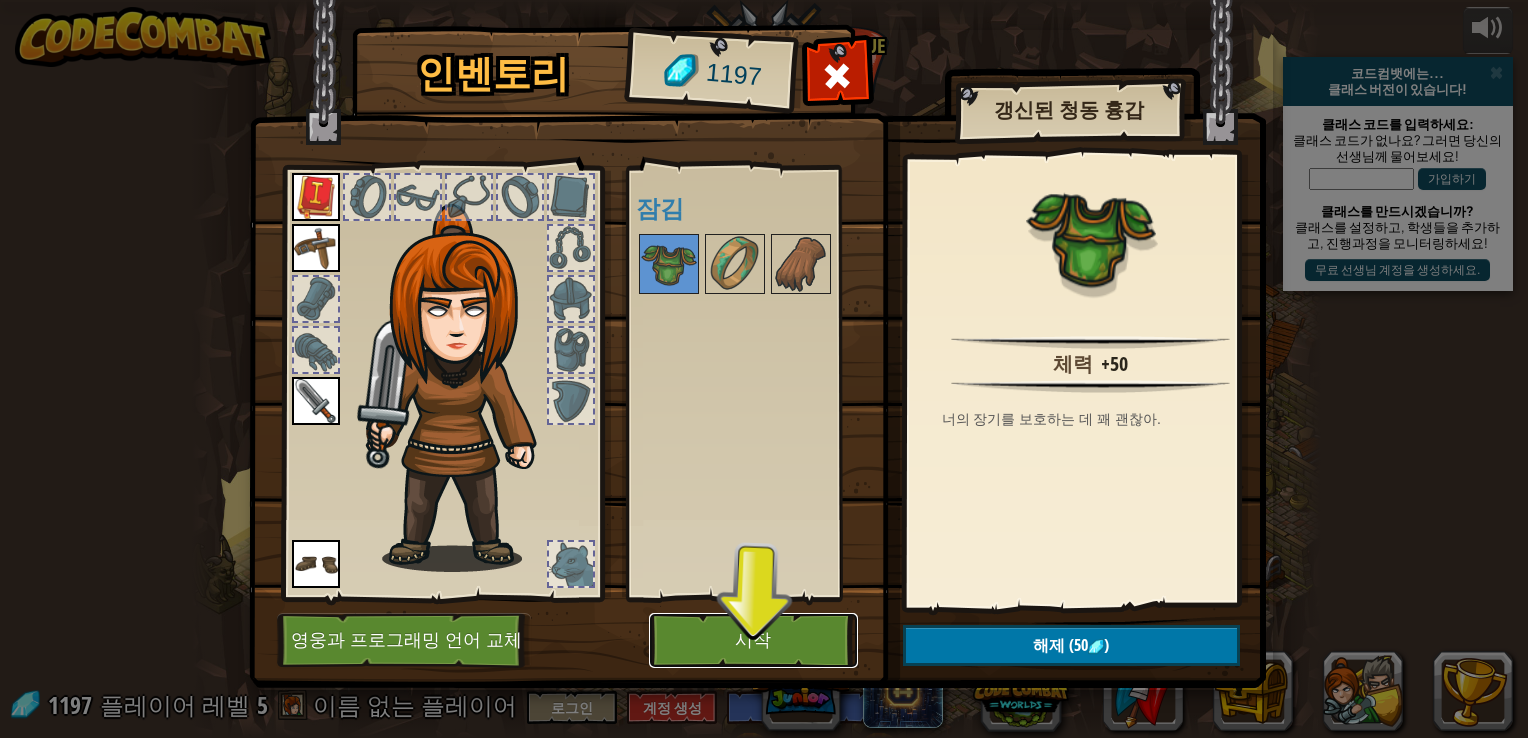 click on "시작" at bounding box center [753, 640] 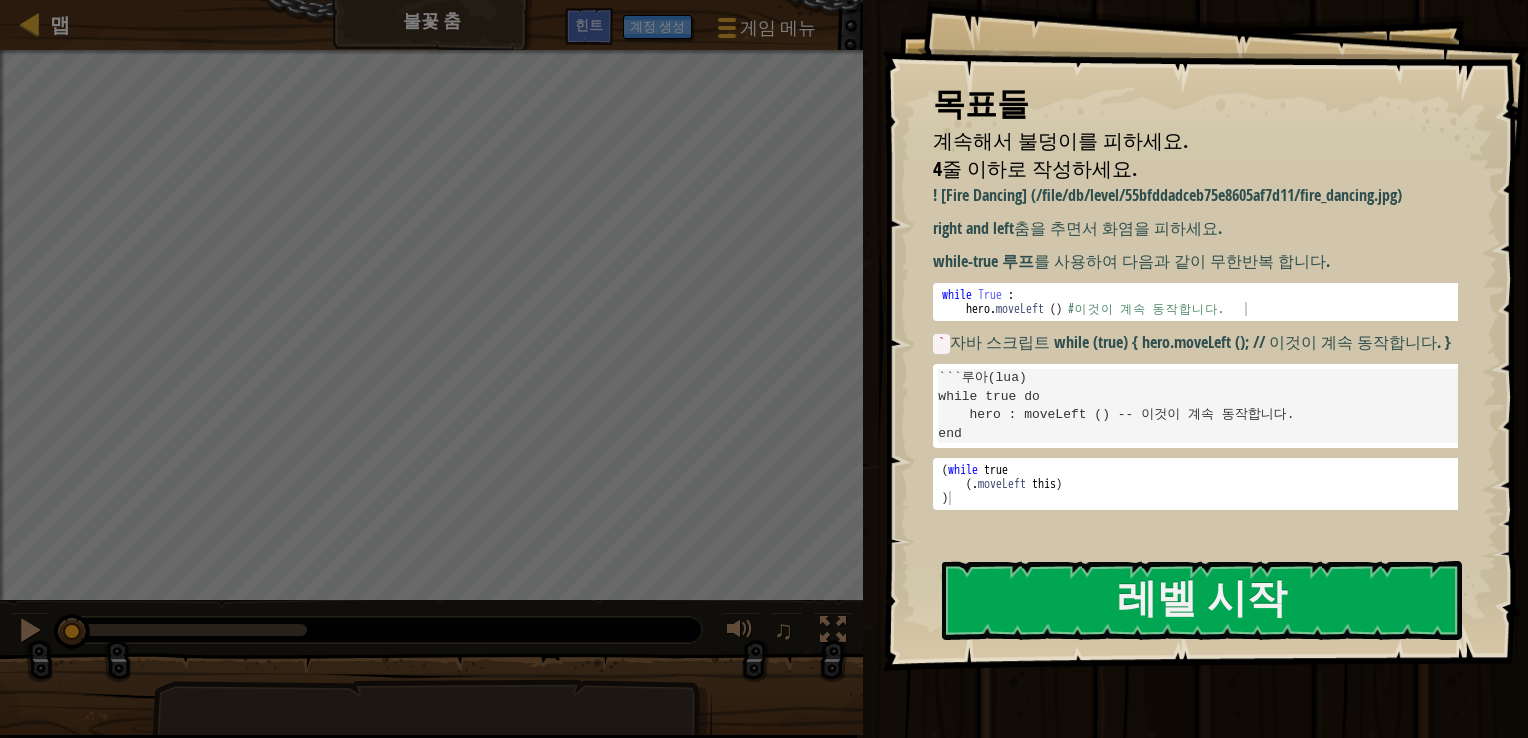 click on "```루아(lua)
while true do
hero : moveLeft () -- 이것이 계속 동작합니다.
end" at bounding box center [1203, 406] 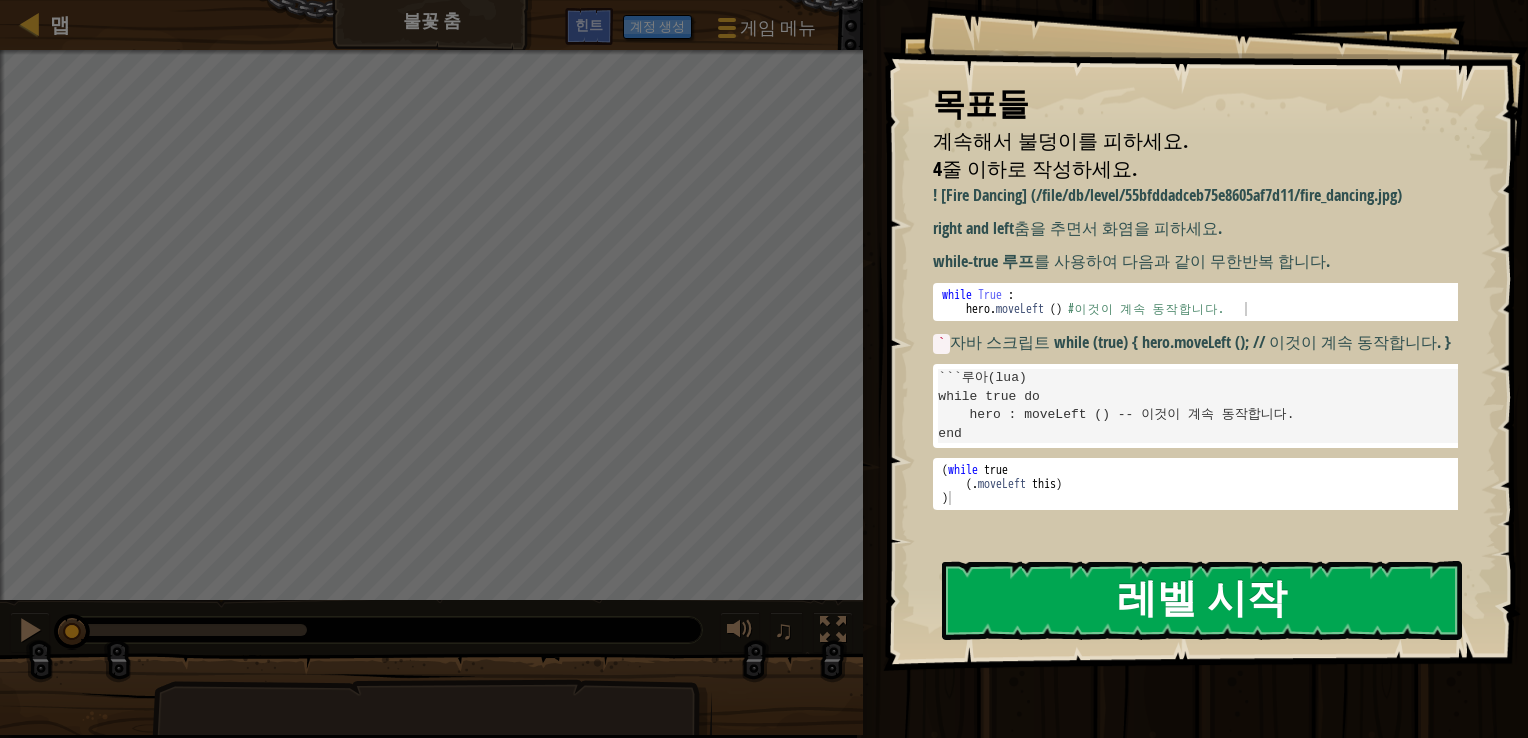 click on "레벨 시작" at bounding box center (1202, 600) 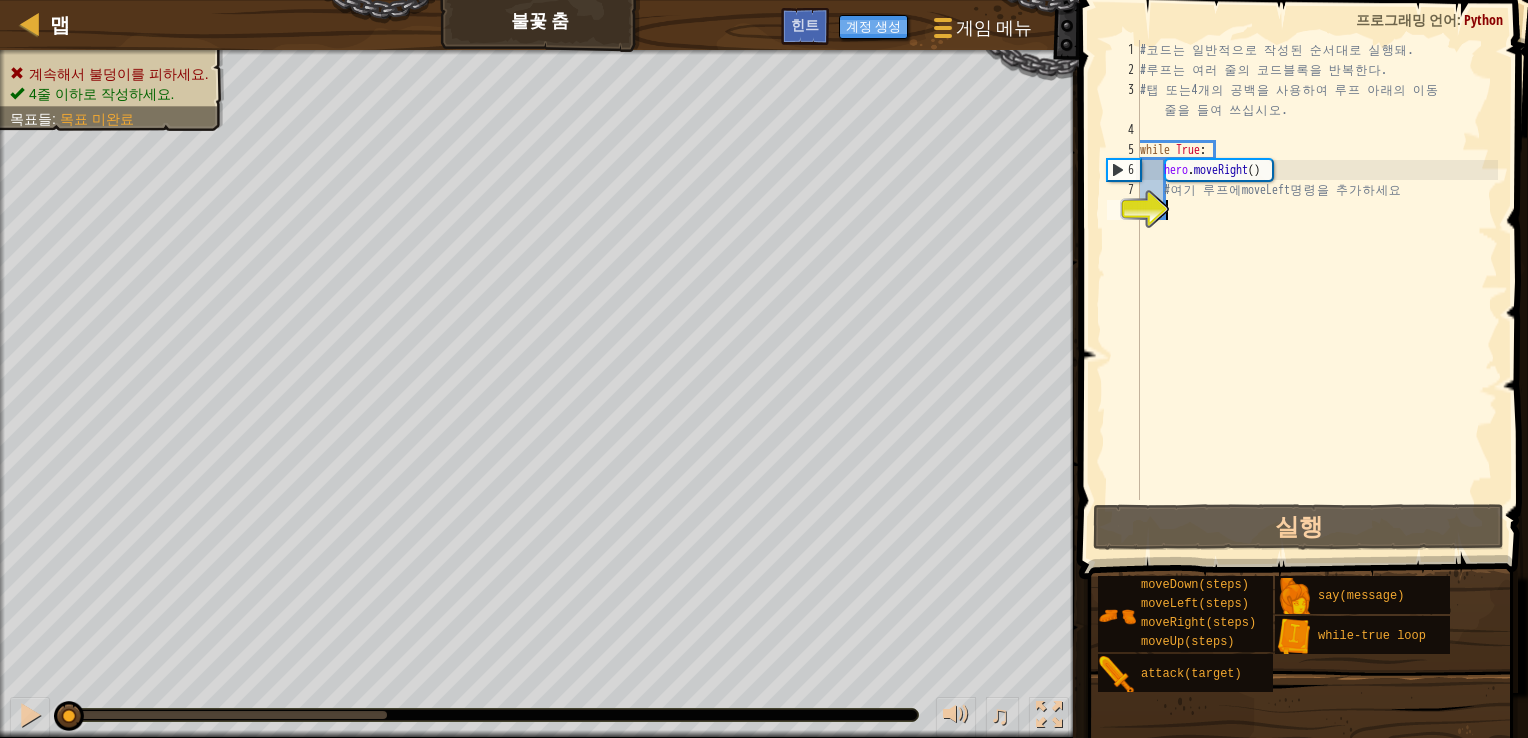 click on "#  코 드 는   일 반 적 으 로   작 성 된   순 서 대 로   실 행 돼 . #  루 프 는   여 러   줄 의   코 드 블 록 을   반 복 한 다 . #   탭   또 는  4  개 의   공 백 을   사 용 하 여   루 프   아 래 의   이 동        줄 을   들 여   쓰 십 시 오 . while   True :      hero . moveRight ( )      #  여 기   루 프 에  moveLeft  명 령 을   추 가 하 세 요" at bounding box center (1317, 290) 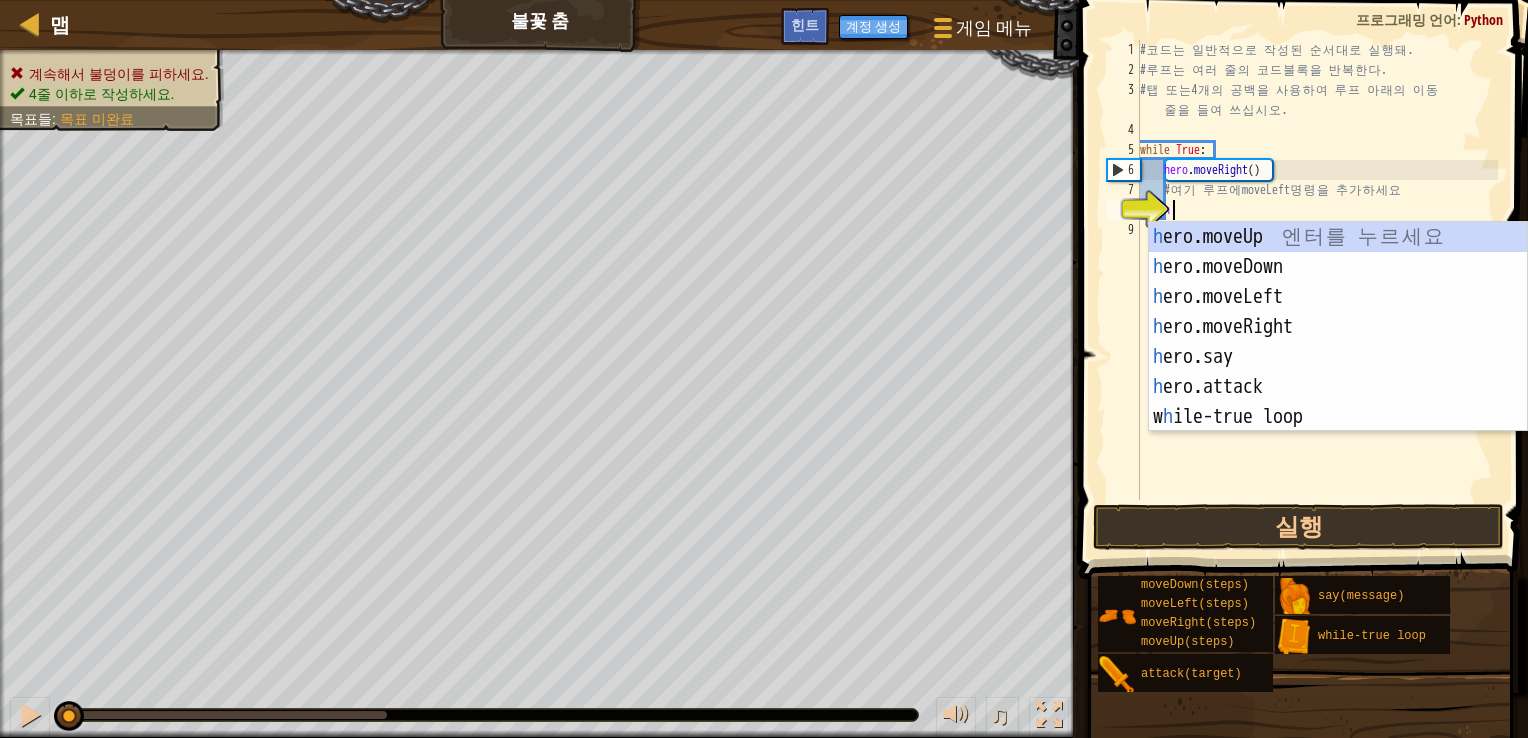 scroll, scrollTop: 9, scrollLeft: 1, axis: both 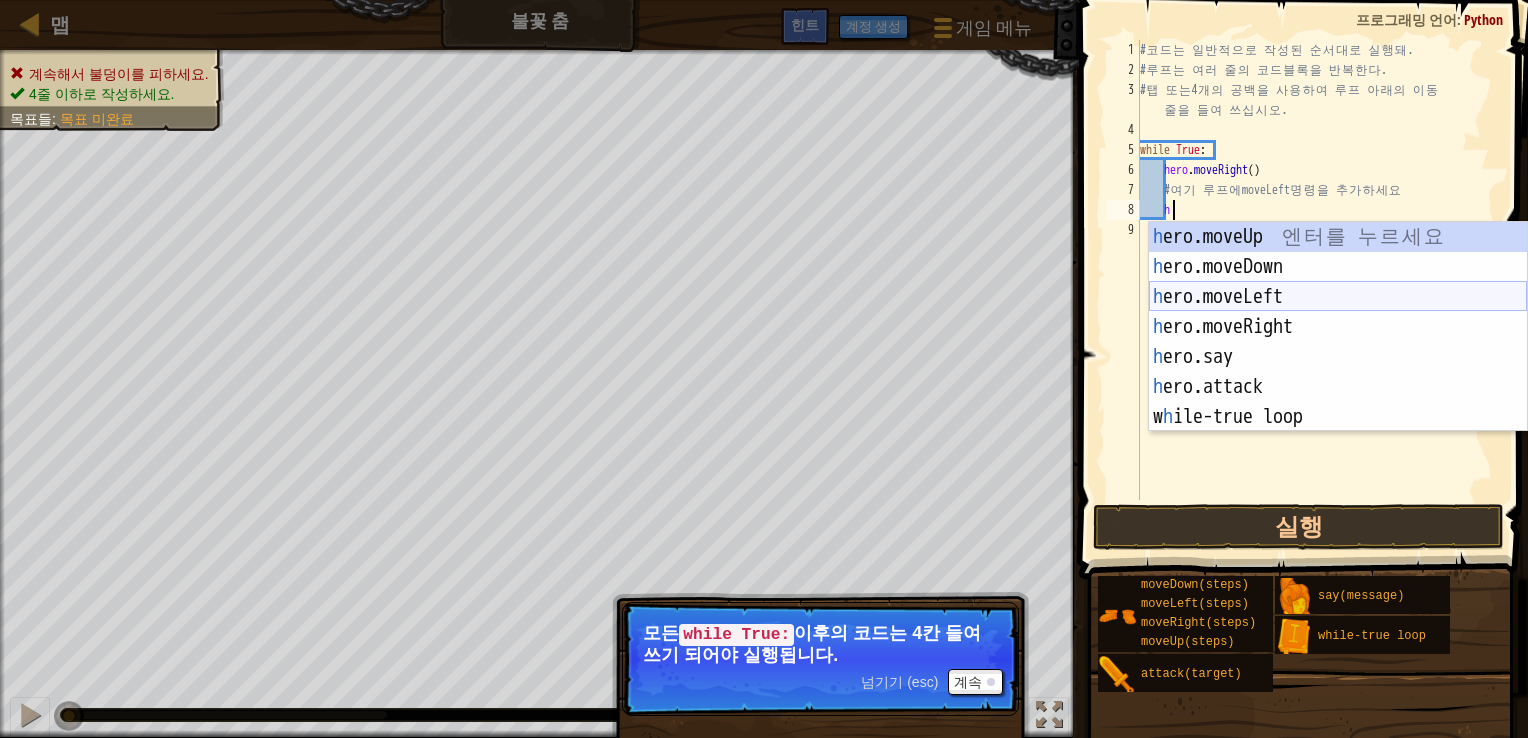 click on "h ero.moveUp ENTER h ero.moveDown ENTER h ero.moveLeft ENTER h ero.moveRight ENTER h ero.say ENTER h ero.attack ENTER w h ile-true loop ENTER" at bounding box center [1338, 357] 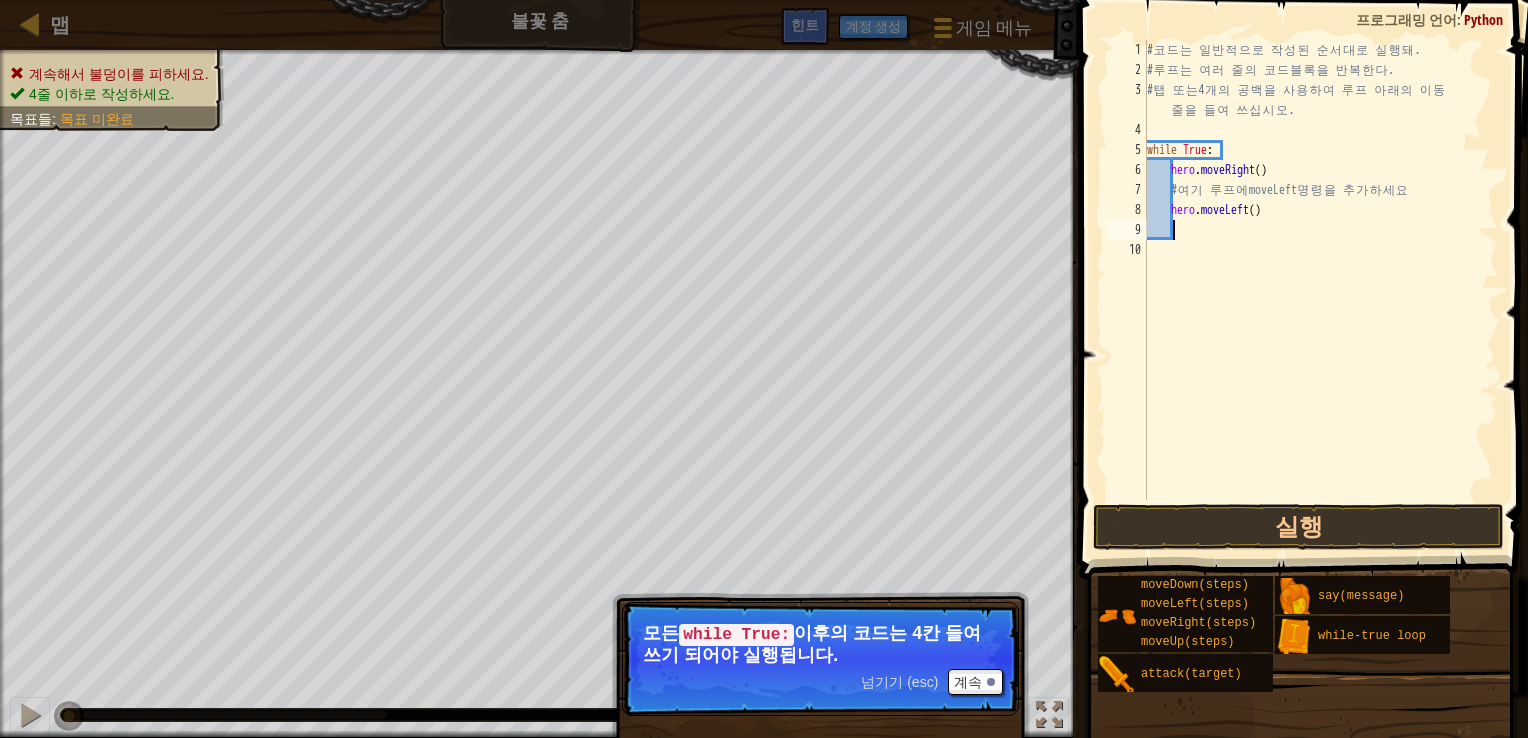 scroll, scrollTop: 9, scrollLeft: 0, axis: vertical 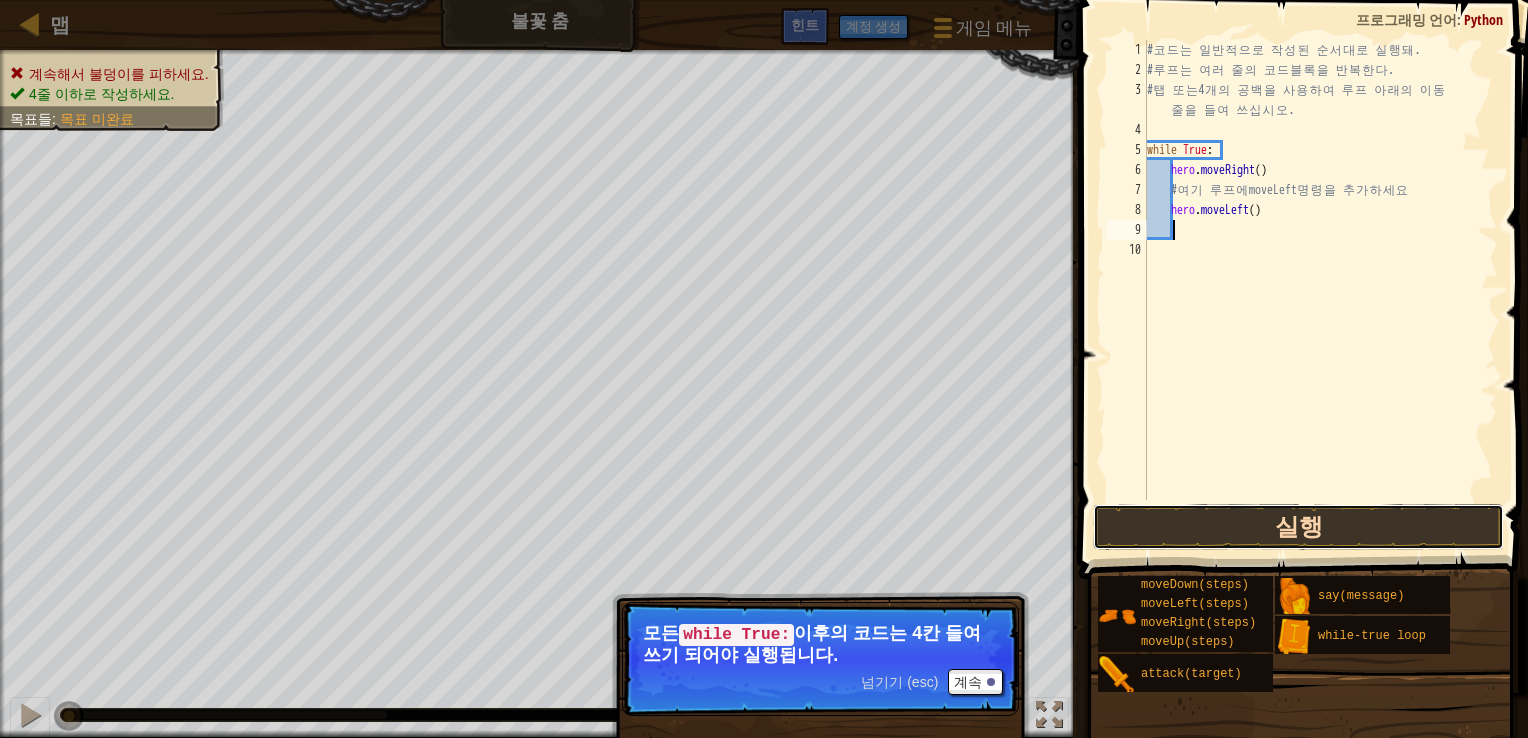click on "실행" at bounding box center (1299, 527) 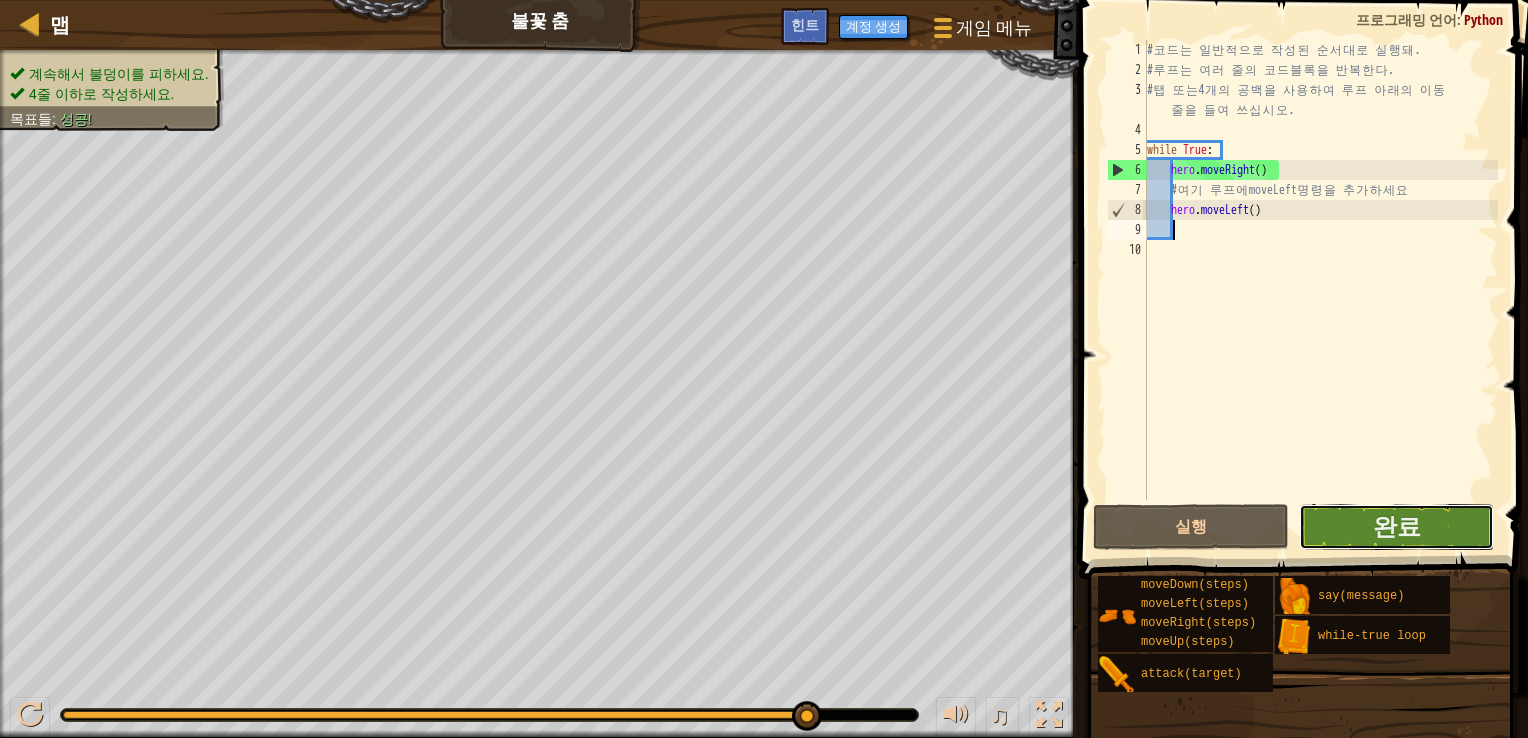 click on "완료" at bounding box center (1397, 527) 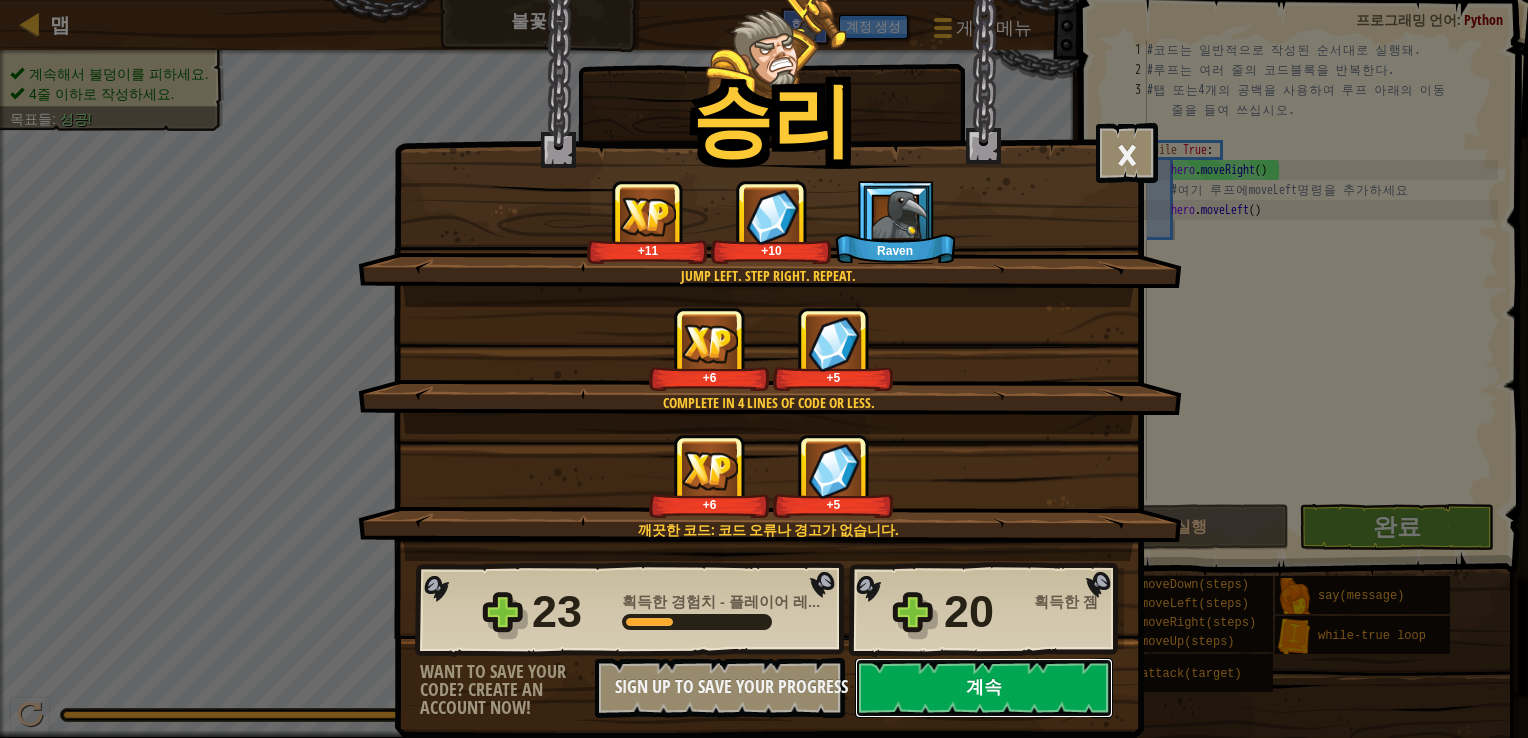 click on "계속" at bounding box center (984, 688) 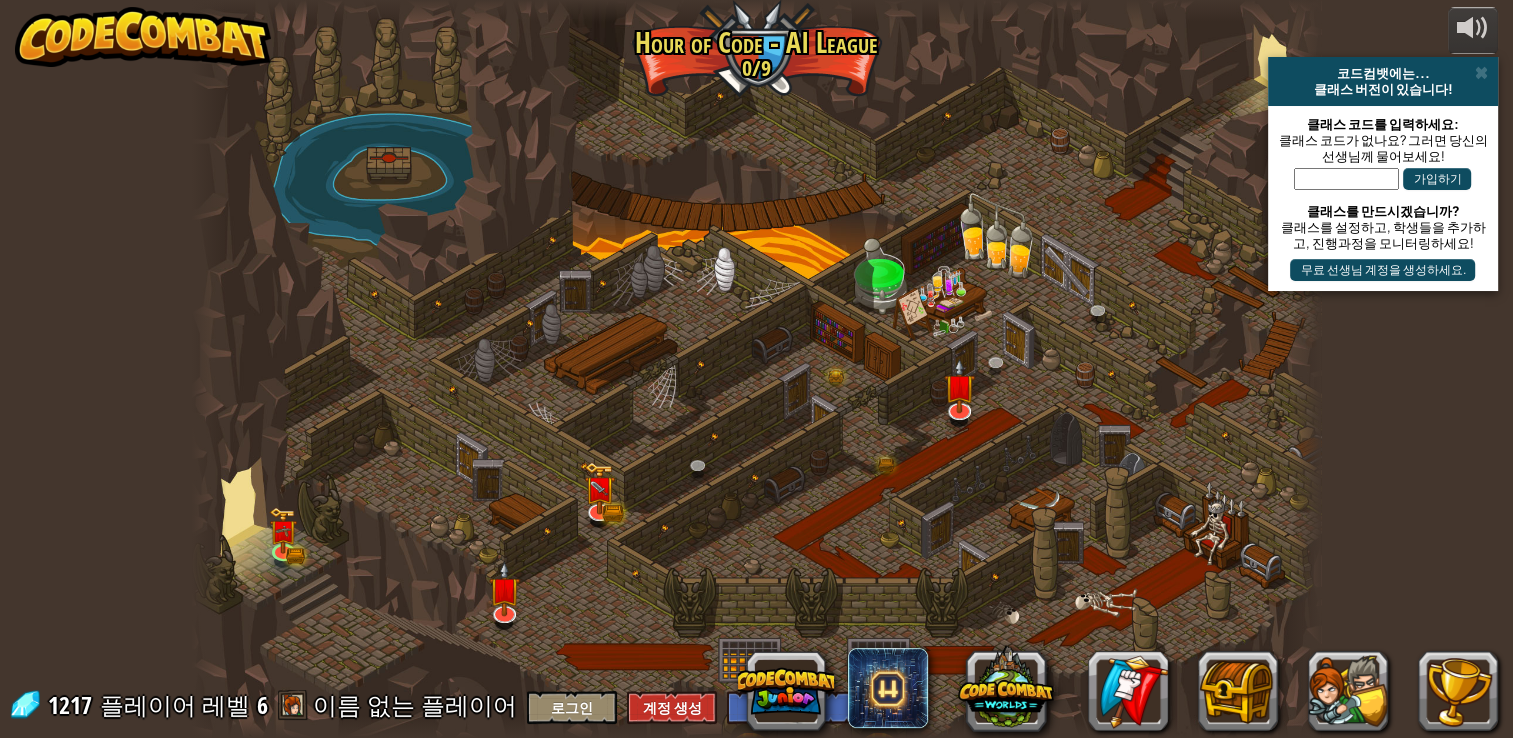select on "ko" 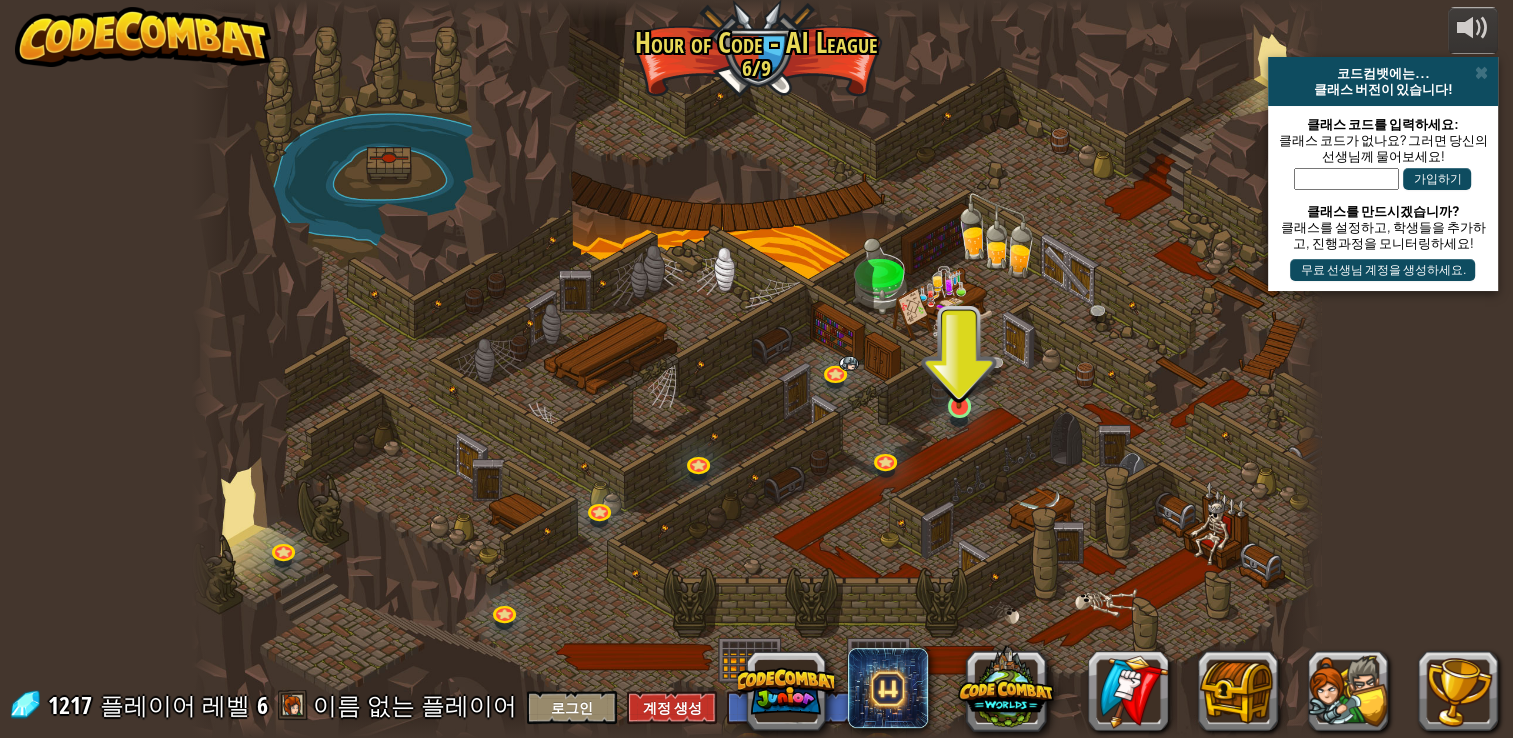 click at bounding box center [959, 376] 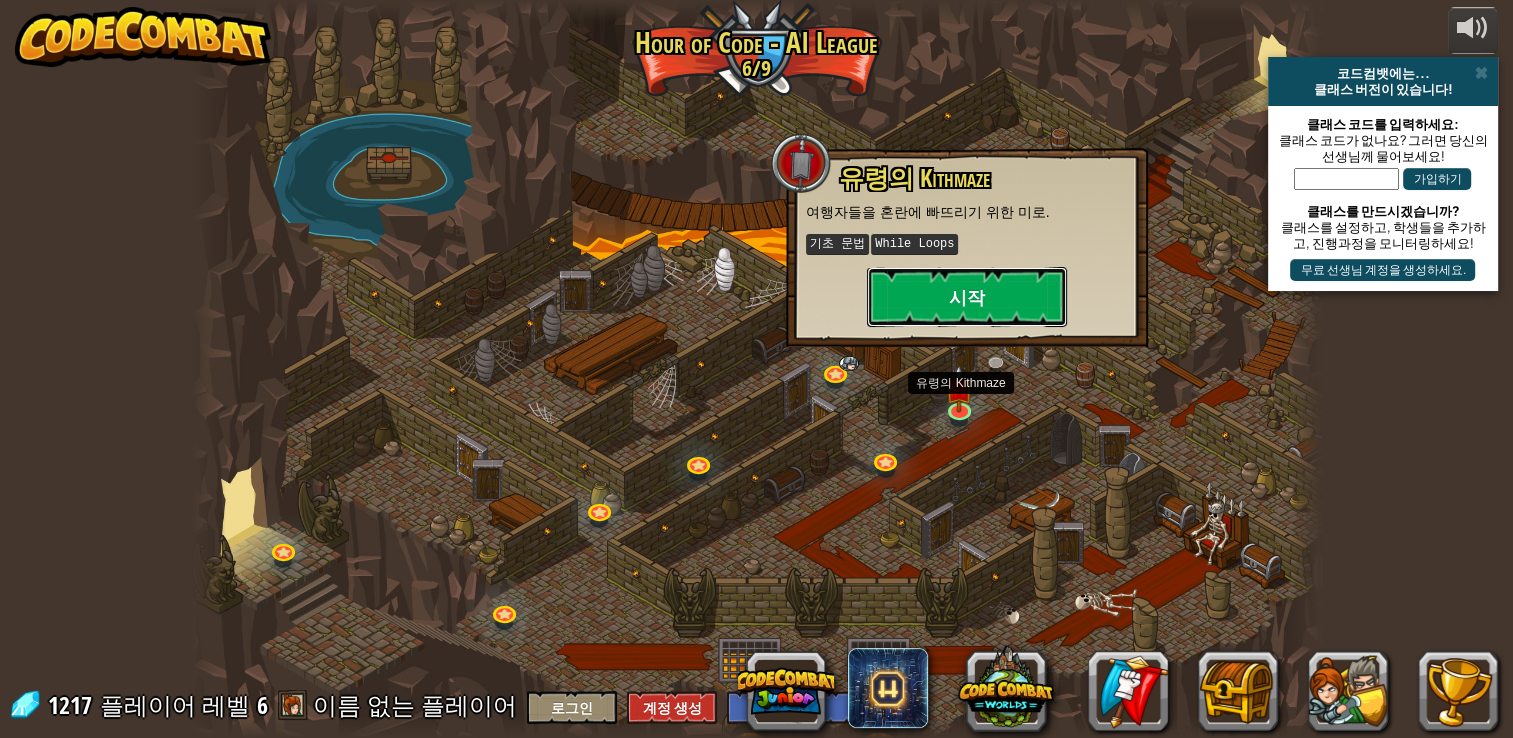 click on "시작" at bounding box center (967, 297) 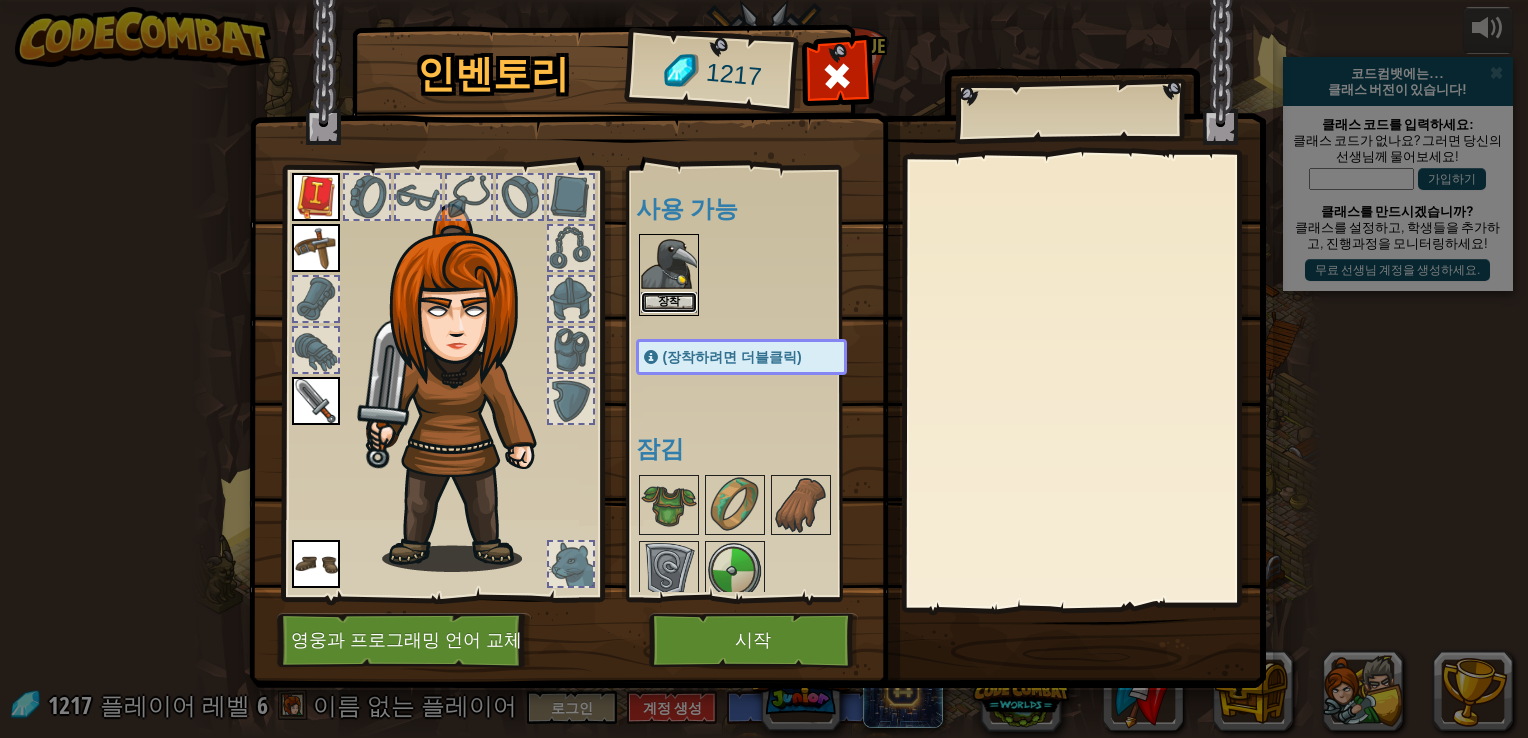 click on "장착" at bounding box center (669, 302) 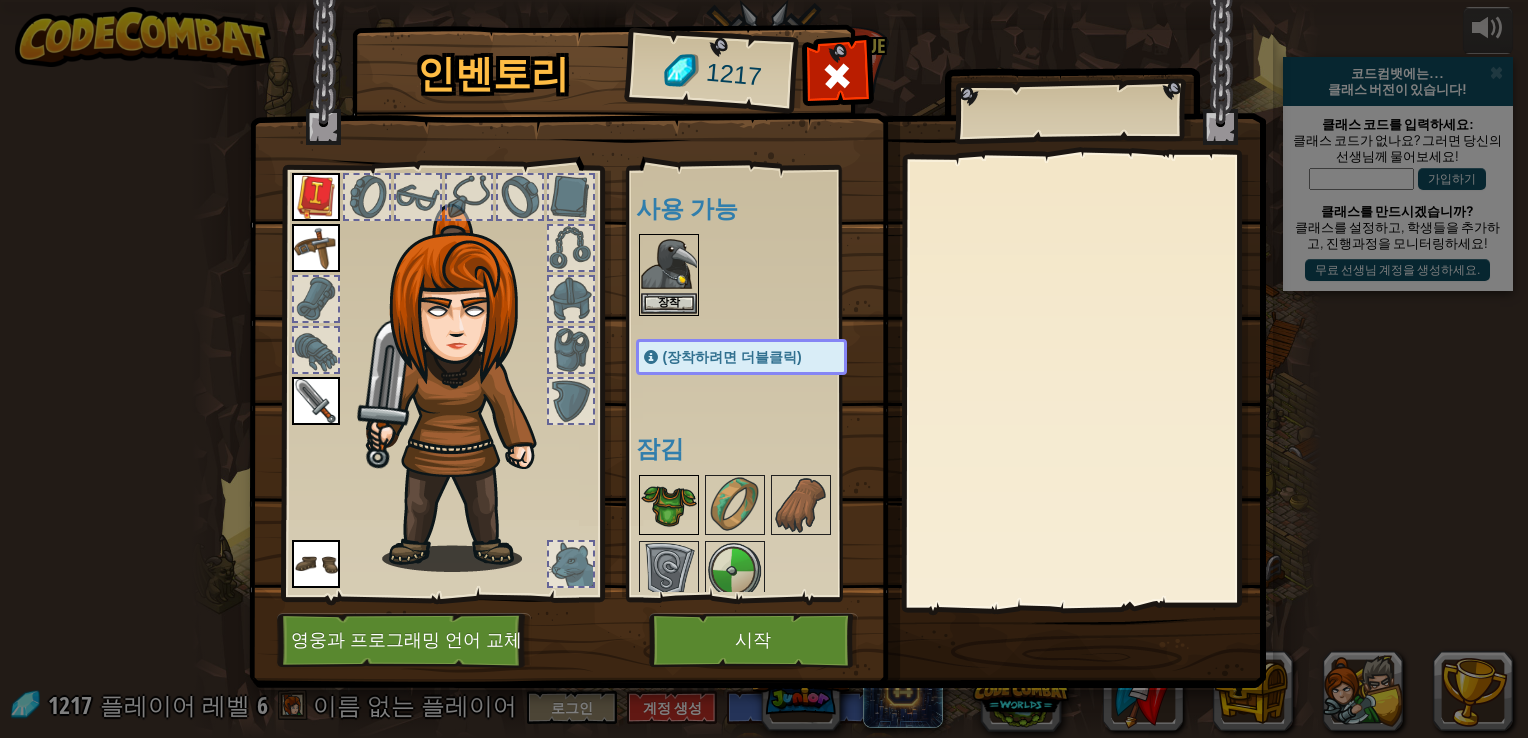click at bounding box center [669, 505] 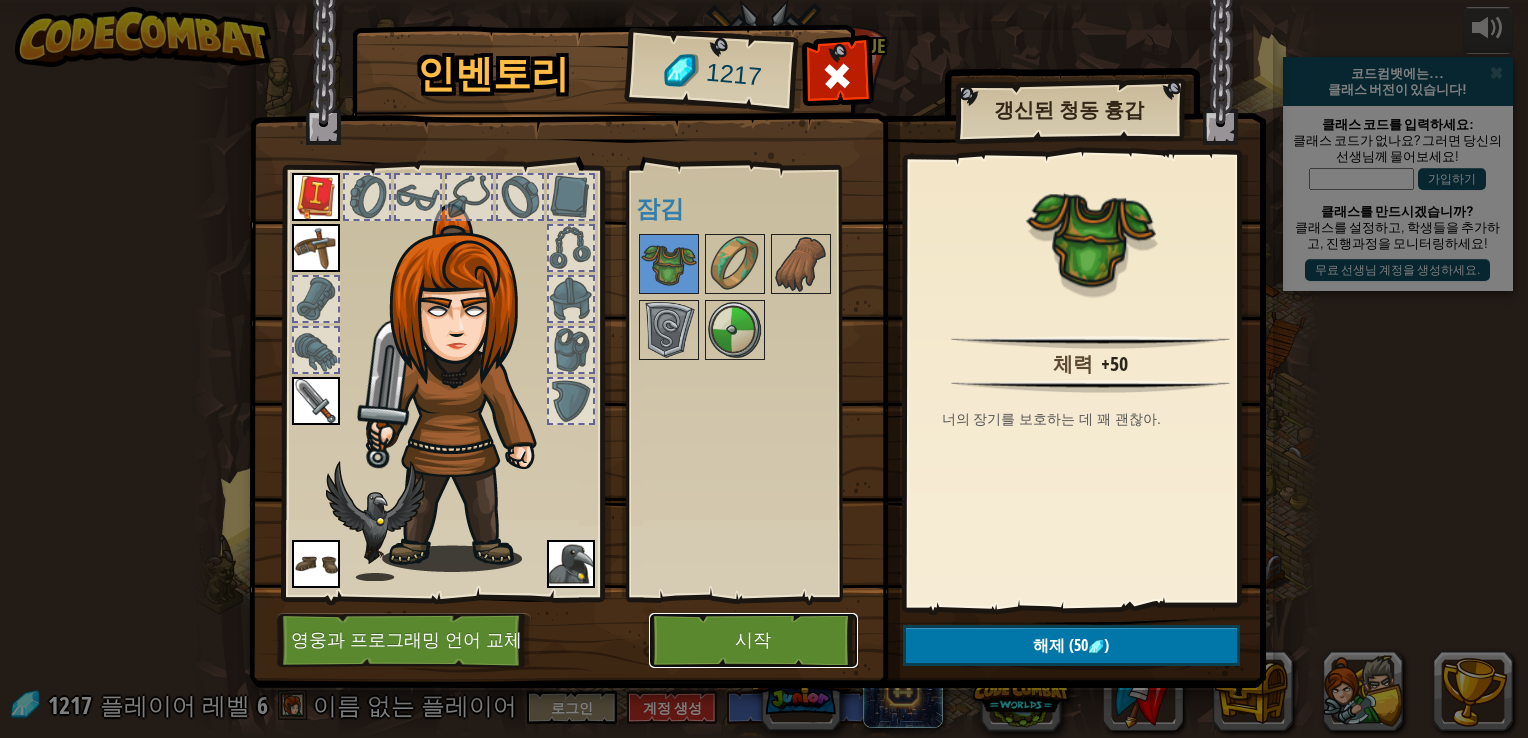 click on "시작" at bounding box center [753, 640] 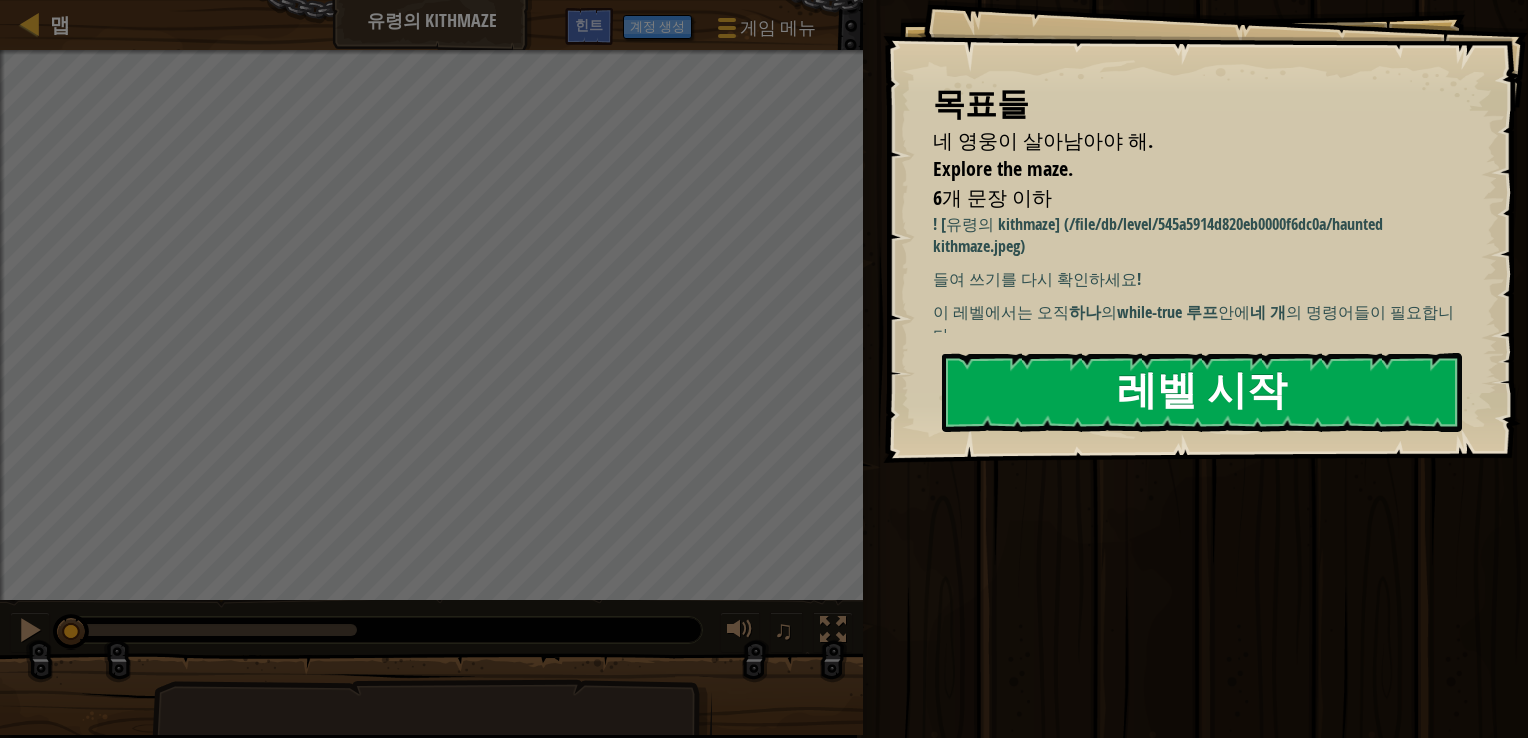 click on "레벨 시작" at bounding box center [1202, 392] 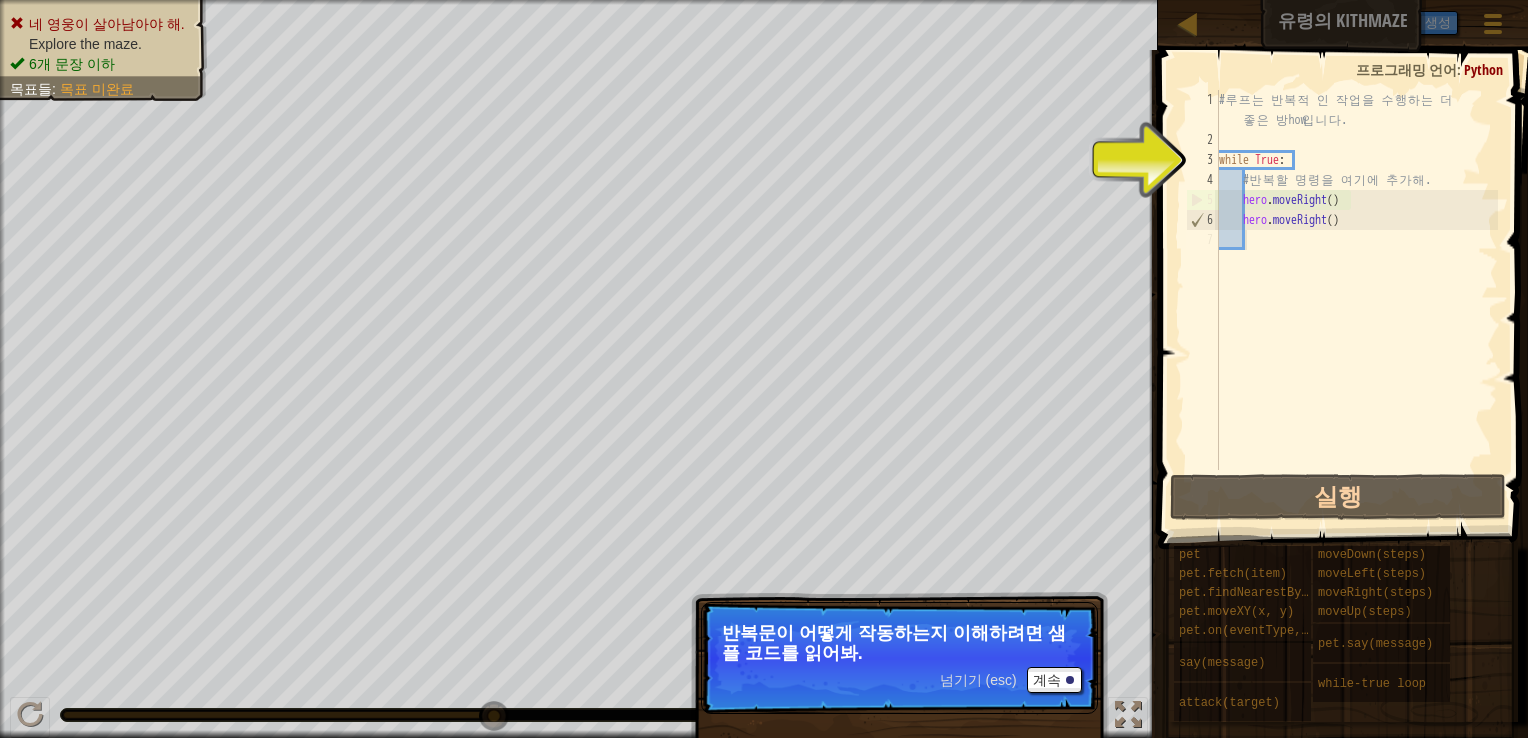 click on "#  LOOPS ARE A BETTER WAY TO PERFORM REPETITIVE TASKS. while   True :      #  ADD YOUR COMMANDS TO REPEAT HERE.      hero . moveRight ( )      hero . moveRight ( )" at bounding box center (1356, 310) 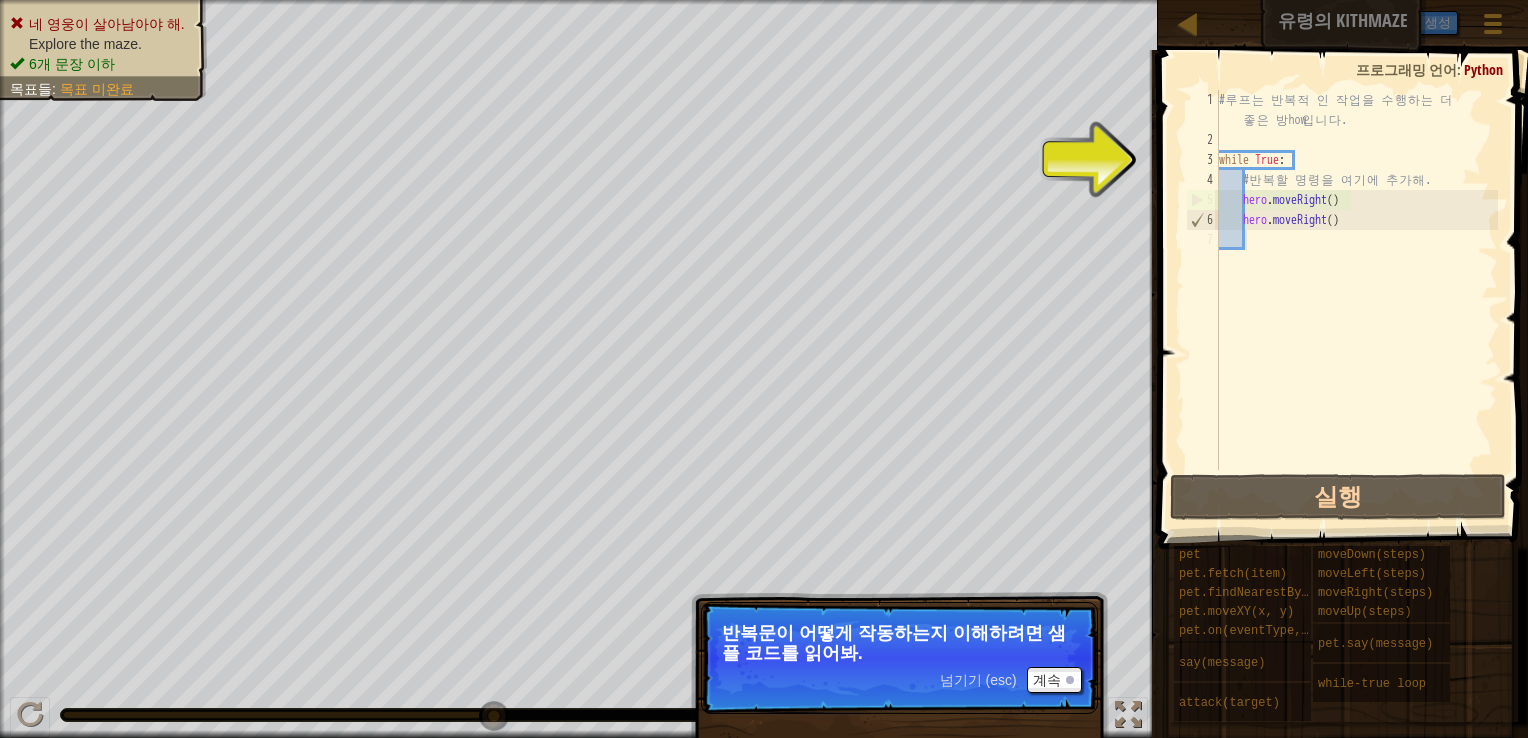 click on "#  LOOPS ARE A BETTER WAY TO PERFORM REPETITIVE TASKS. while   True :      #  ADD YOUR COMMANDS TO REPEAT HERE.      hero . moveRight ( )      hero . moveRight ( )" at bounding box center (1356, 310) 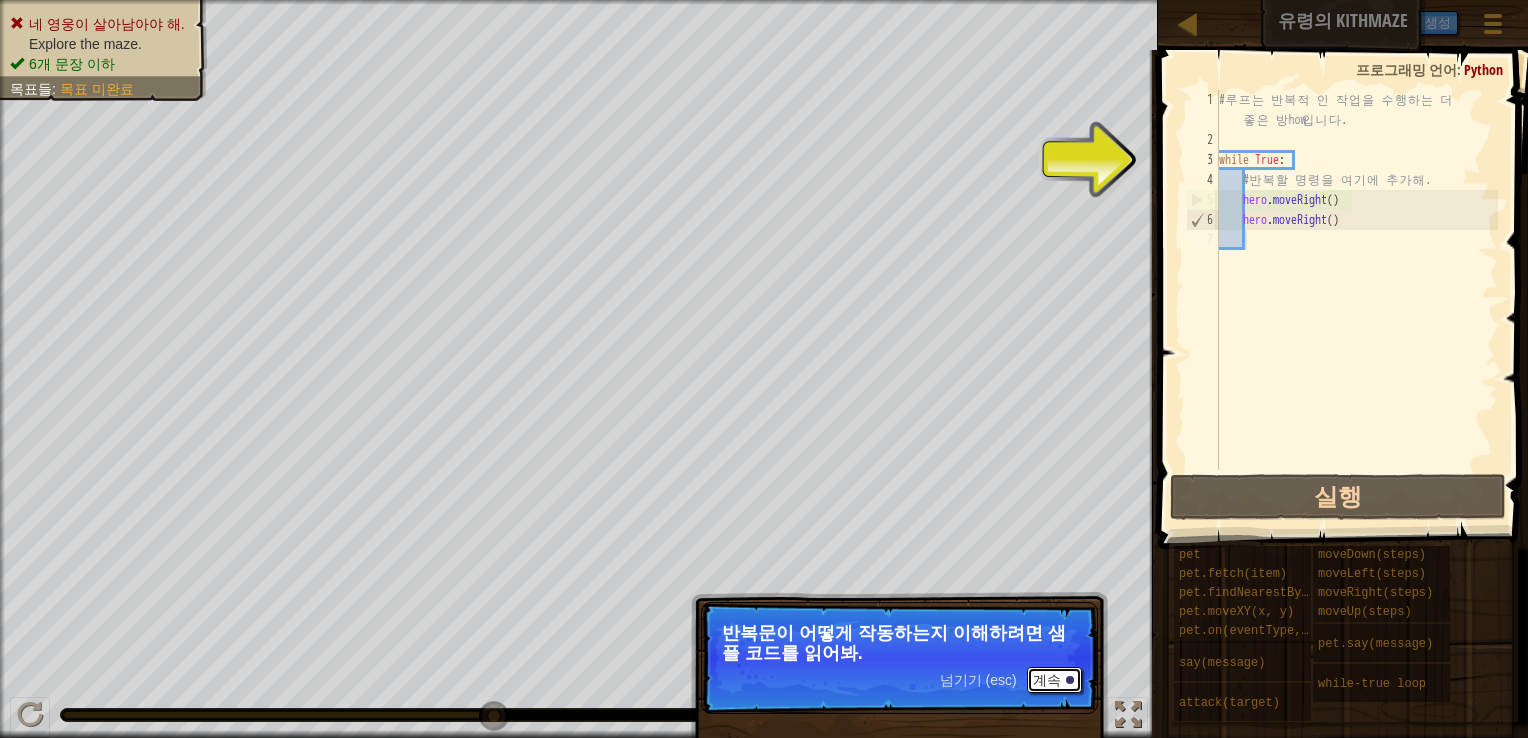 click on "계속" at bounding box center (1054, 680) 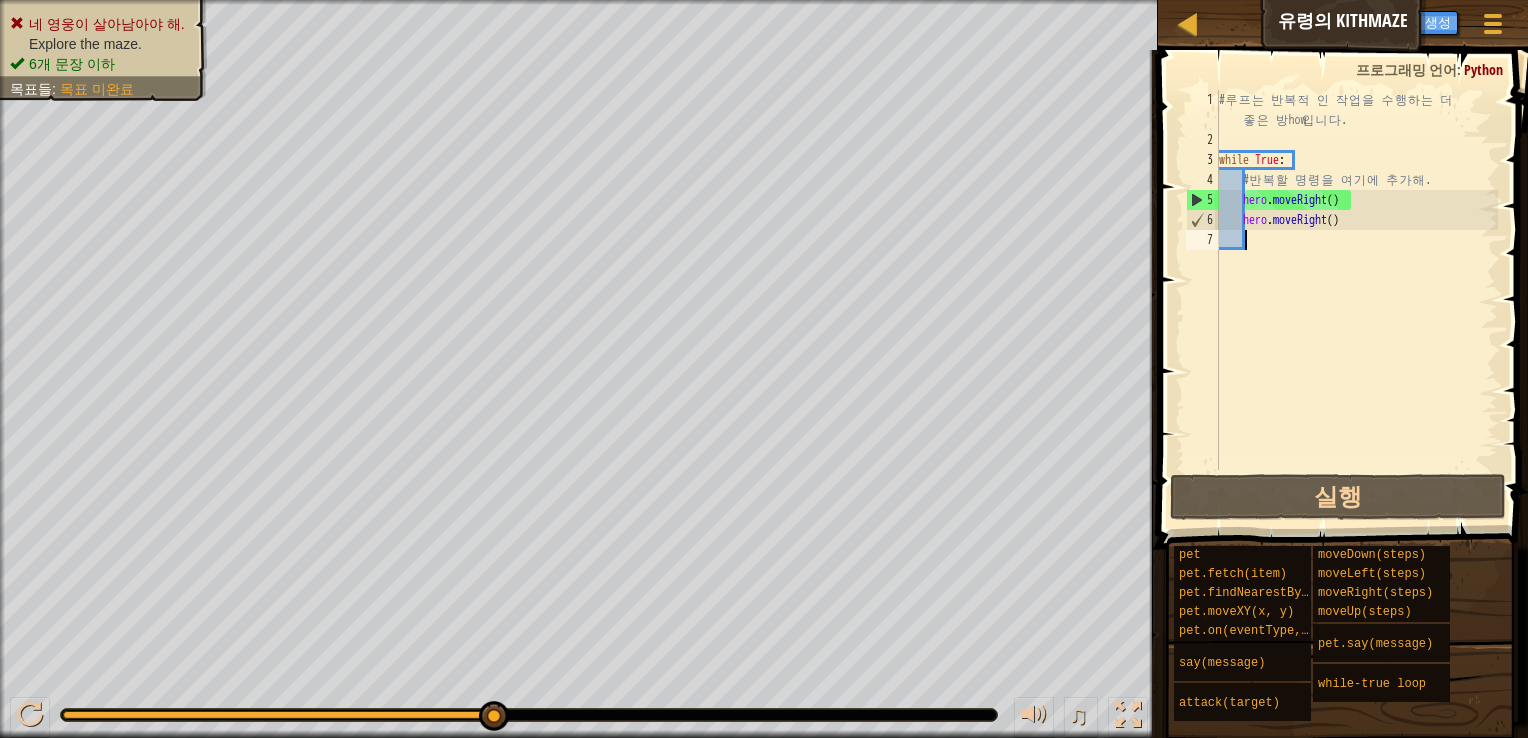 scroll, scrollTop: 9, scrollLeft: 0, axis: vertical 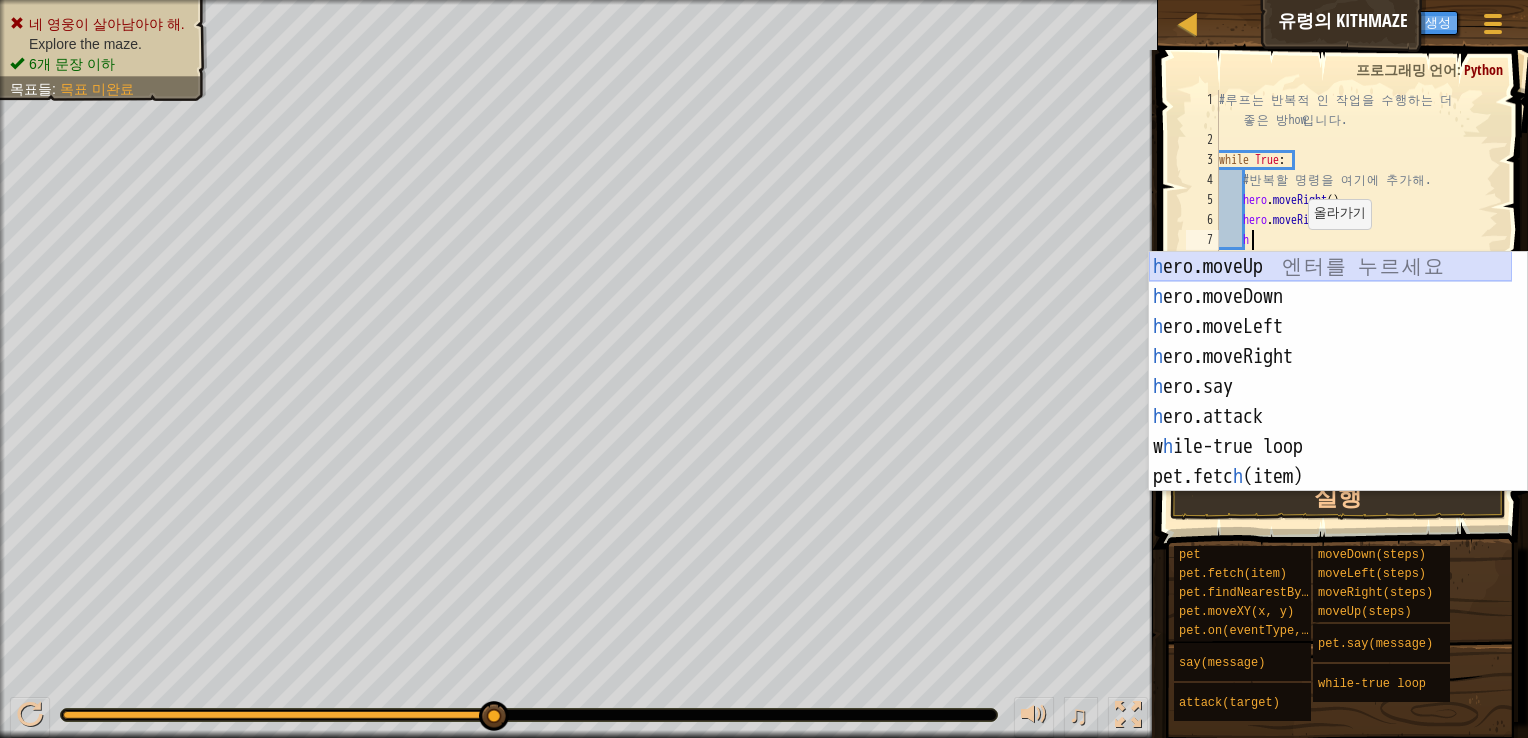 click on "h ero.moveUp 엔 터 를   누 르 세 요 h ero.moveDown 엔 터 를   누 르 세 요 h ero.moveLeft 엔 터 를   누 르 세 요 h ero.moveRight 엔 터 를   누 르 세 요 h ero.say 엔 터 를   누 르 세 요 h ero.attack 엔 터 를   누 르 세 요 w h ile-true loop 엔 터 를   누 르 세 요 pet.fetc h (item) 엔 터 를   누 르 세 요 pet.on(eventType,  h andler) 엔 터 를   누 르 세 요" at bounding box center (1330, 402) 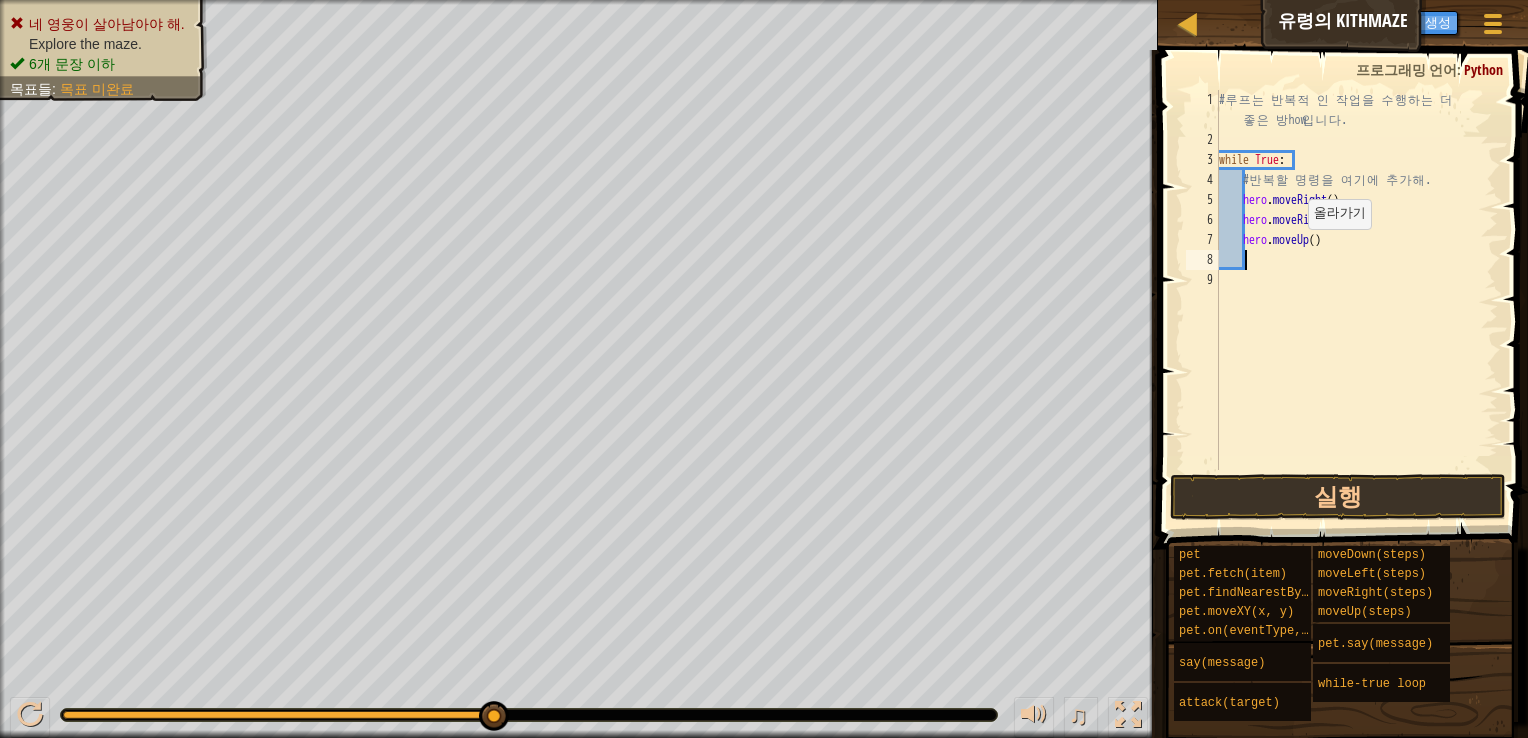 scroll, scrollTop: 9, scrollLeft: 0, axis: vertical 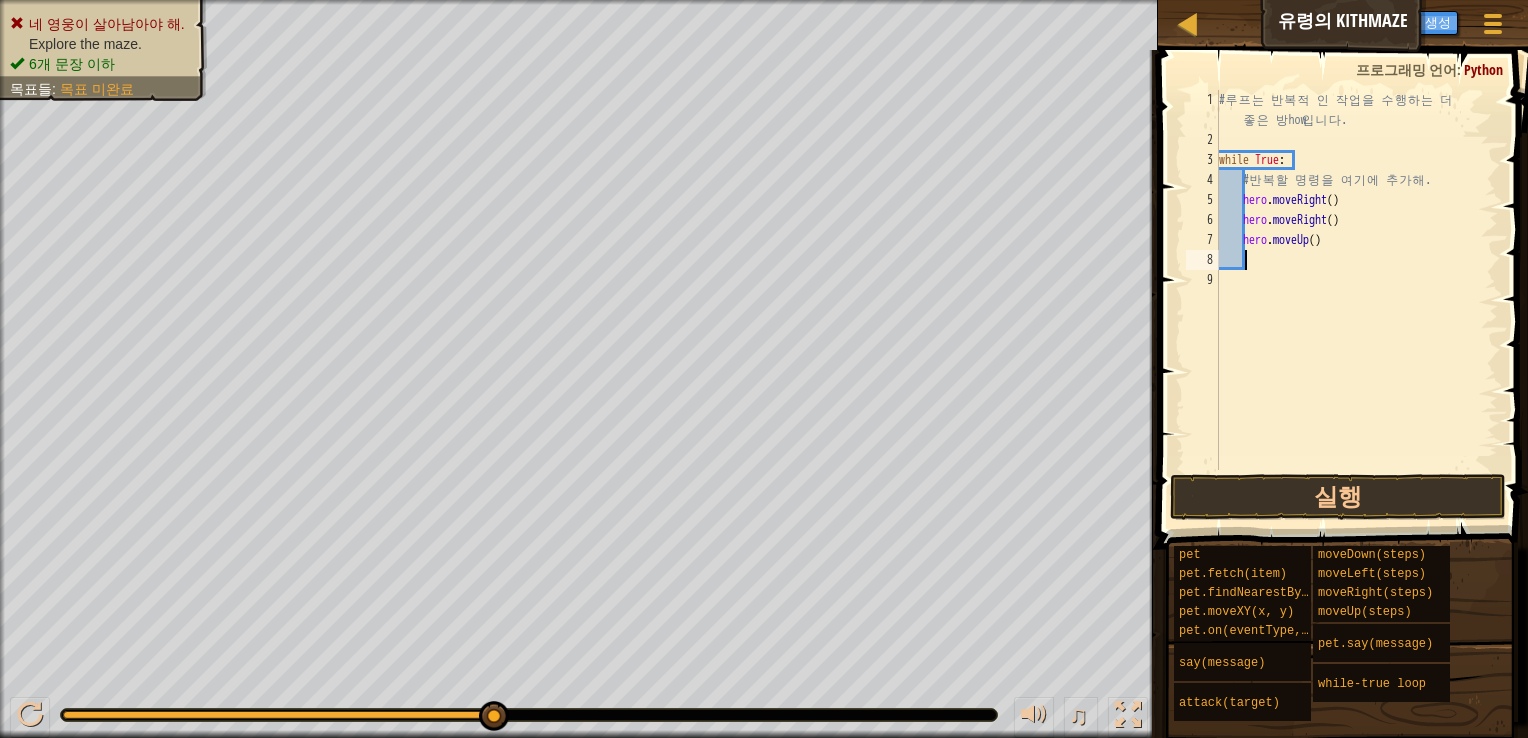 click on "#   루 프 는   반 복 적   인   작 업 을   수 행 하 는   더        좋 은   방 법 입 니 다 . while   True :      #  반 복 할   명 령 을   여 기 에   추 가 해 .      hero . moveRight ( )      hero . moveRight ( )      hero . moveUp ( )" at bounding box center [1356, 310] 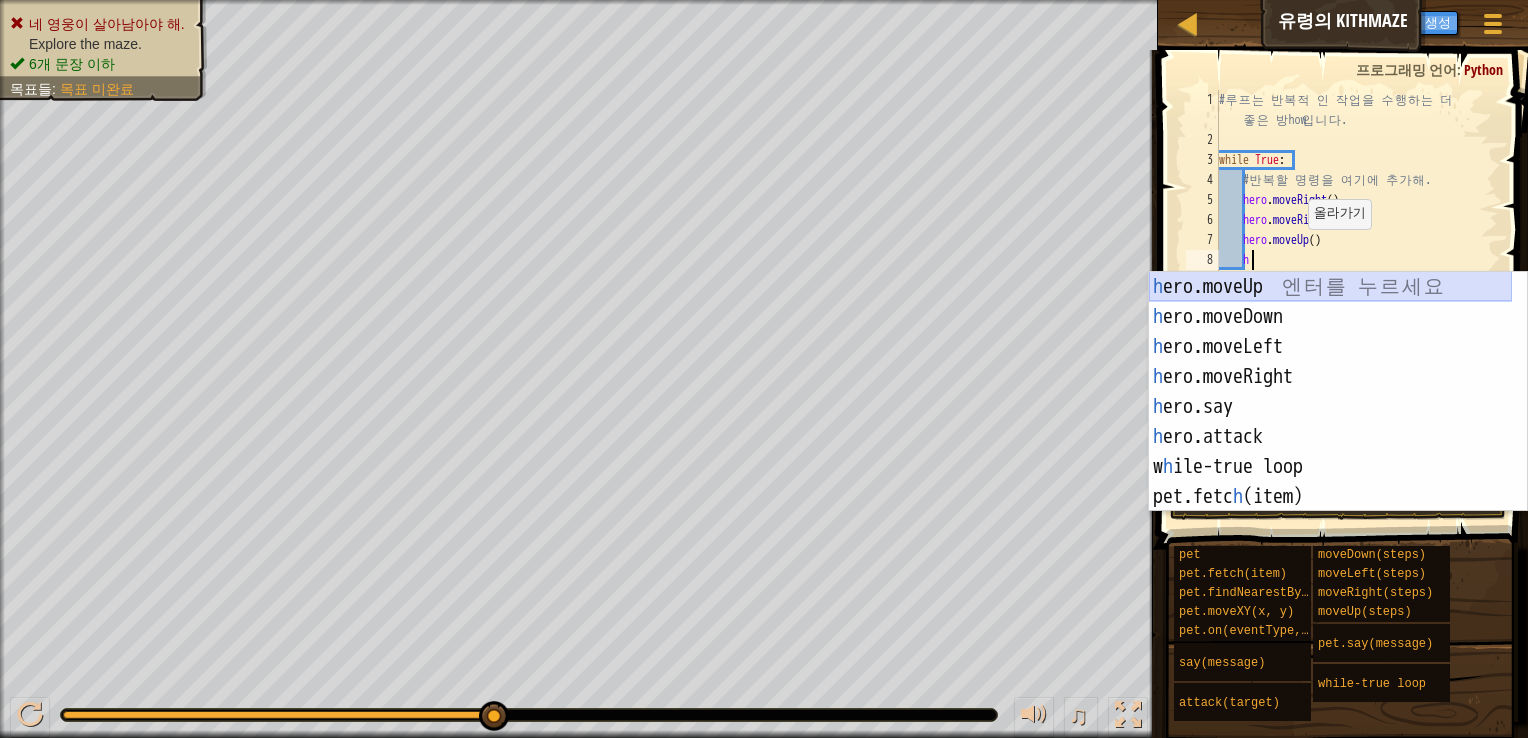 click on "h ero.moveUp 엔 터 를   누 르 세 요 h ero.moveDown 엔 터 를   누 르 세 요 h ero.moveLeft 엔 터 를   누 르 세 요 h ero.moveRight 엔 터 를   누 르 세 요 h ero.say 엔 터 를   누 르 세 요 h ero.attack 엔 터 를   누 르 세 요 w h ile-true loop 엔 터 를   누 르 세 요 pet.fetc h (item) 엔 터 를   누 르 세 요 pet.on(eventType,  h andler) 엔 터 를   누 르 세 요" at bounding box center (1330, 422) 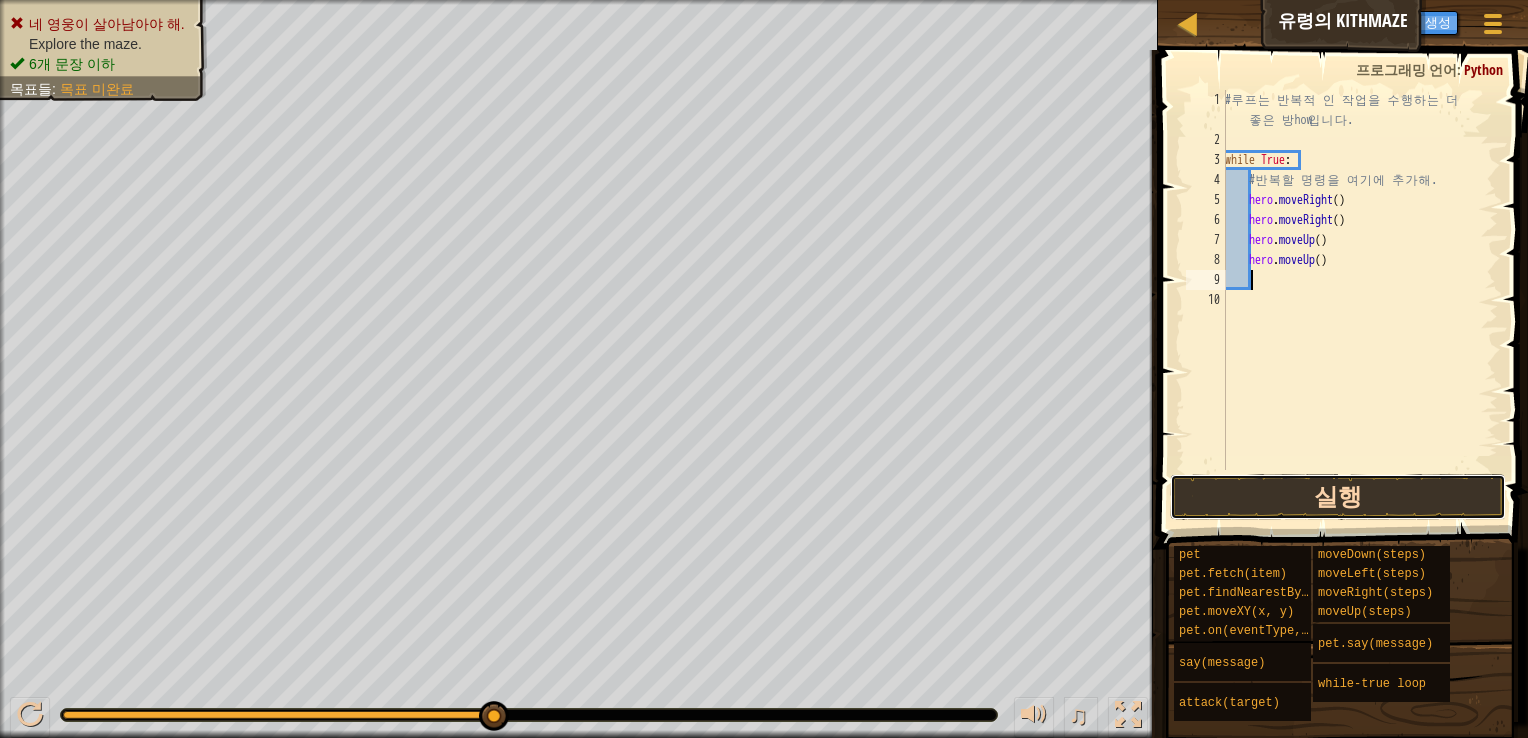 click on "실행" at bounding box center [1338, 497] 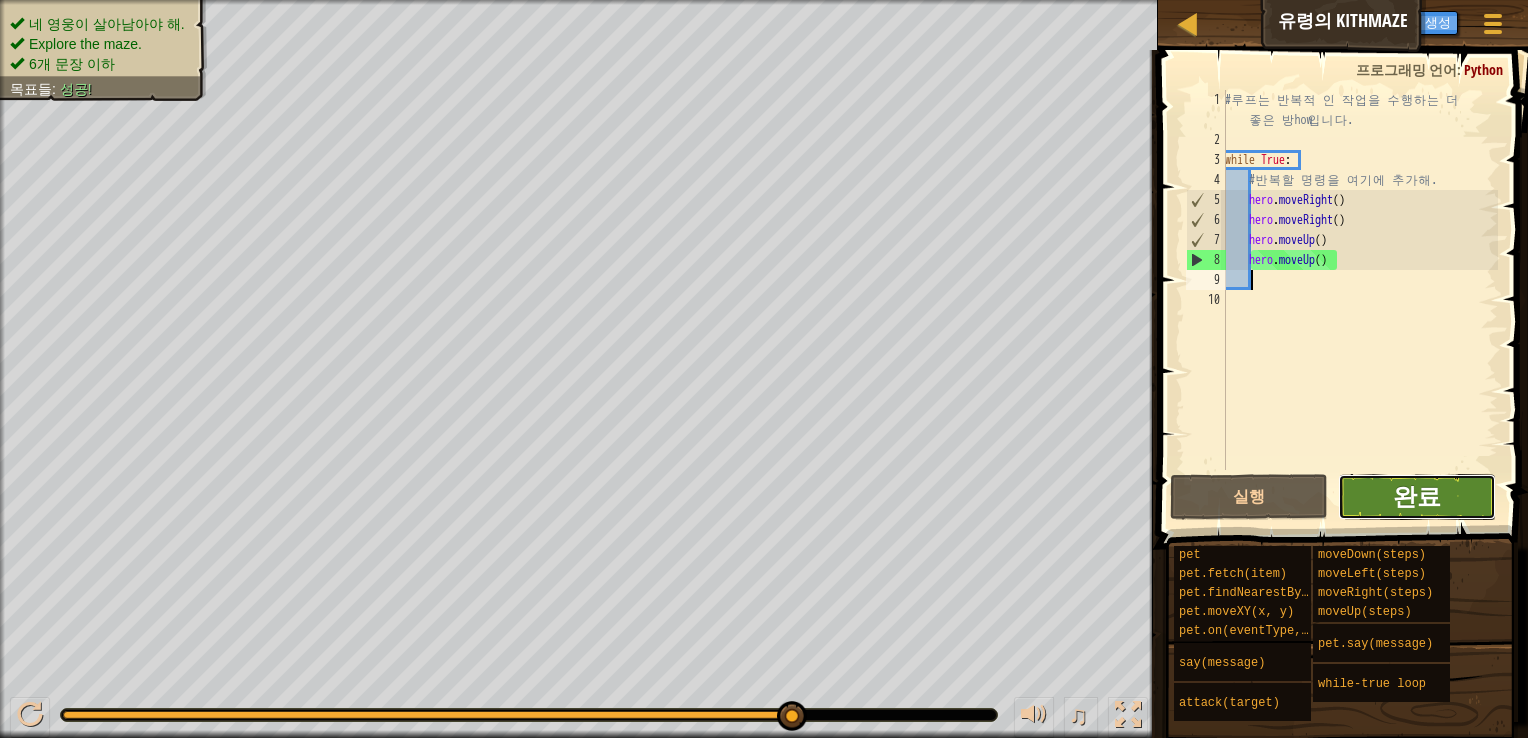click on "완료" at bounding box center (1417, 496) 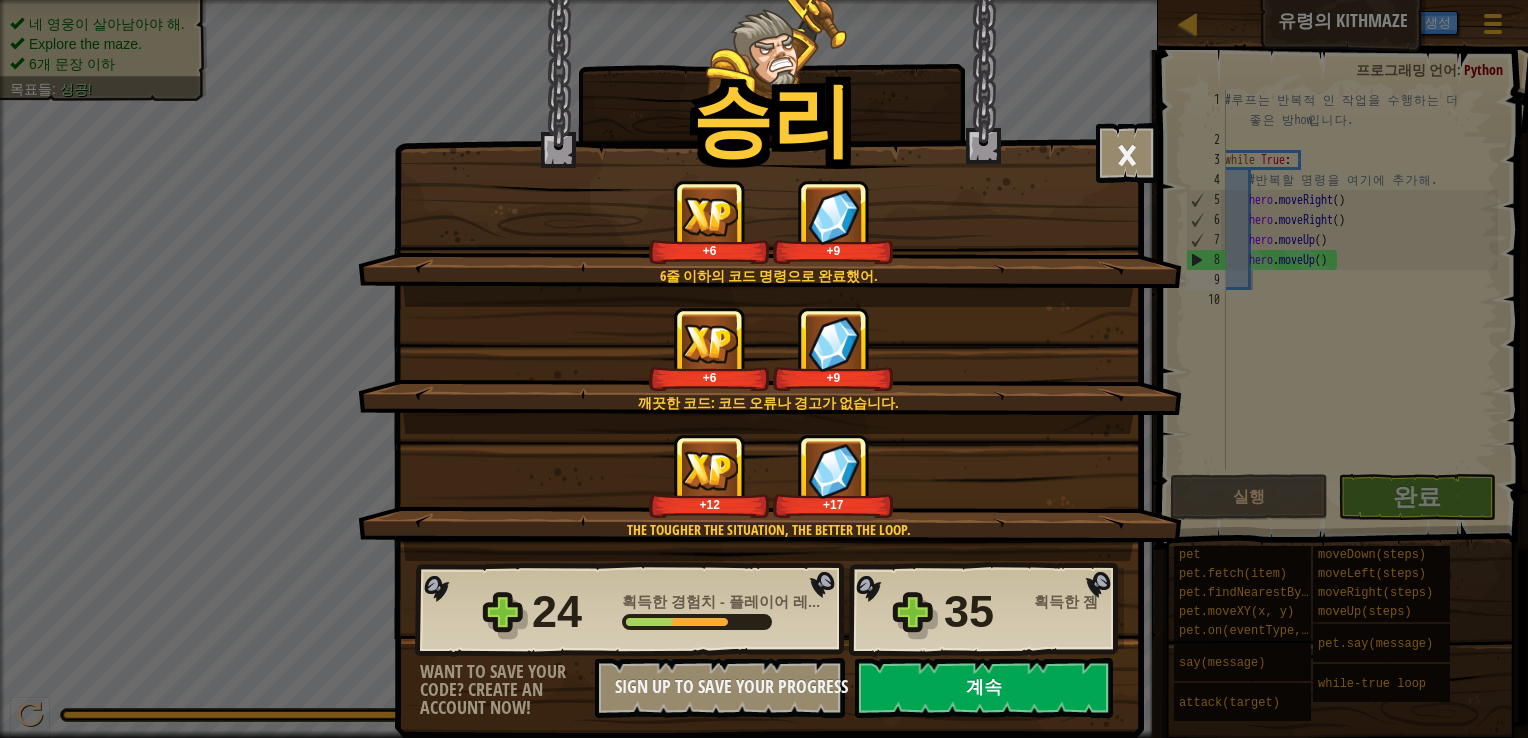 click on "계속" at bounding box center (984, 688) 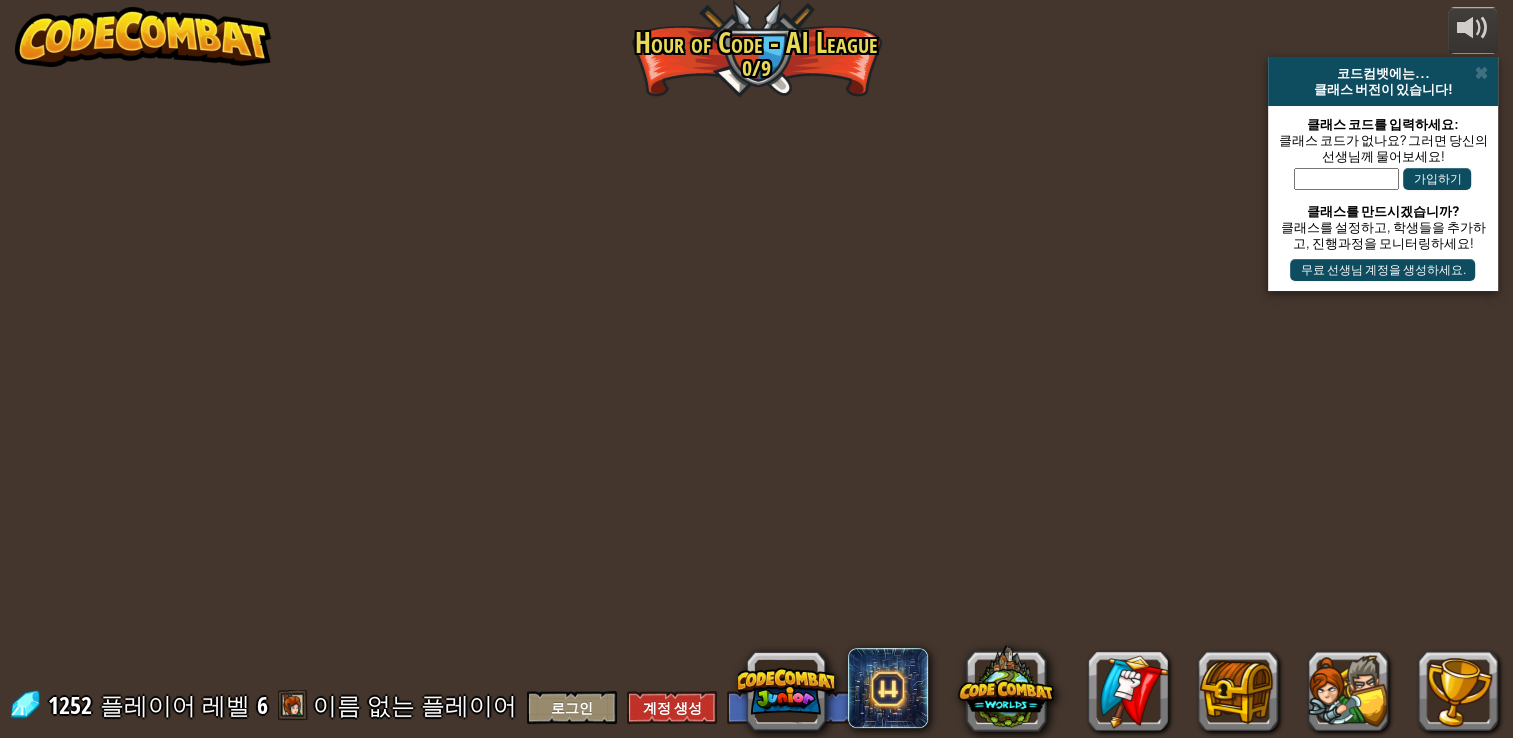 select on "ko" 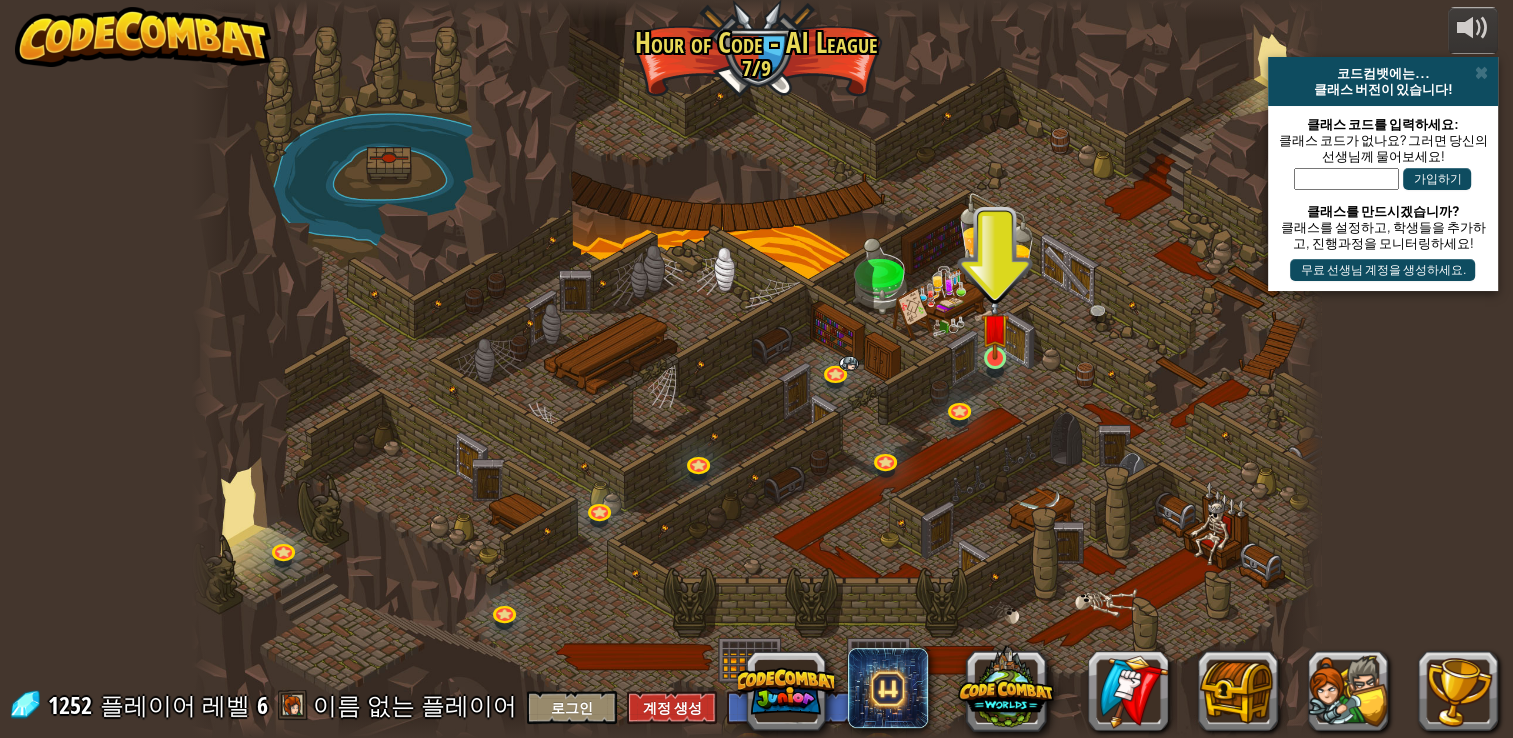 click at bounding box center (995, 327) 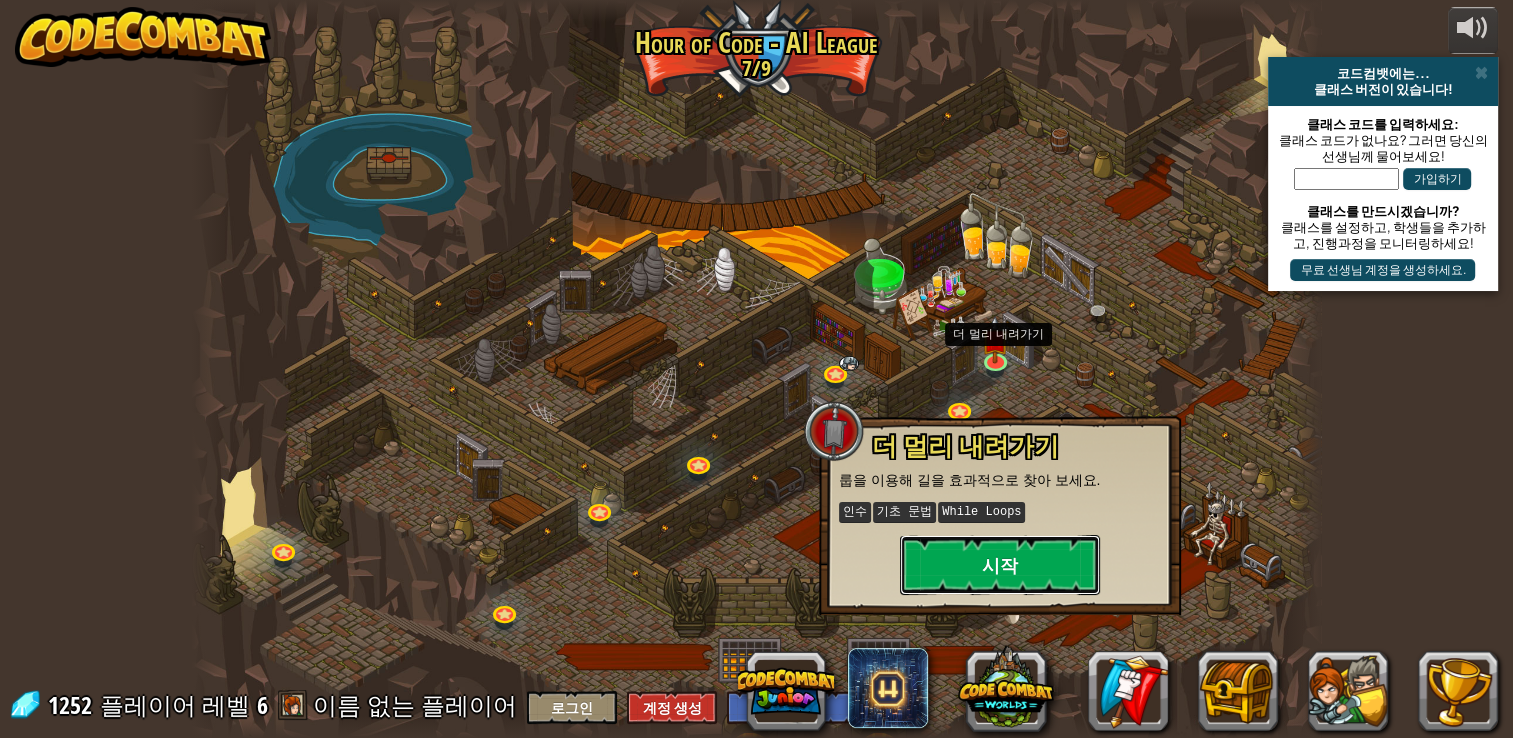 click on "시작" at bounding box center [1000, 565] 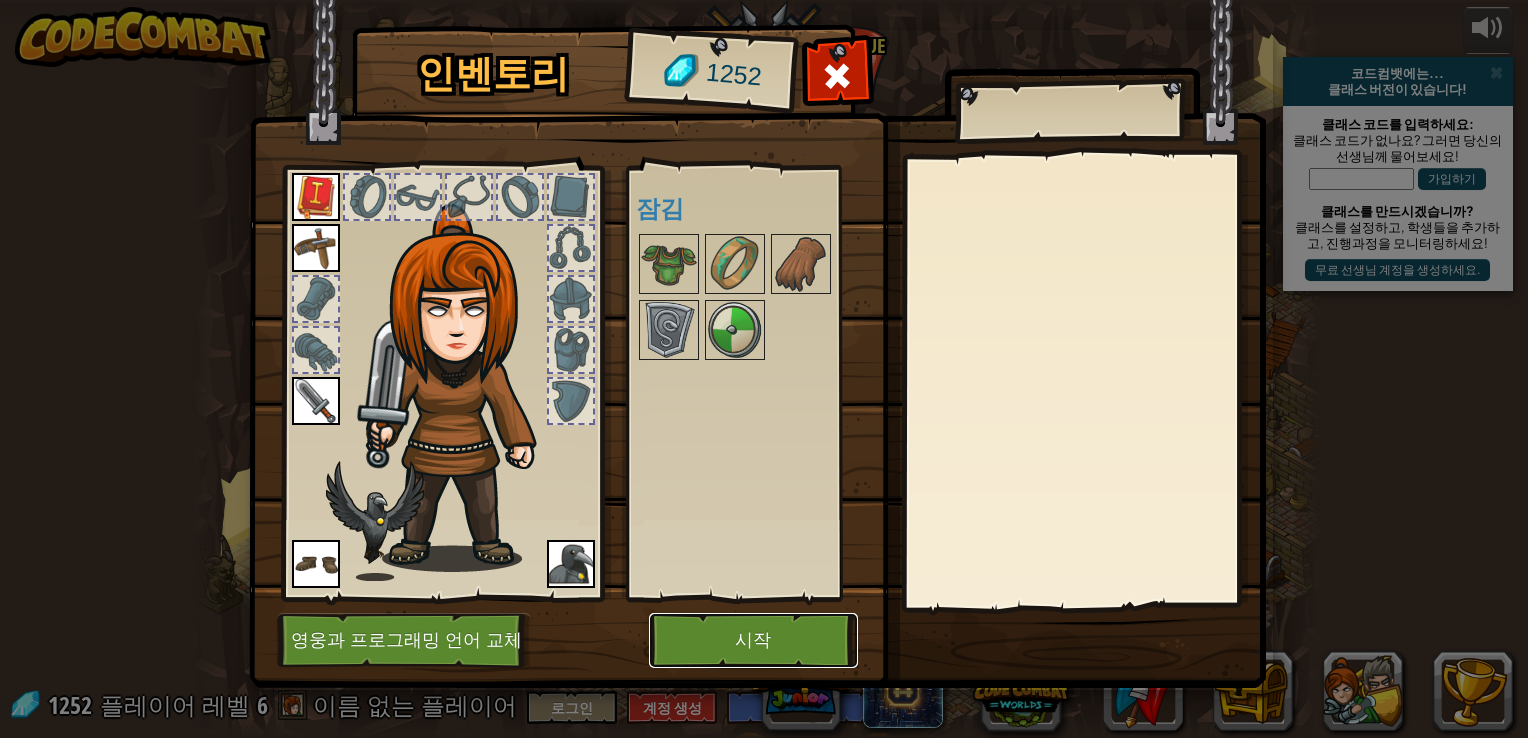 click on "시작" at bounding box center [753, 640] 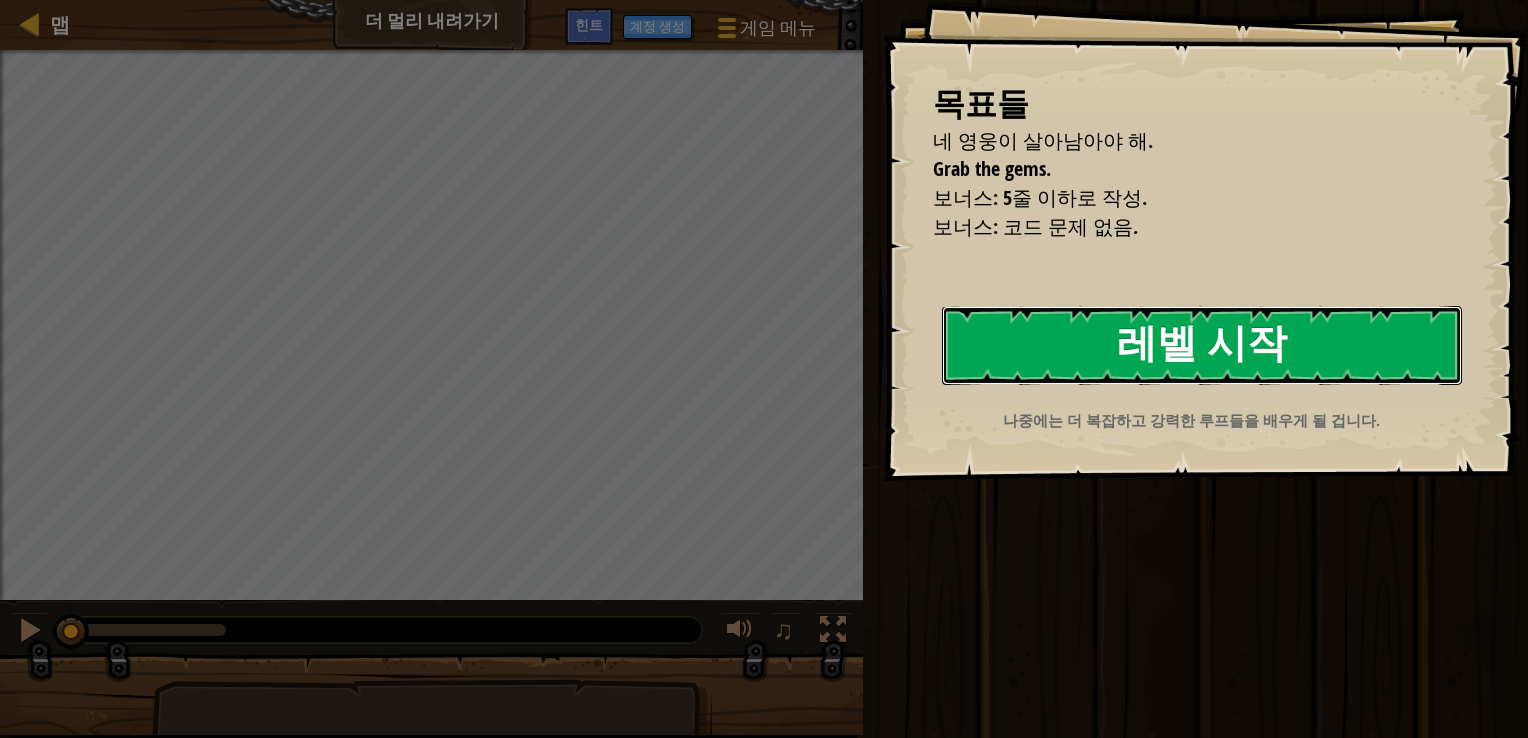 click on "레벨 시작" at bounding box center [1202, 345] 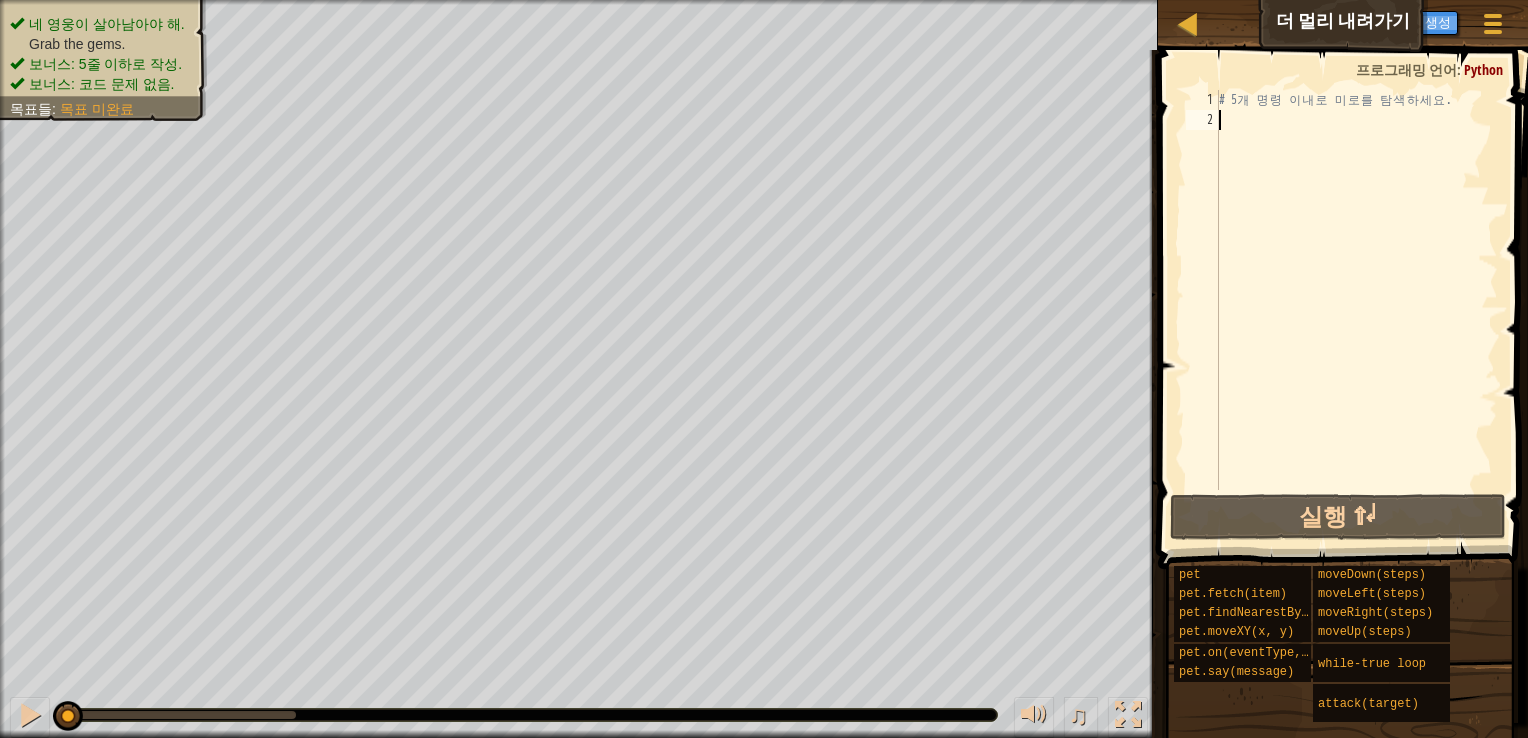 type on "h" 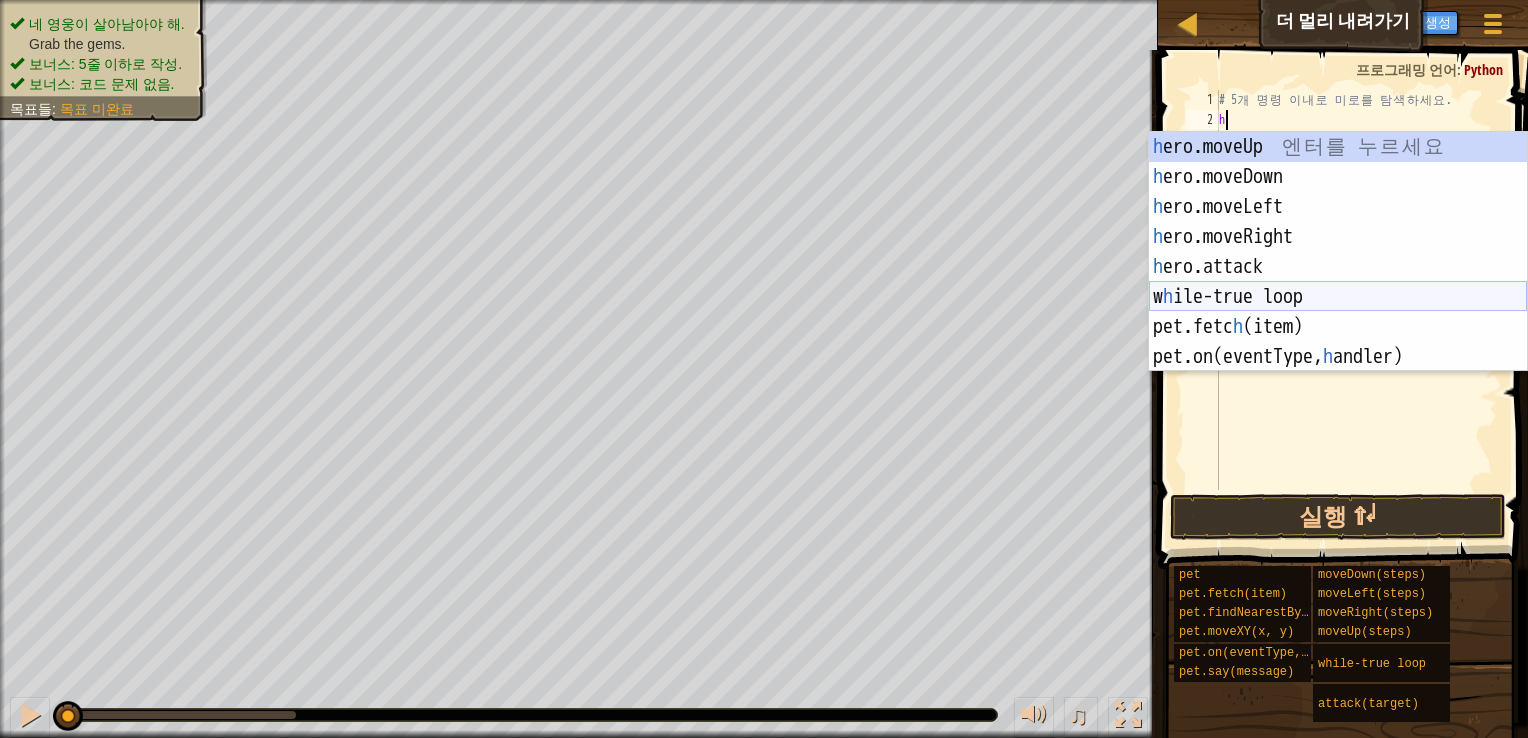 click on "h ero.moveUp ENTER h ero.moveDown ENTER h ero.moveLeft ENTER h ero.moveRight ENTER h ero.attack ENTER w h ile-true loop ENTER pet.fetc h (item) ENTER pet.on(eventType,  h andler) ENTER" at bounding box center [1338, 282] 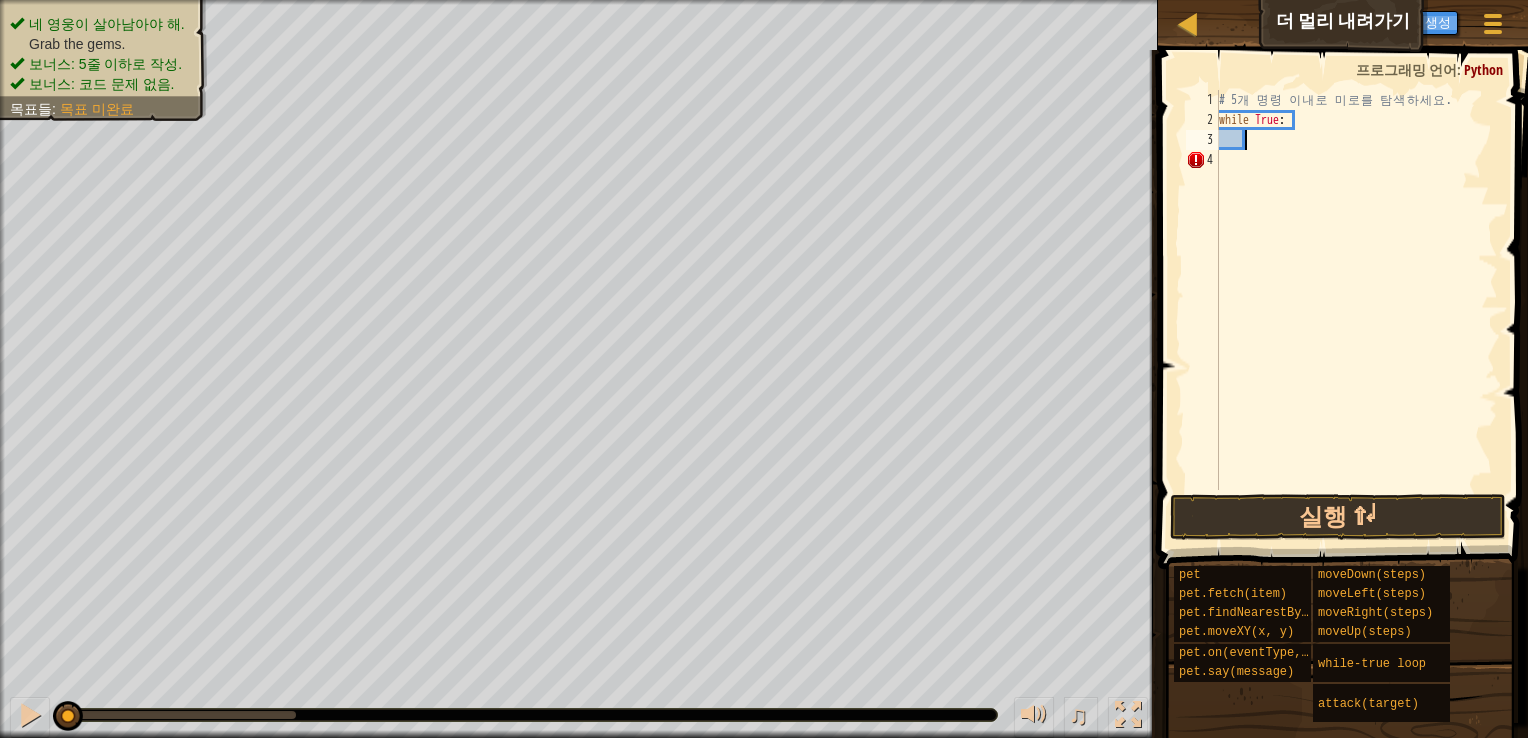 type on "h" 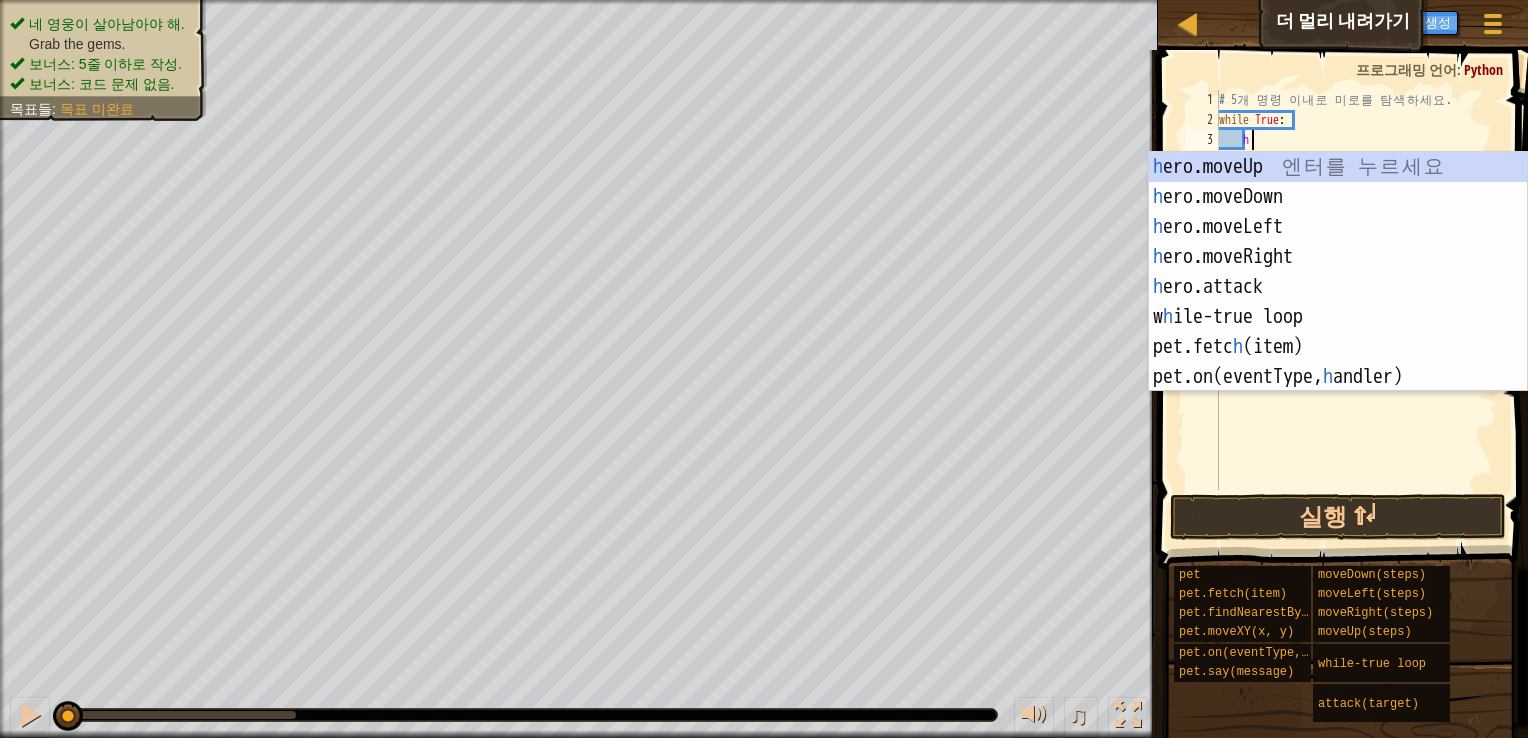 scroll, scrollTop: 9, scrollLeft: 1, axis: both 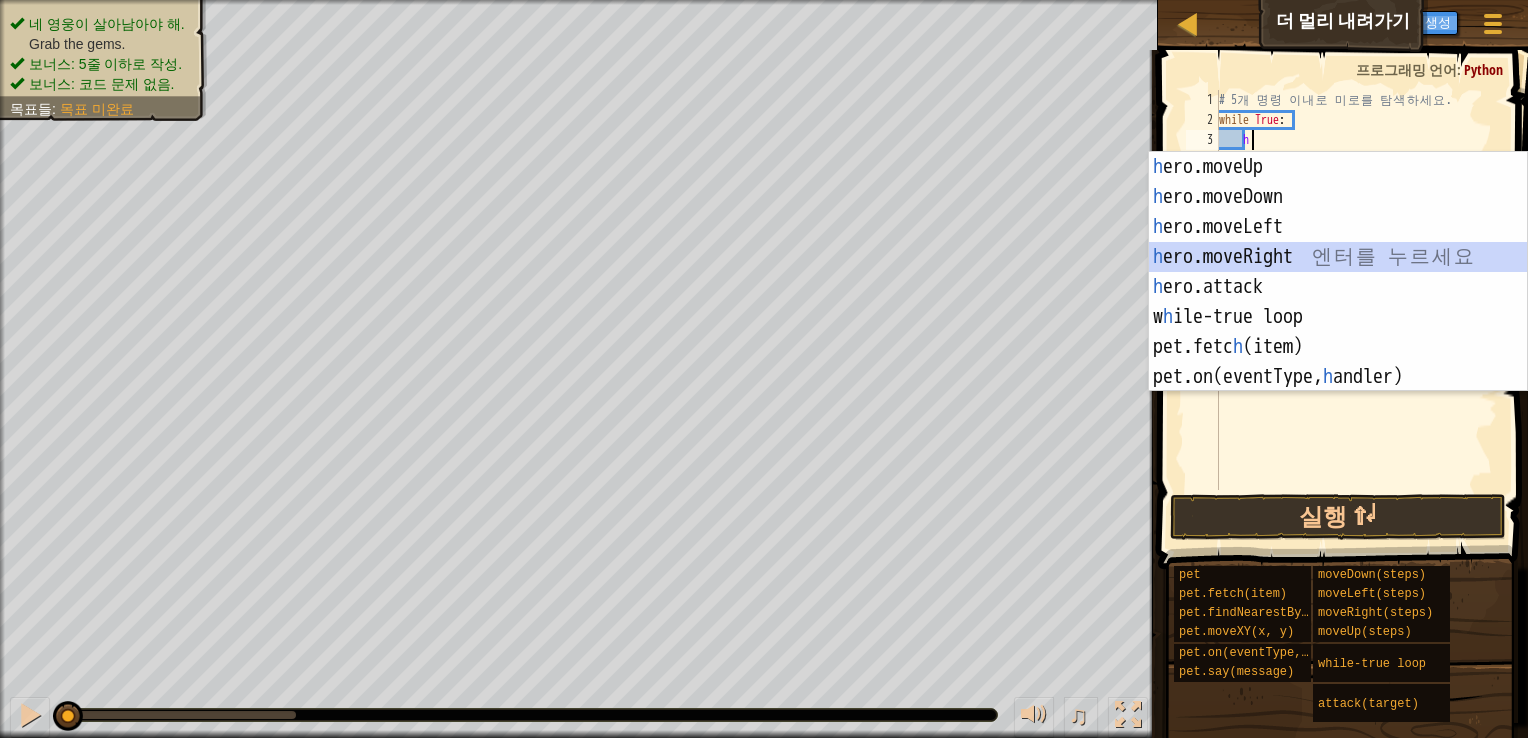 click on "h ero.moveUp ENTER h ero.moveDown ENTER h ero.moveLeft ENTER h ero.moveRight ENTER h ero.attack ENTER w h ile-true loop ENTER pet.fetc h (item) ENTER pet.on(eventType,  h andler) ENTER" at bounding box center [1338, 302] 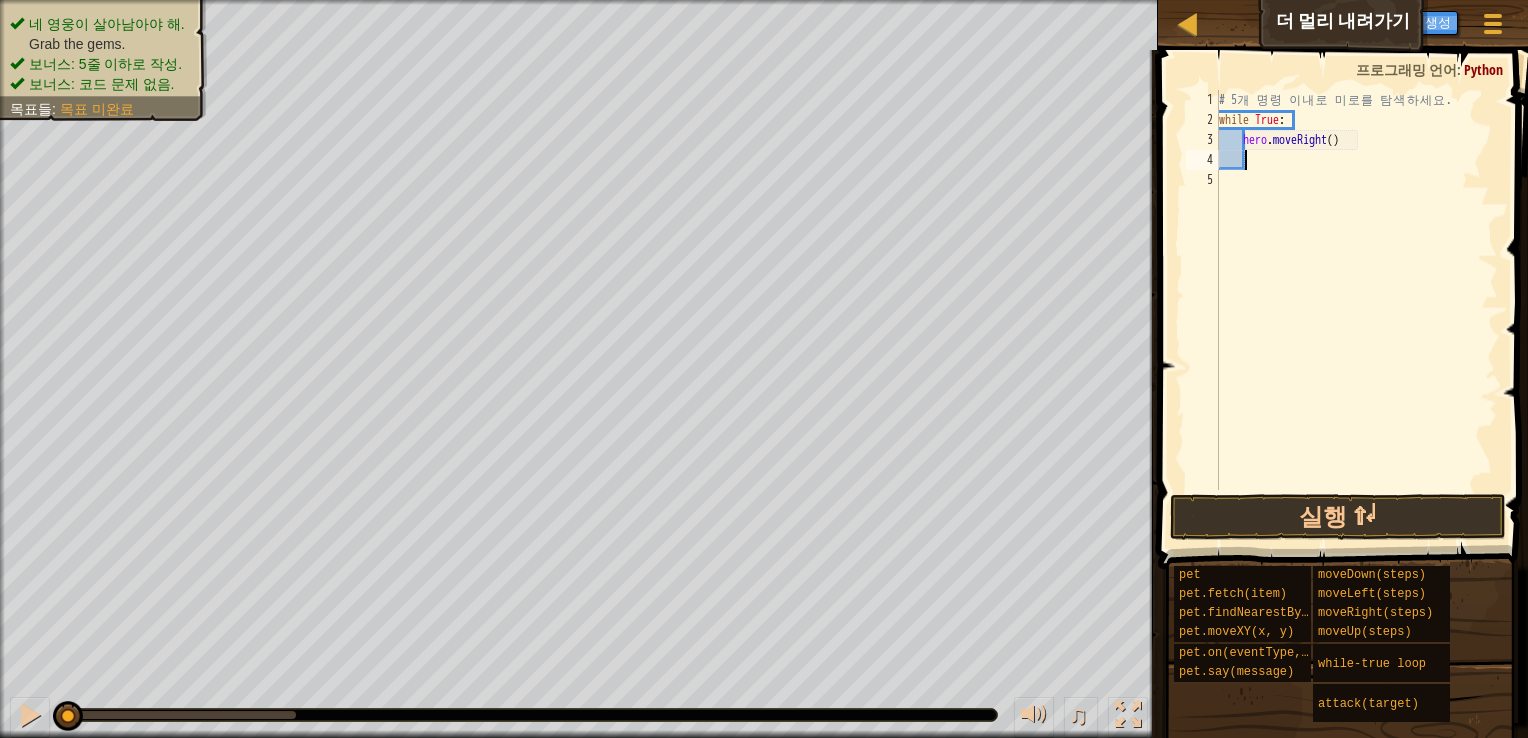 type on "h" 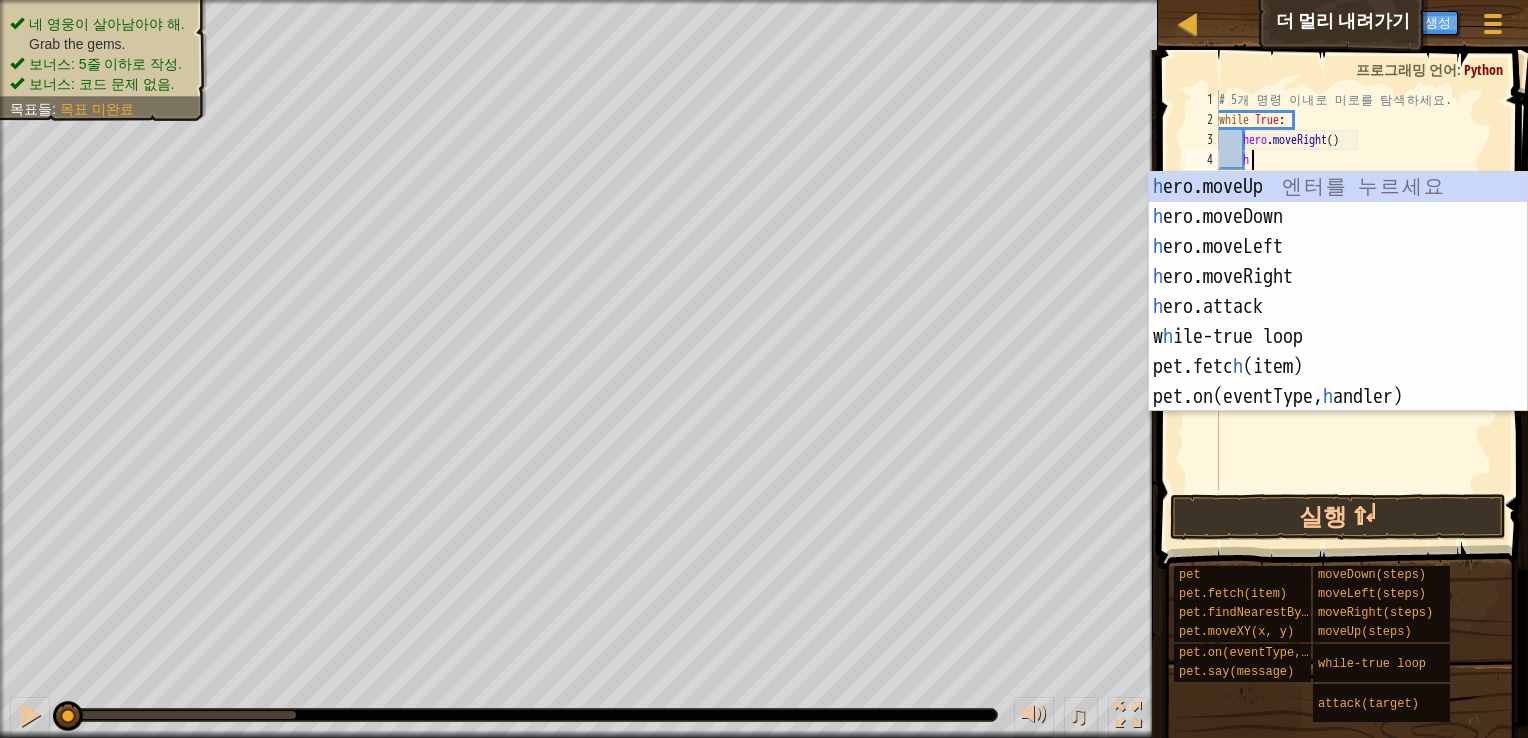 scroll, scrollTop: 9, scrollLeft: 1, axis: both 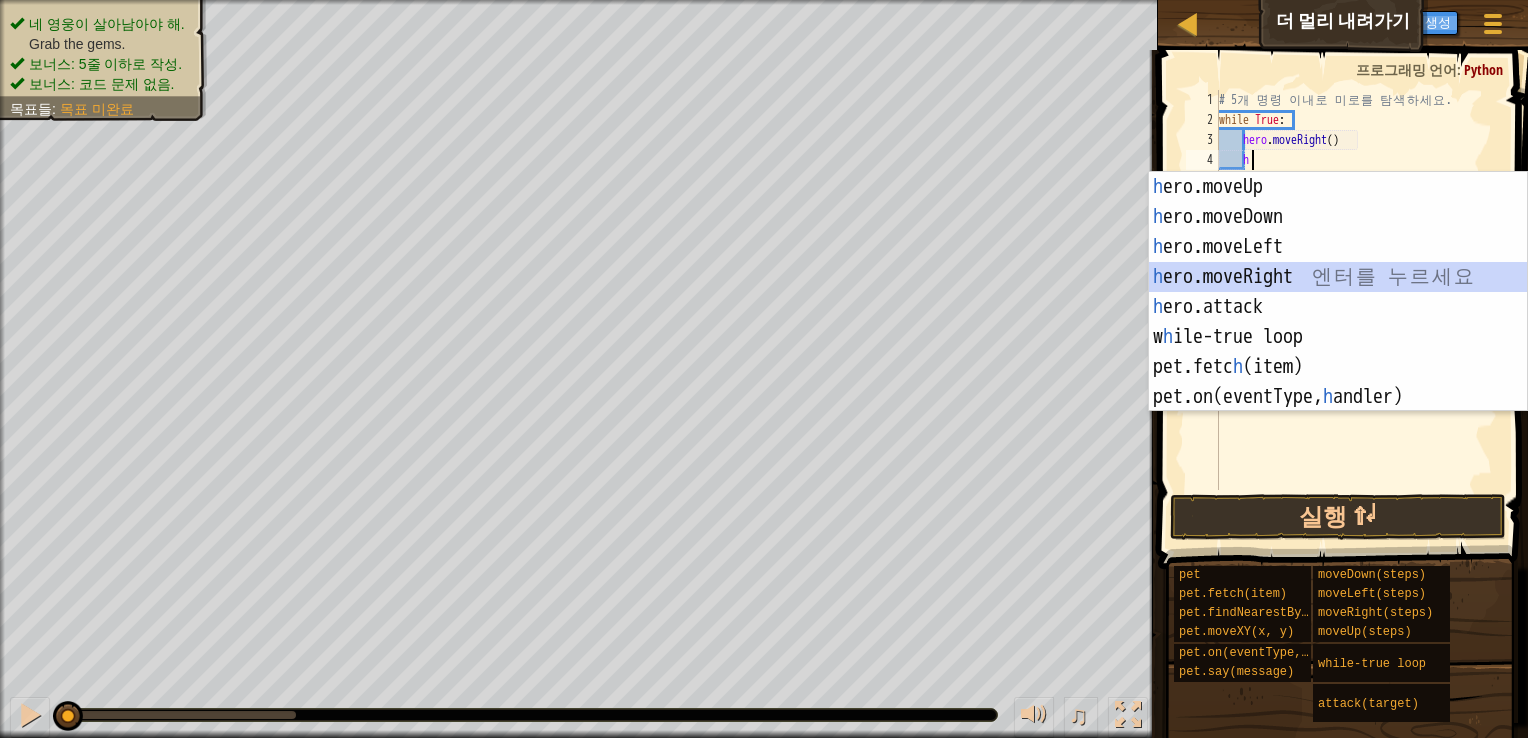 click on "h ero.moveUp ENTER h ero.moveDown ENTER h ero.moveLeft ENTER h ero.moveRight ENTER h ero.attack ENTER w h ile-true loop ENTER pet.fetc h (item) ENTER pet.on(eventType,  h andler) ENTER" at bounding box center (1338, 322) 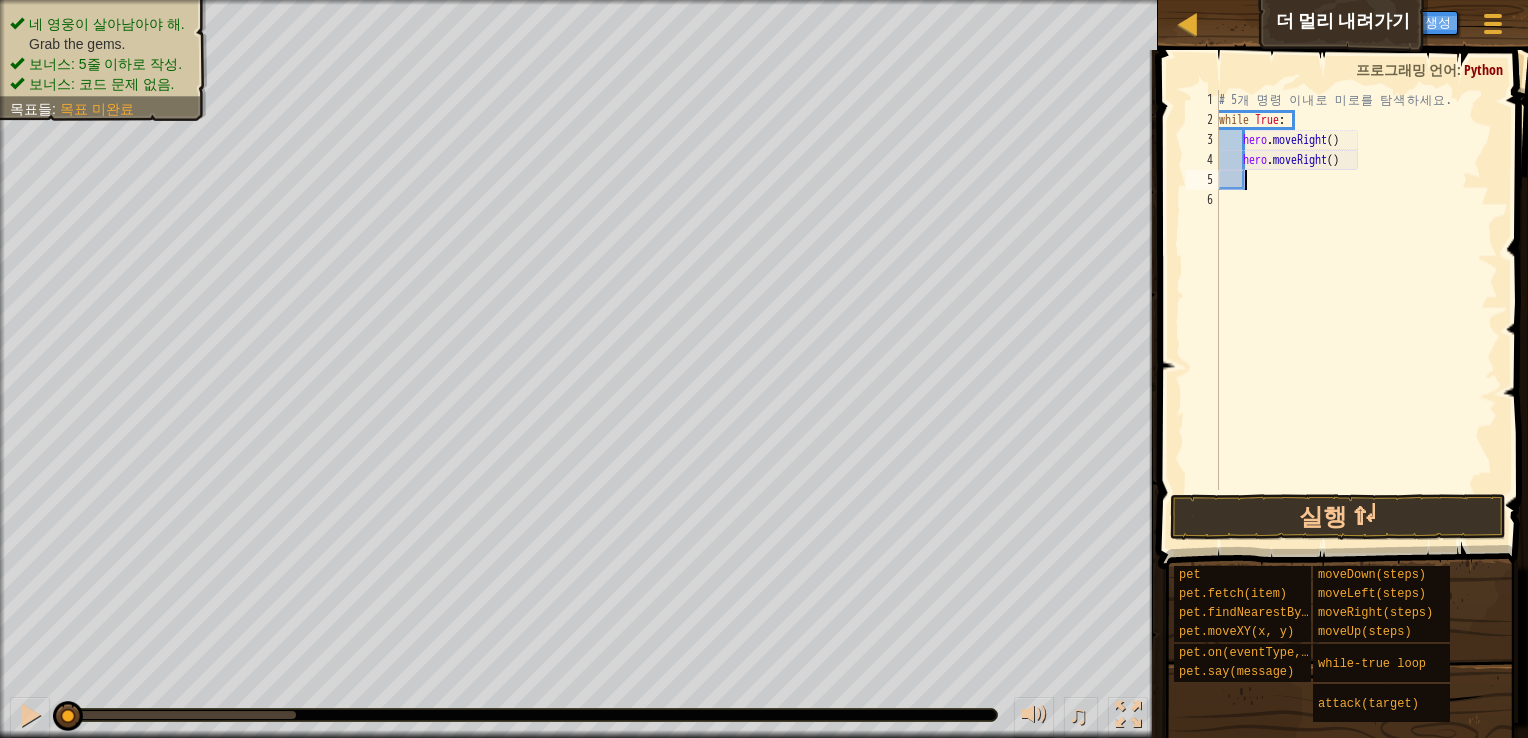 type on "h" 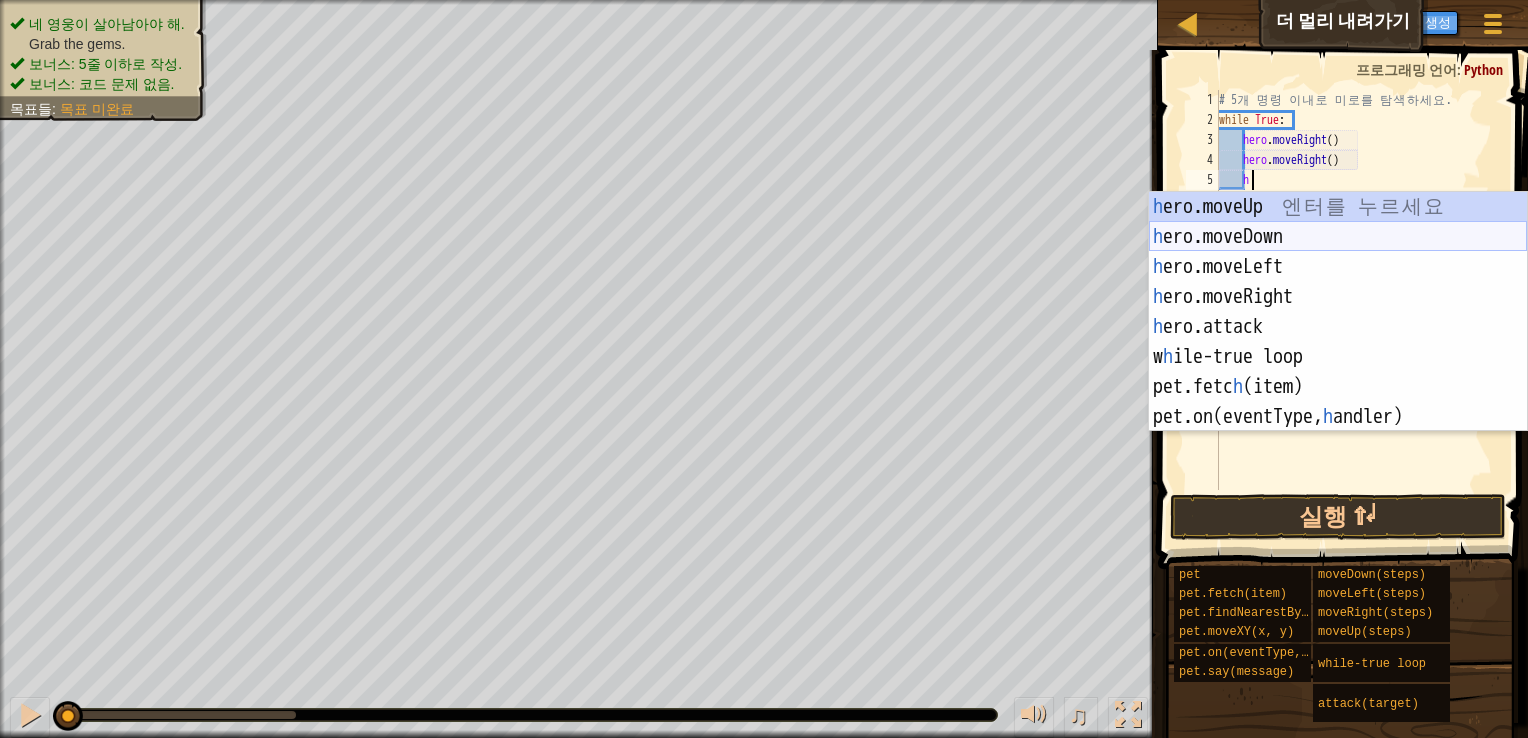click on "h ero.moveUp ENTER h ero.moveDown ENTER h ero.moveLeft ENTER h ero.moveRight ENTER h ero.attack ENTER w h ile-true loop ENTER pet.fetc h (item) ENTER pet.on(eventType,  h andler) ENTER" at bounding box center [1338, 342] 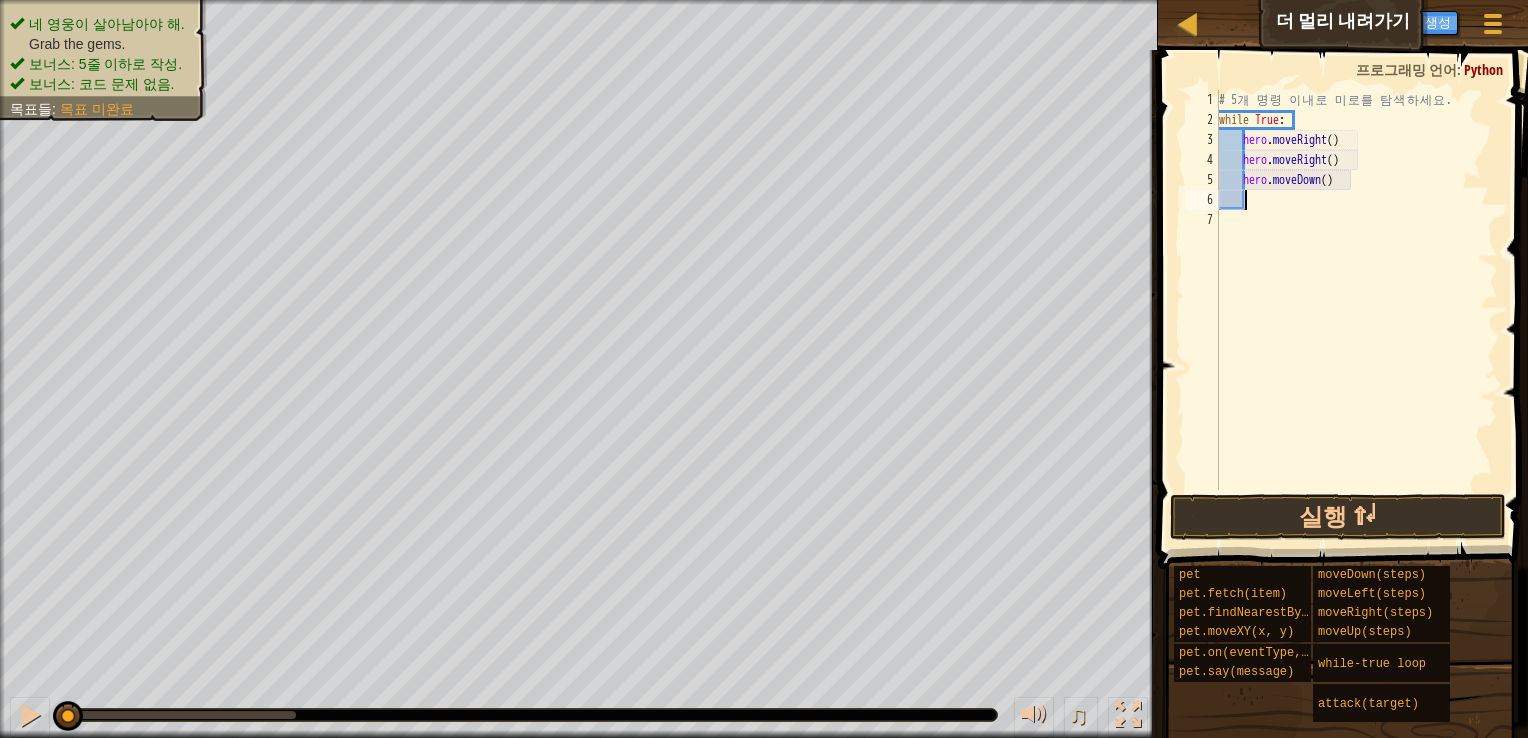 scroll, scrollTop: 9, scrollLeft: 0, axis: vertical 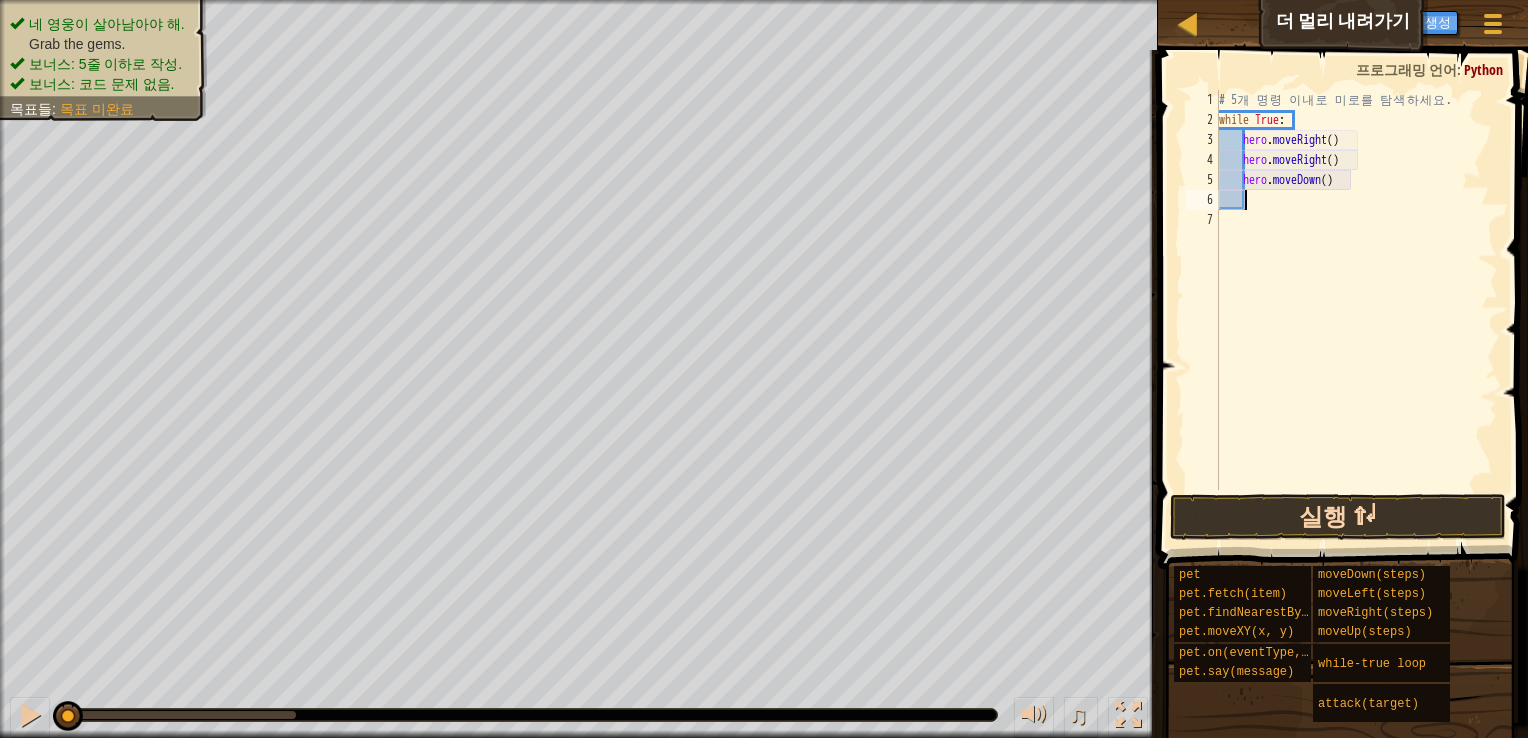 type 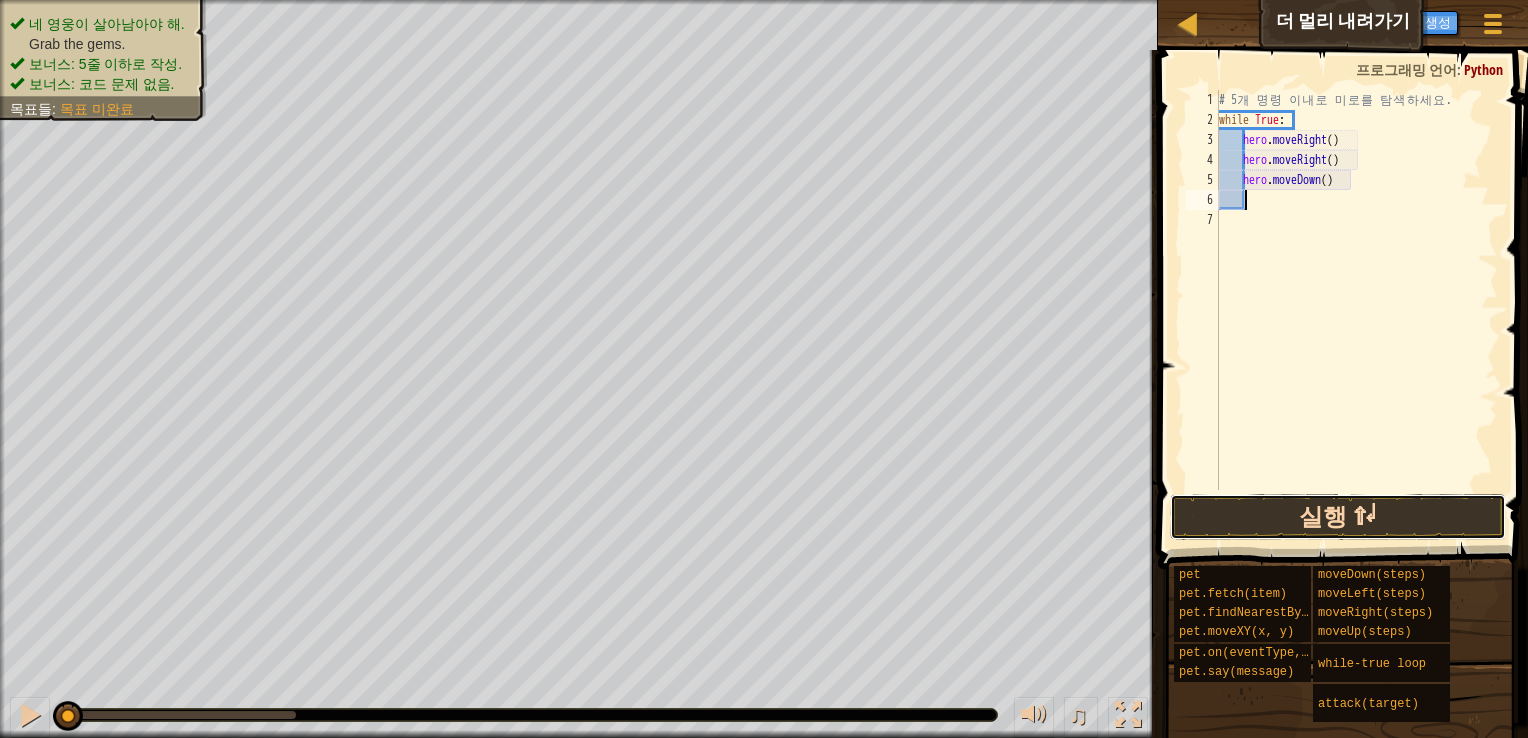click on "실행 ⇧↵" at bounding box center (1338, 517) 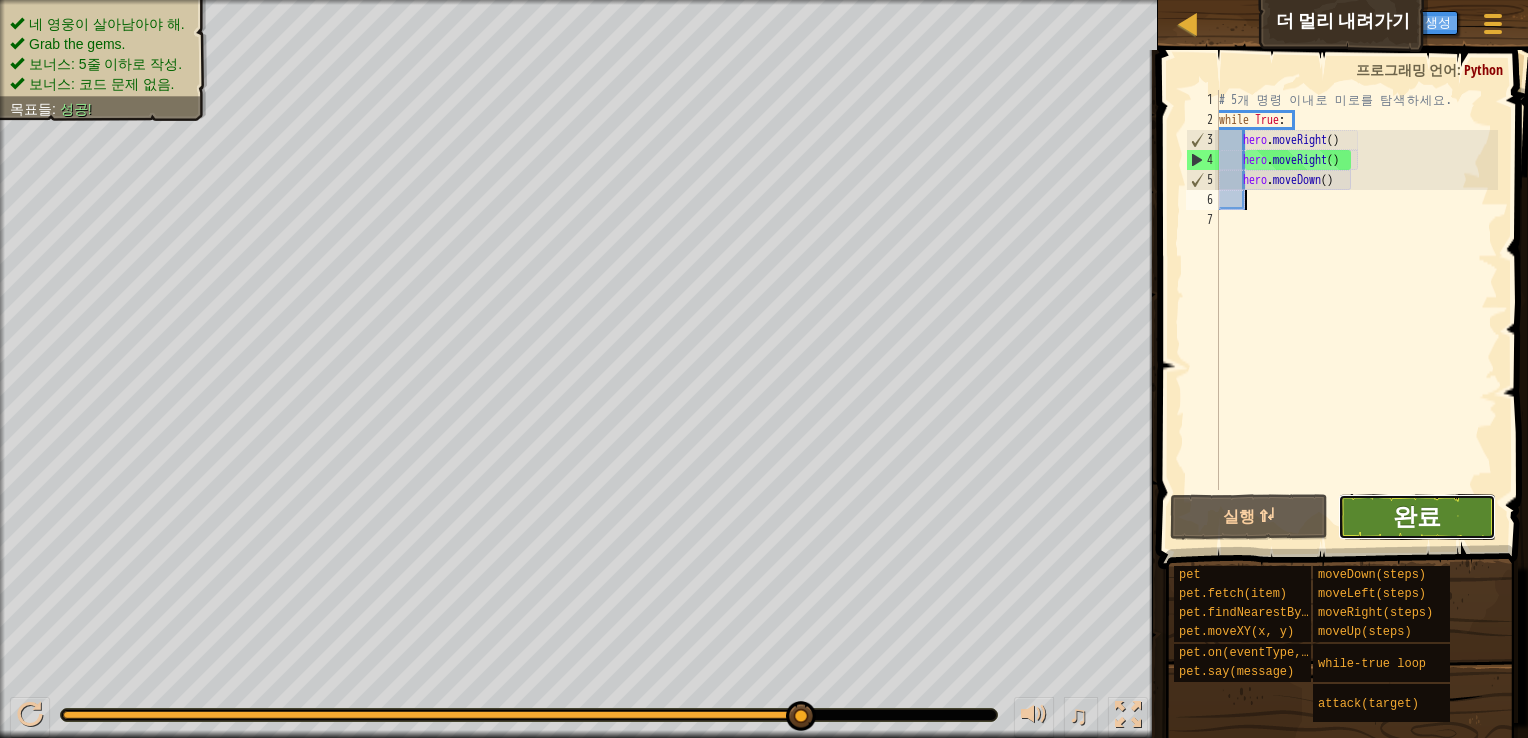 click on "완료" at bounding box center (1417, 516) 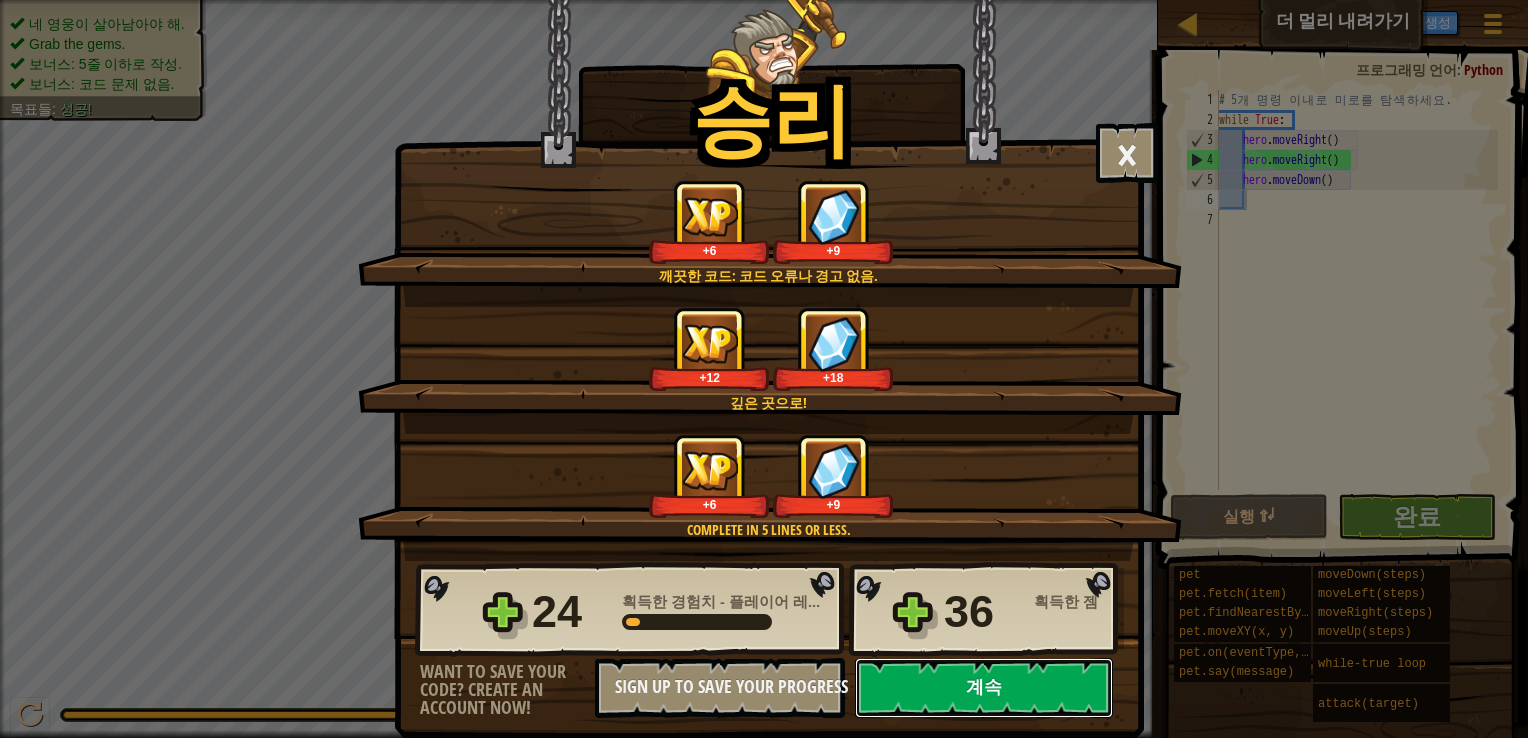 click on "계속" at bounding box center [984, 688] 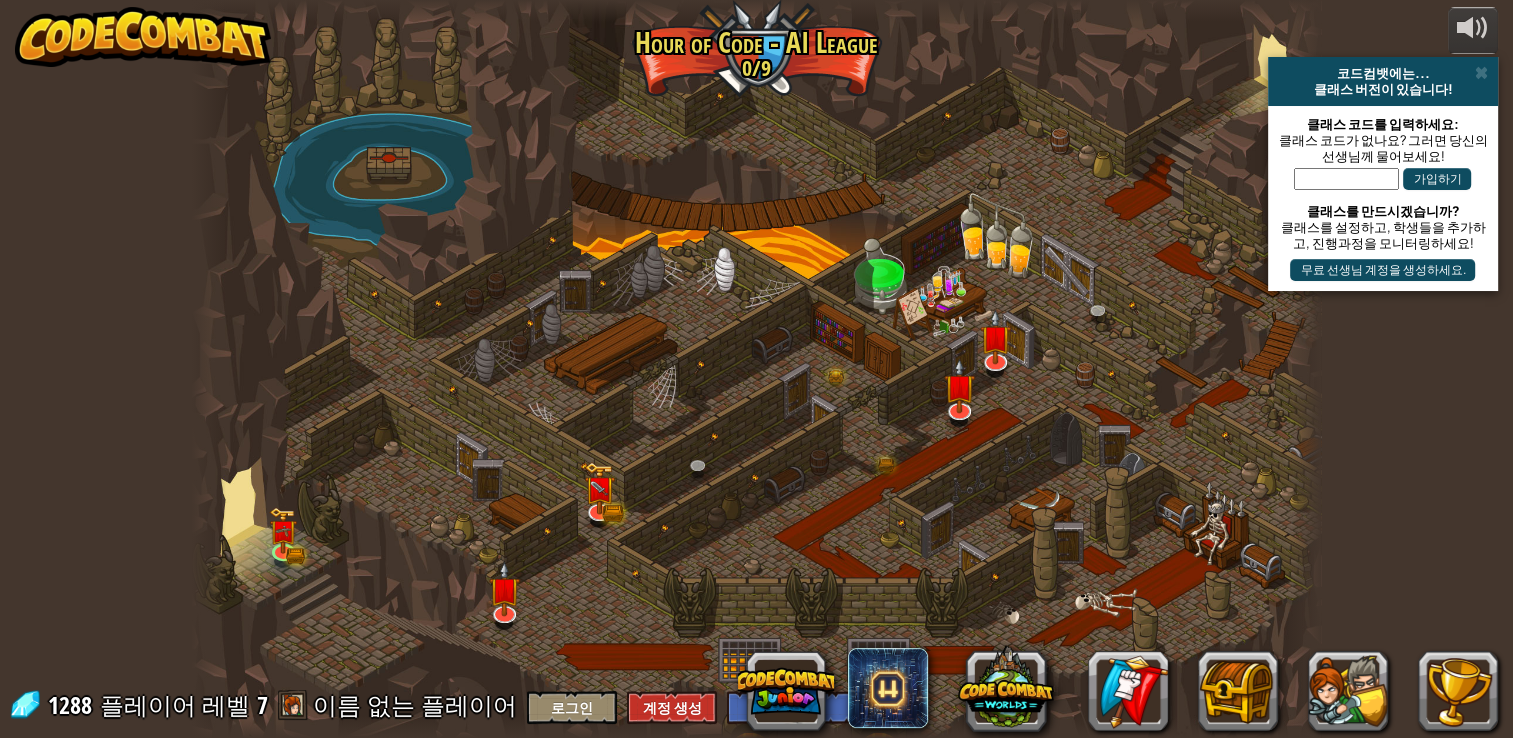 select on "ko" 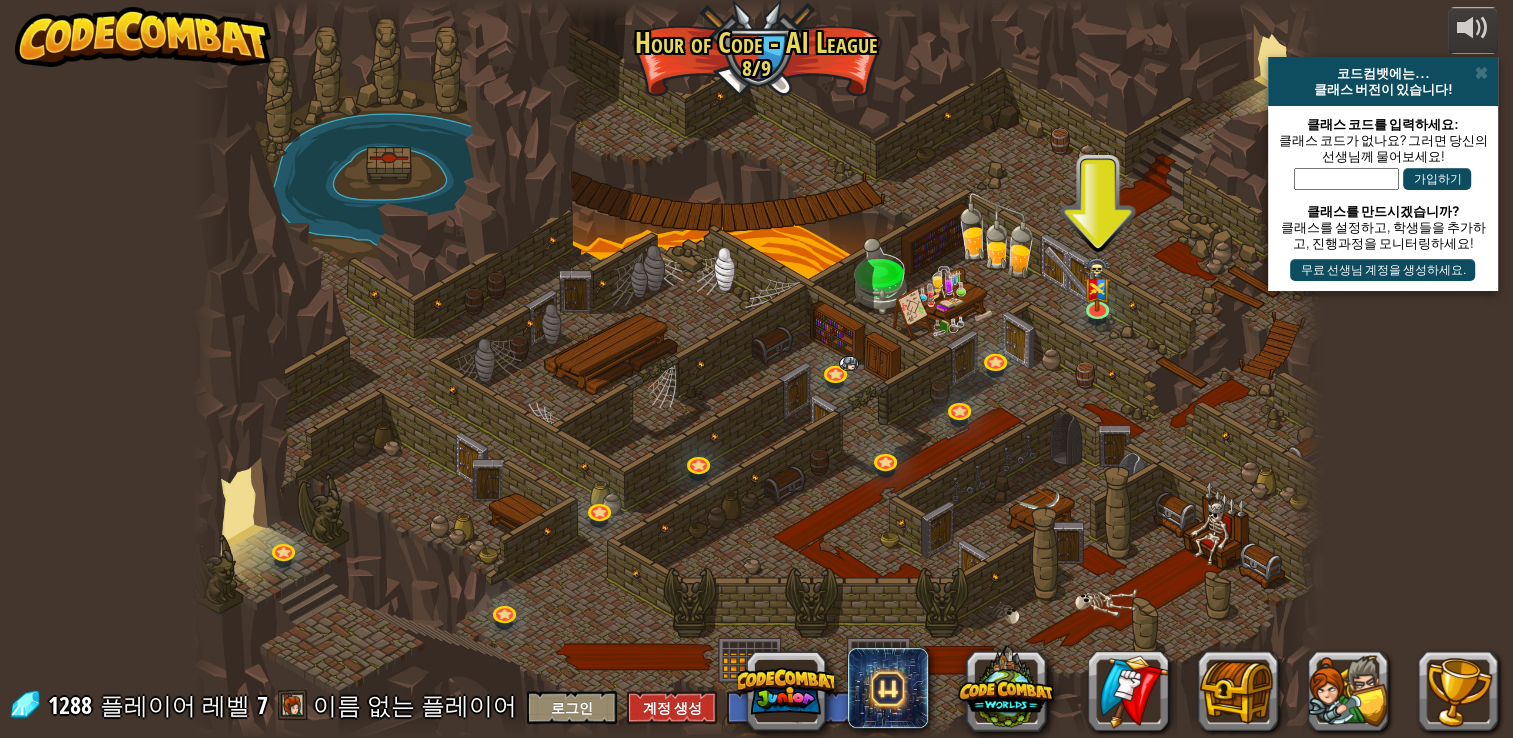 click at bounding box center (1097, 284) 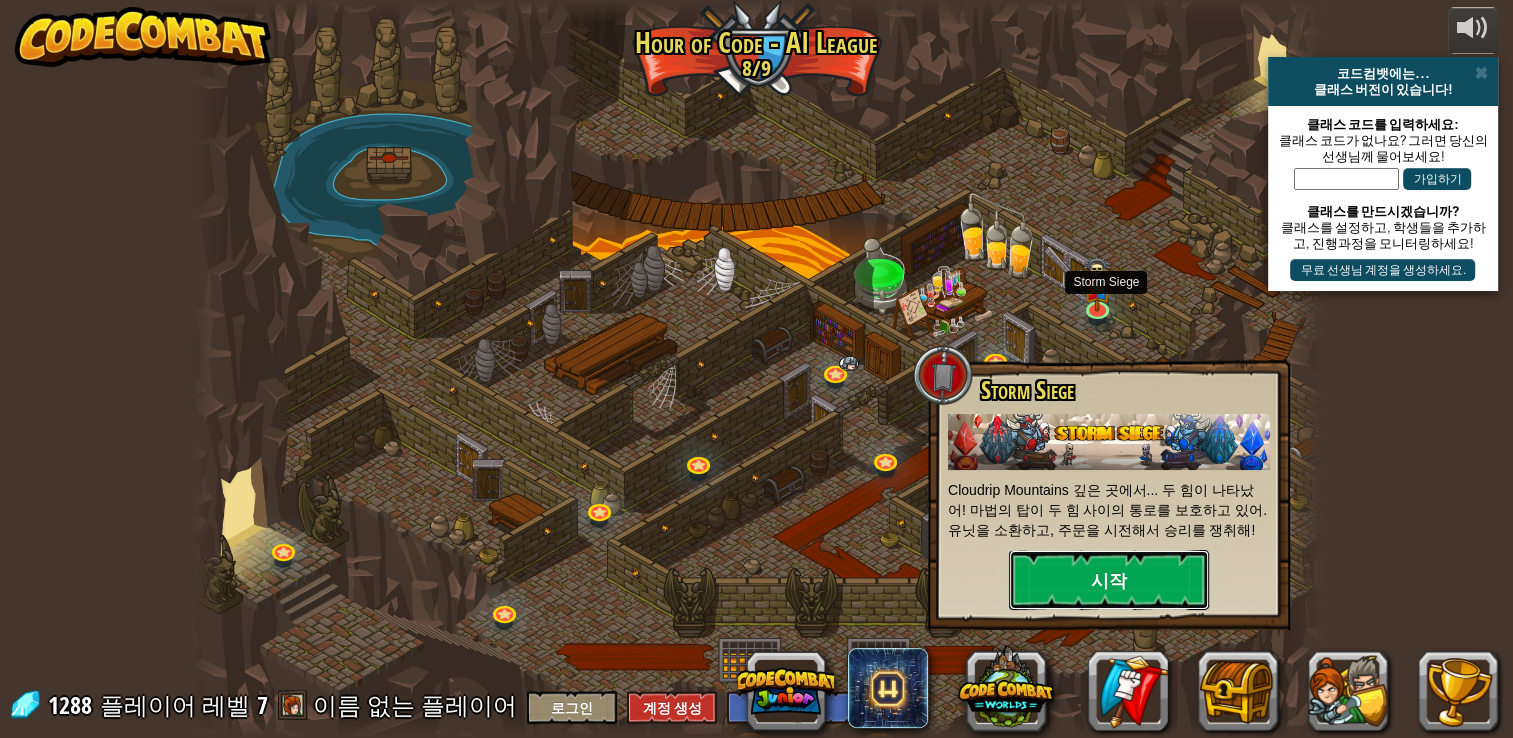 click on "시작" at bounding box center (1109, 580) 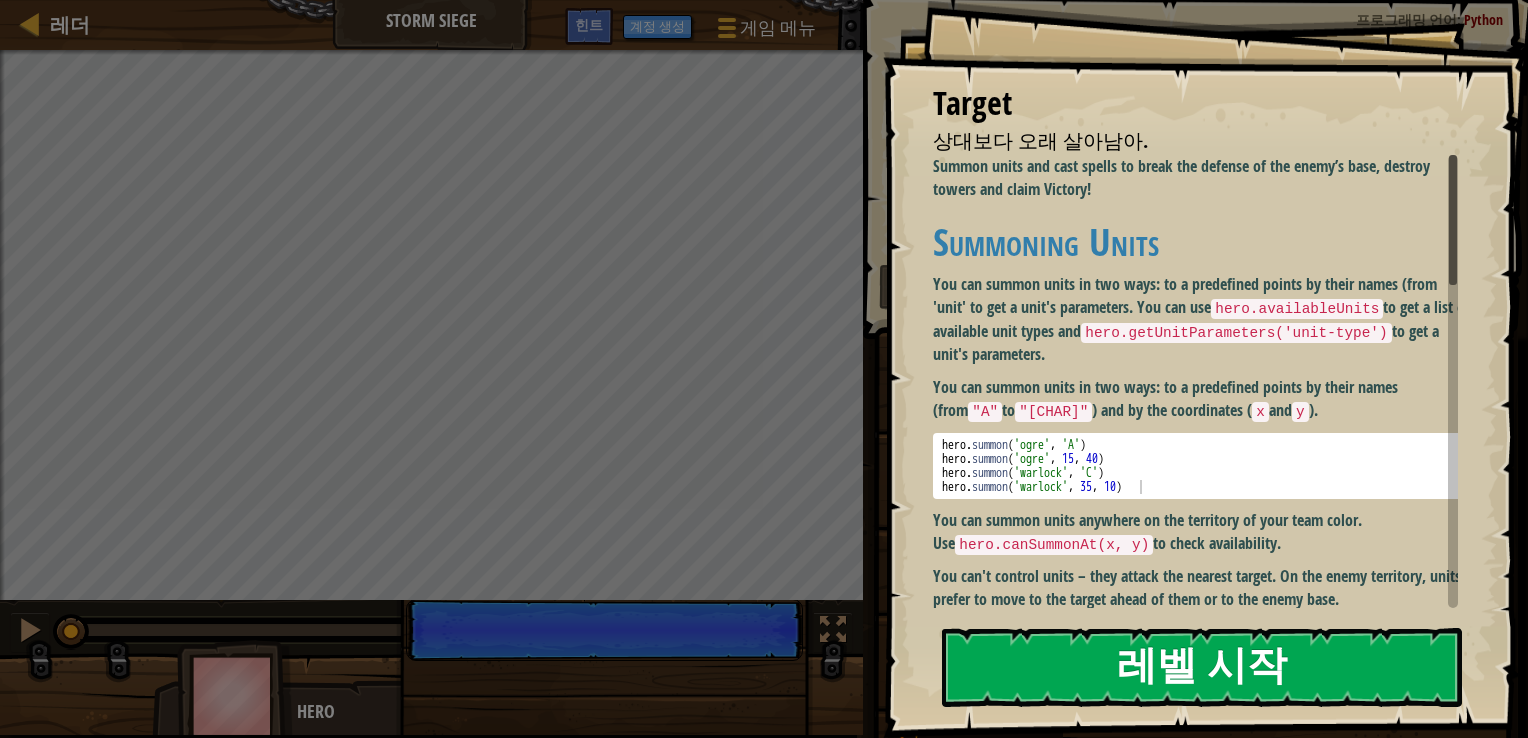 click on "레벨 시작" at bounding box center (1202, 667) 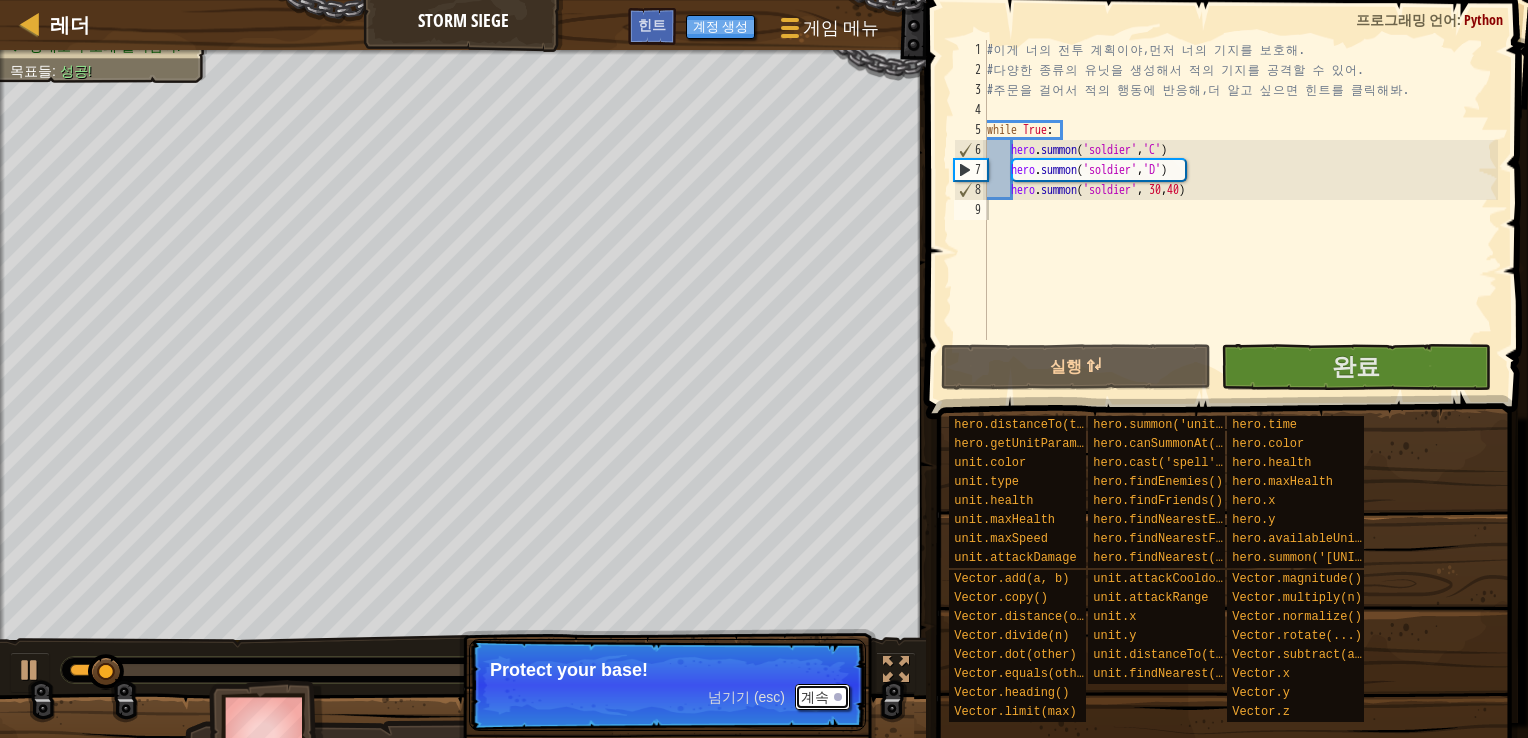 click on "계속" at bounding box center (822, 697) 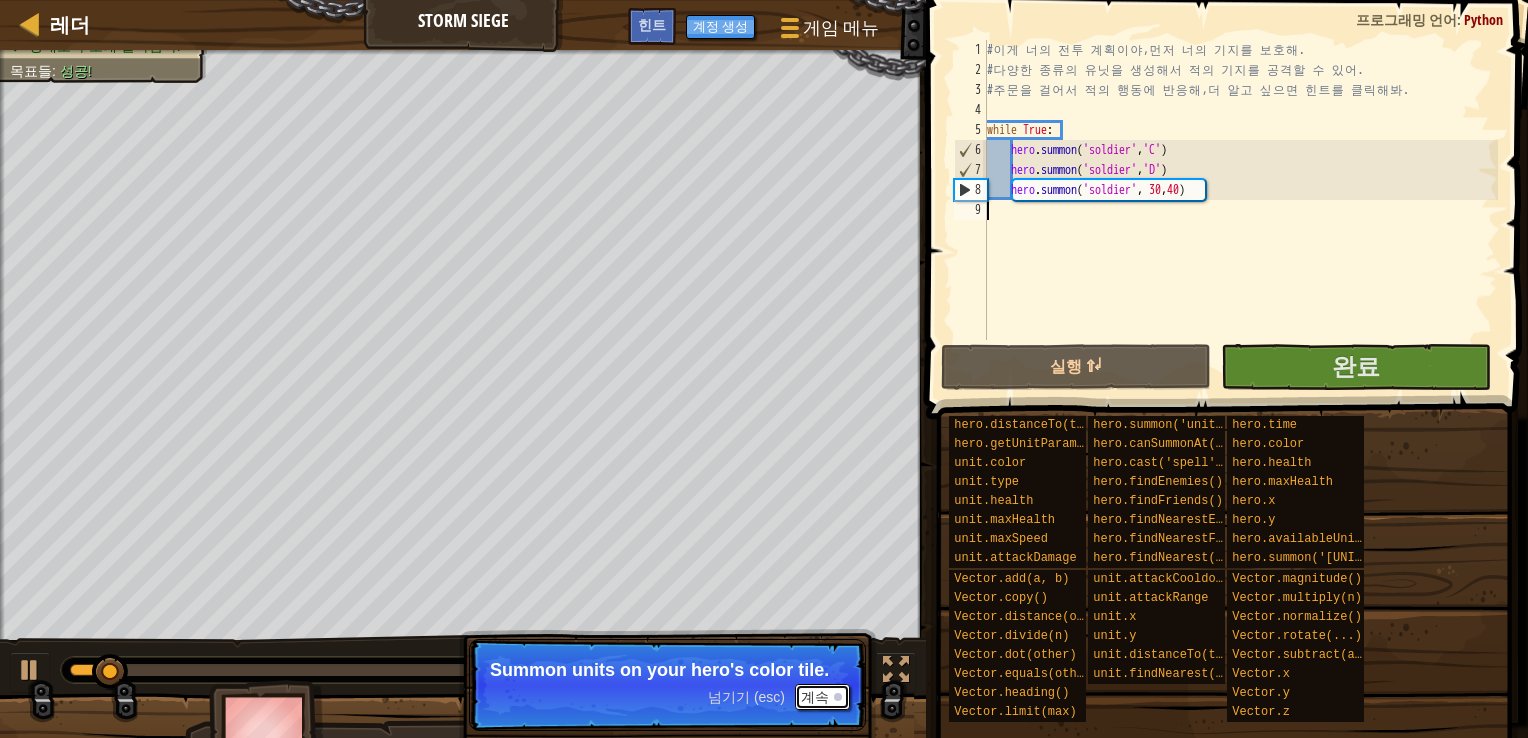 click on "계속" at bounding box center (822, 697) 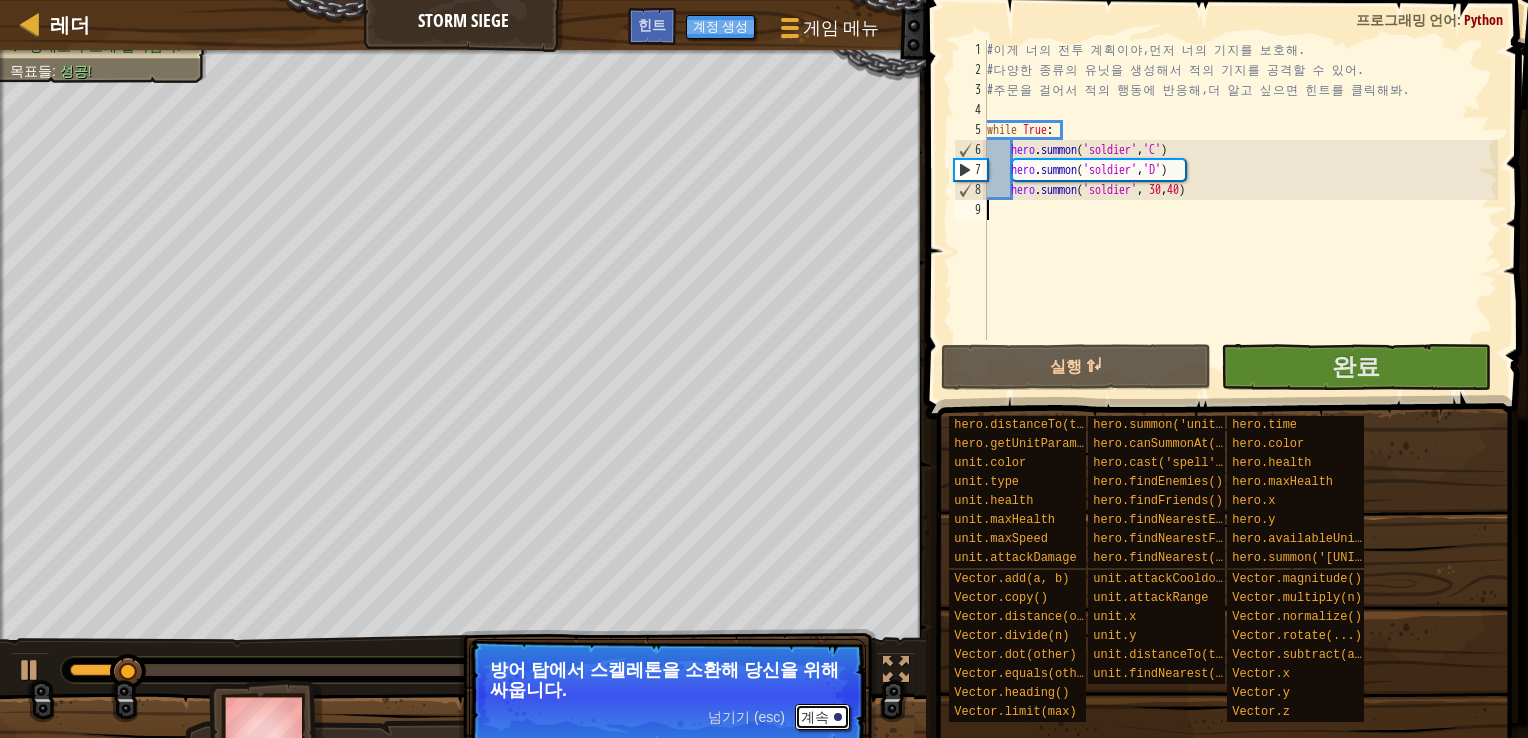 click on "계속" at bounding box center [822, 717] 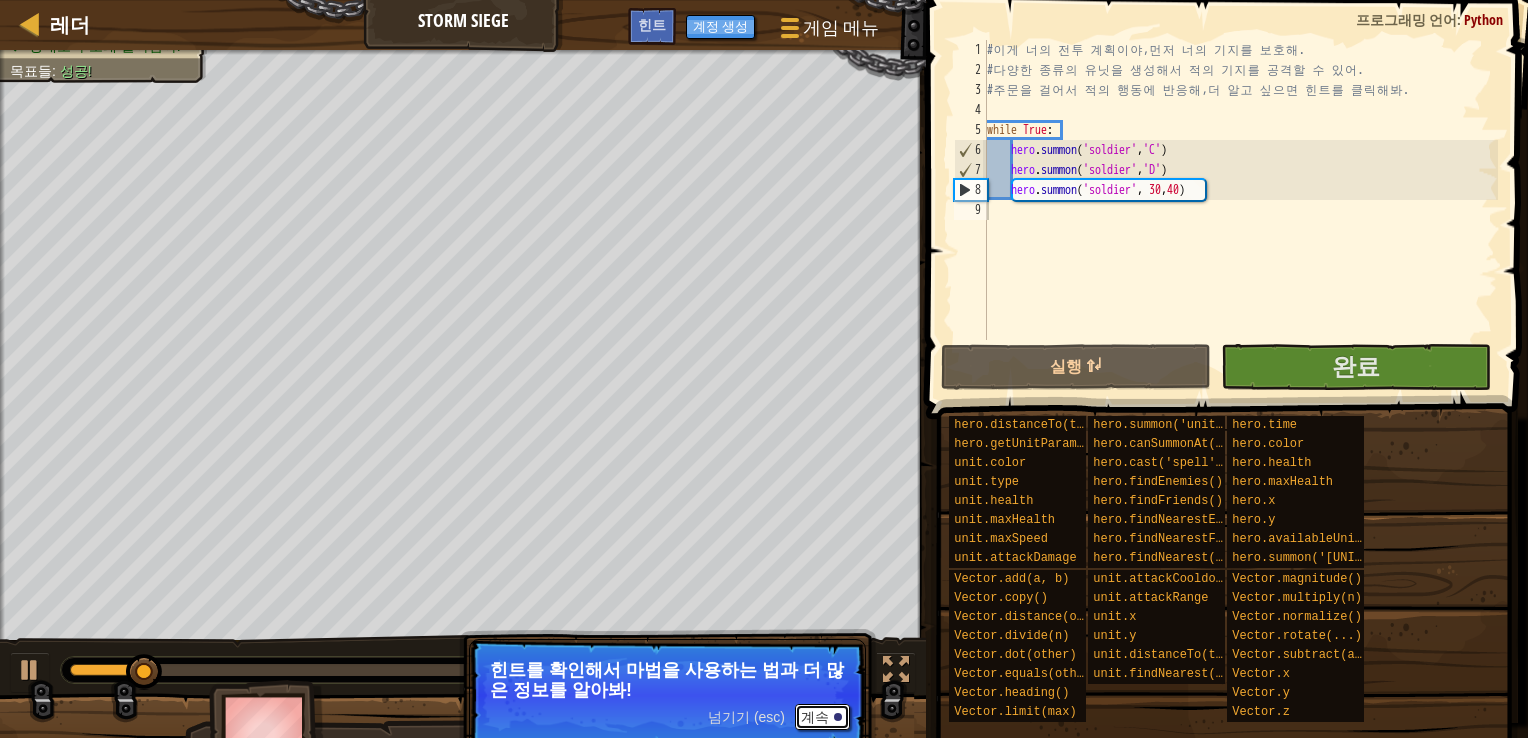 click on "계속" at bounding box center [822, 717] 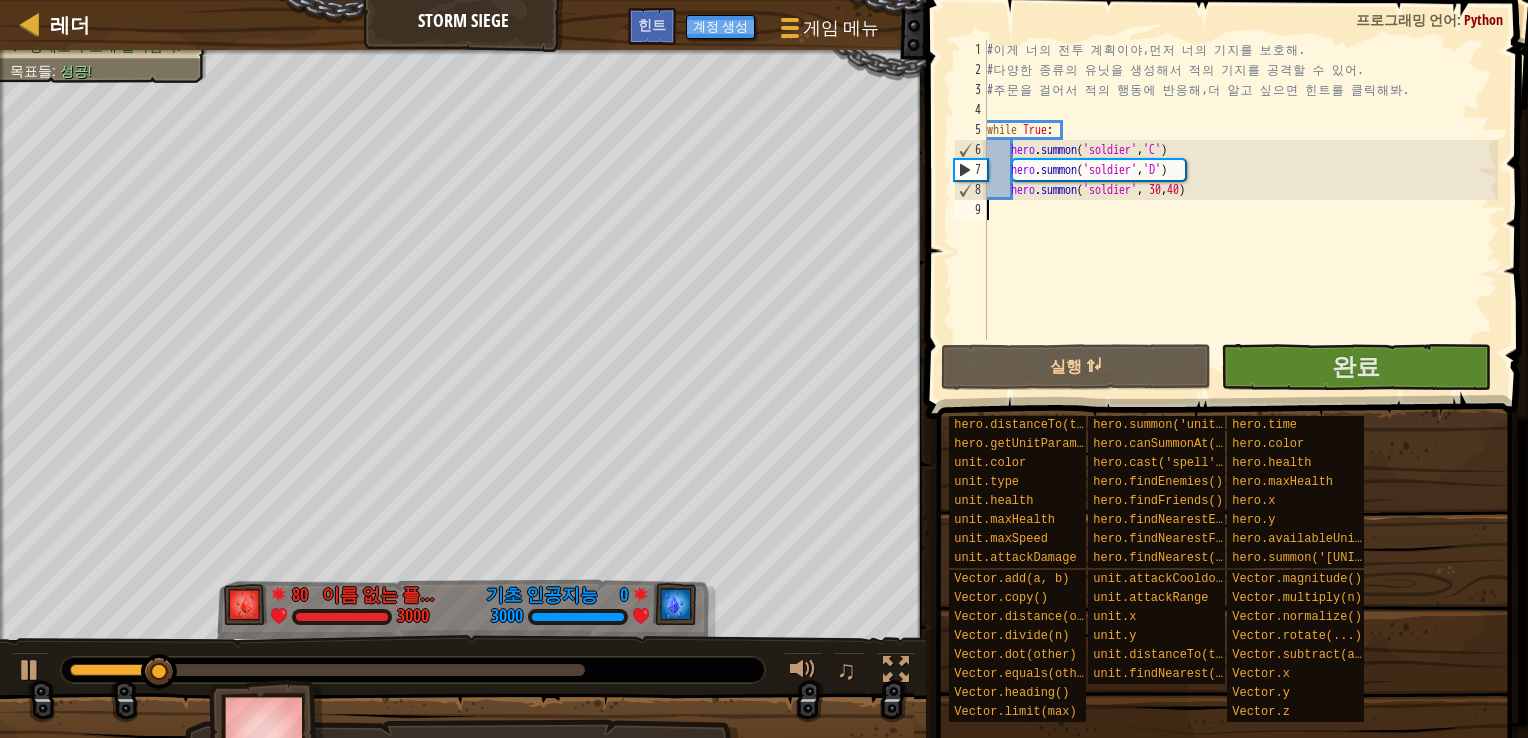 click on "#  THIS IS YOUR BATTLE PLAN, FIRST PROTECT YOUR BASE. #  YOU CAN CREATE VARIOUS UNITS TO ATTACK THE ENEMY BASE. #  CAST SPELLS TO REACT TO ENEMY ACTIONS, CLICK HINTS TO LEARN MORE. while   True :      hero . summon ( 'soldier' , 'C' )      hero . summon ( 'soldier' , 'D' )      hero . summon ( 'soldier' ,   30 , 40 )" at bounding box center (1240, 210) 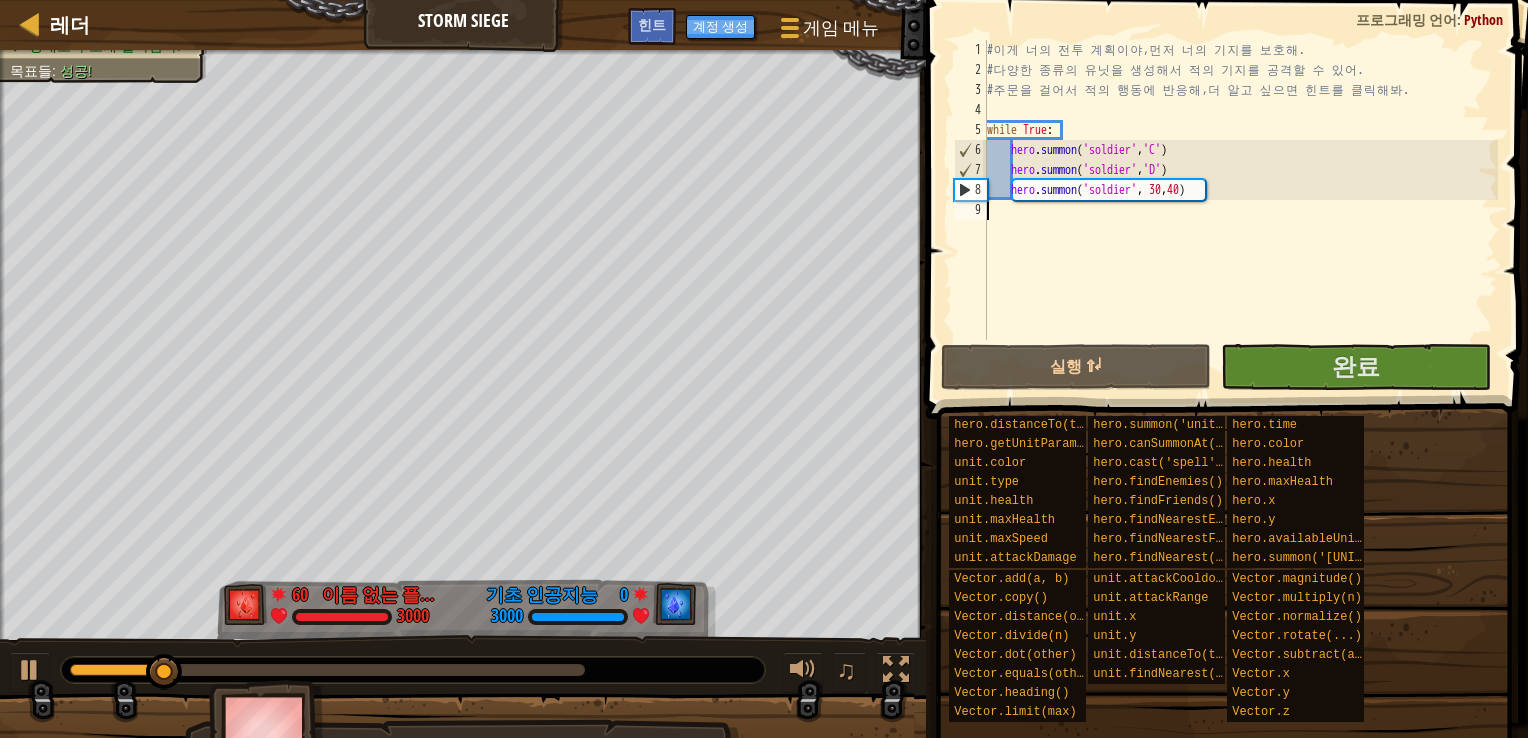 click on "#  THIS IS YOUR BATTLE PLAN, FIRST PROTECT YOUR BASE. #  YOU CAN CREATE VARIOUS UNITS TO ATTACK THE ENEMY BASE. #  CAST SPELLS TO REACT TO ENEMY ACTIONS, CLICK HINTS TO LEARN MORE. while   True :      hero . summon ( 'soldier' , 'C' )      hero . summon ( 'soldier' , 'D' )      hero . summon ( 'soldier' ,   30 , 40 )" at bounding box center [1240, 210] 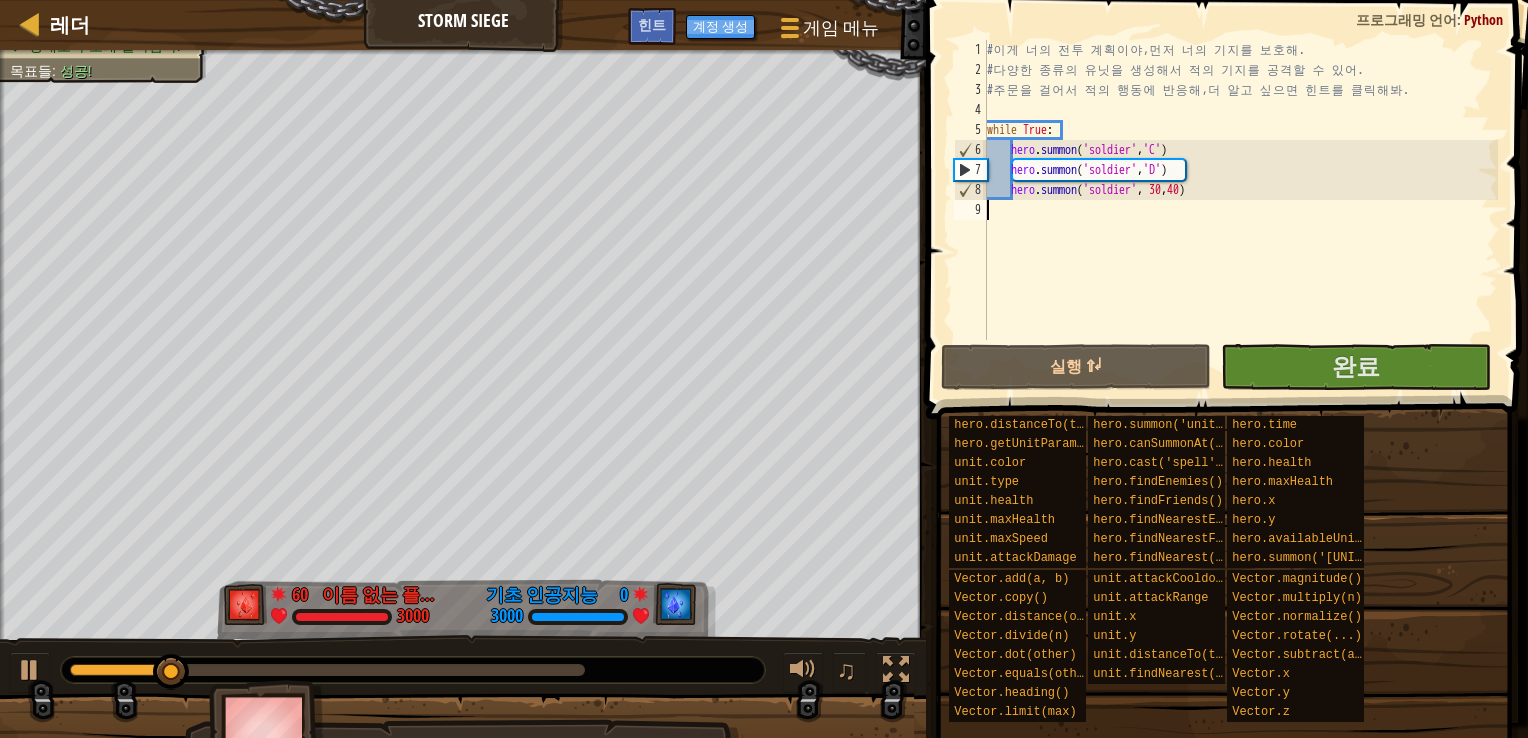type on "h" 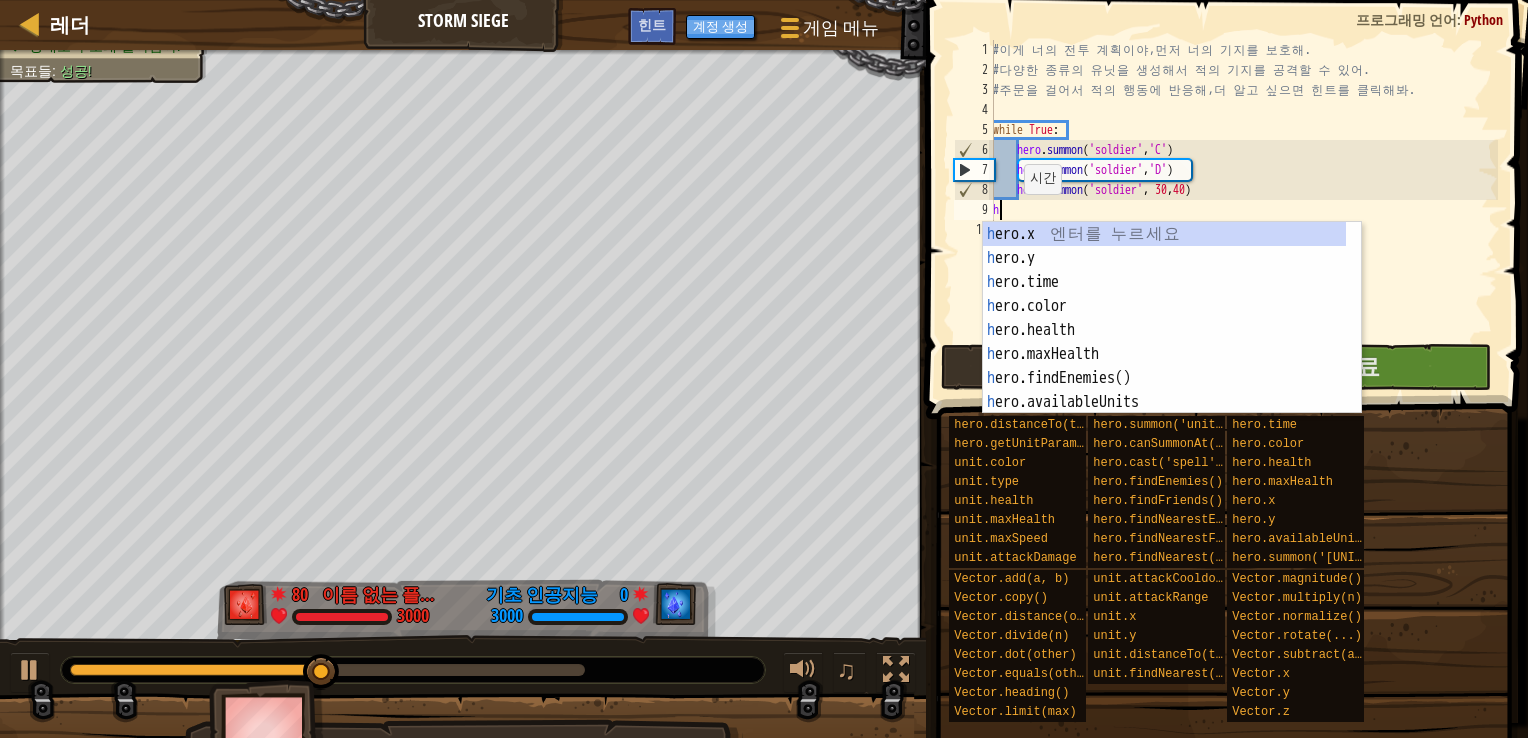 select on "ko" 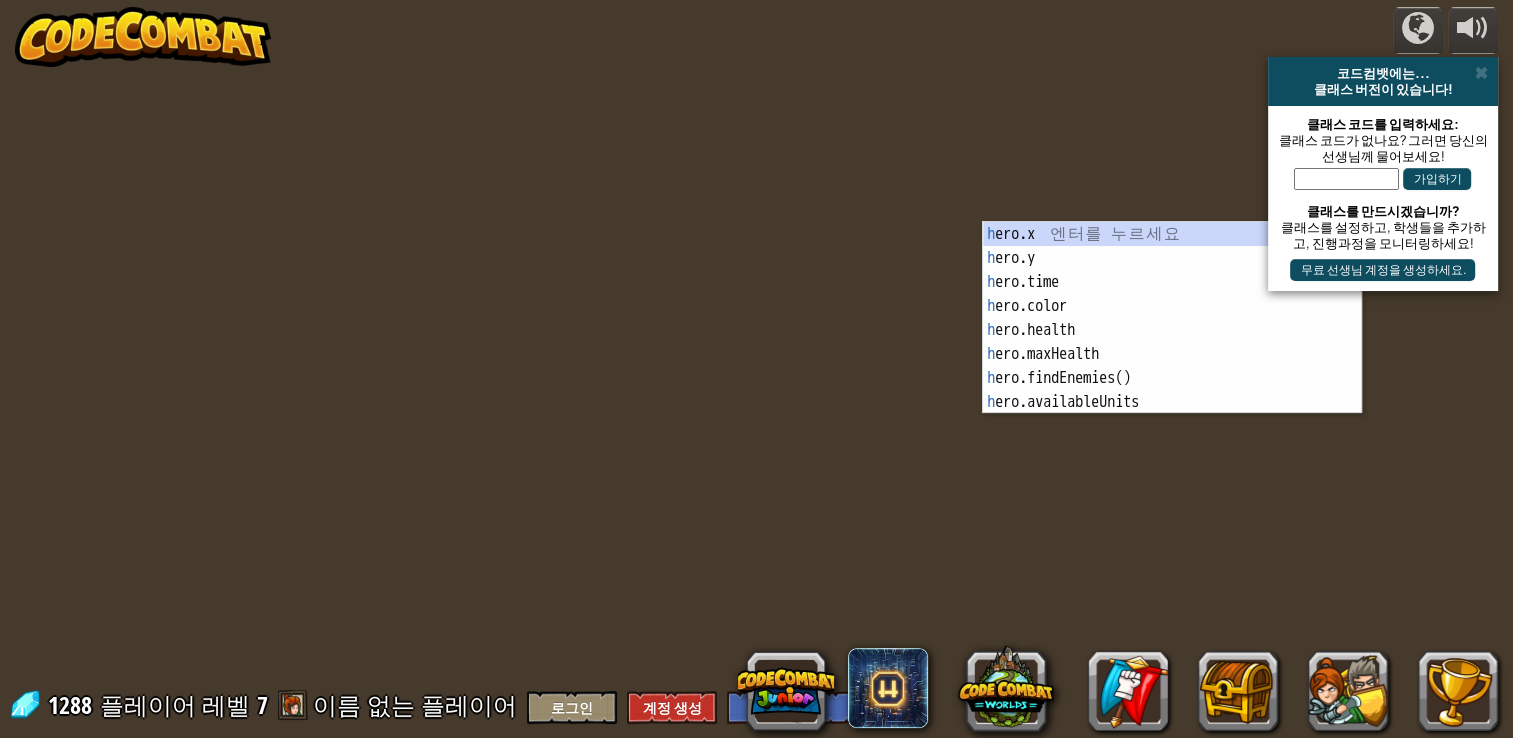 select on "ko" 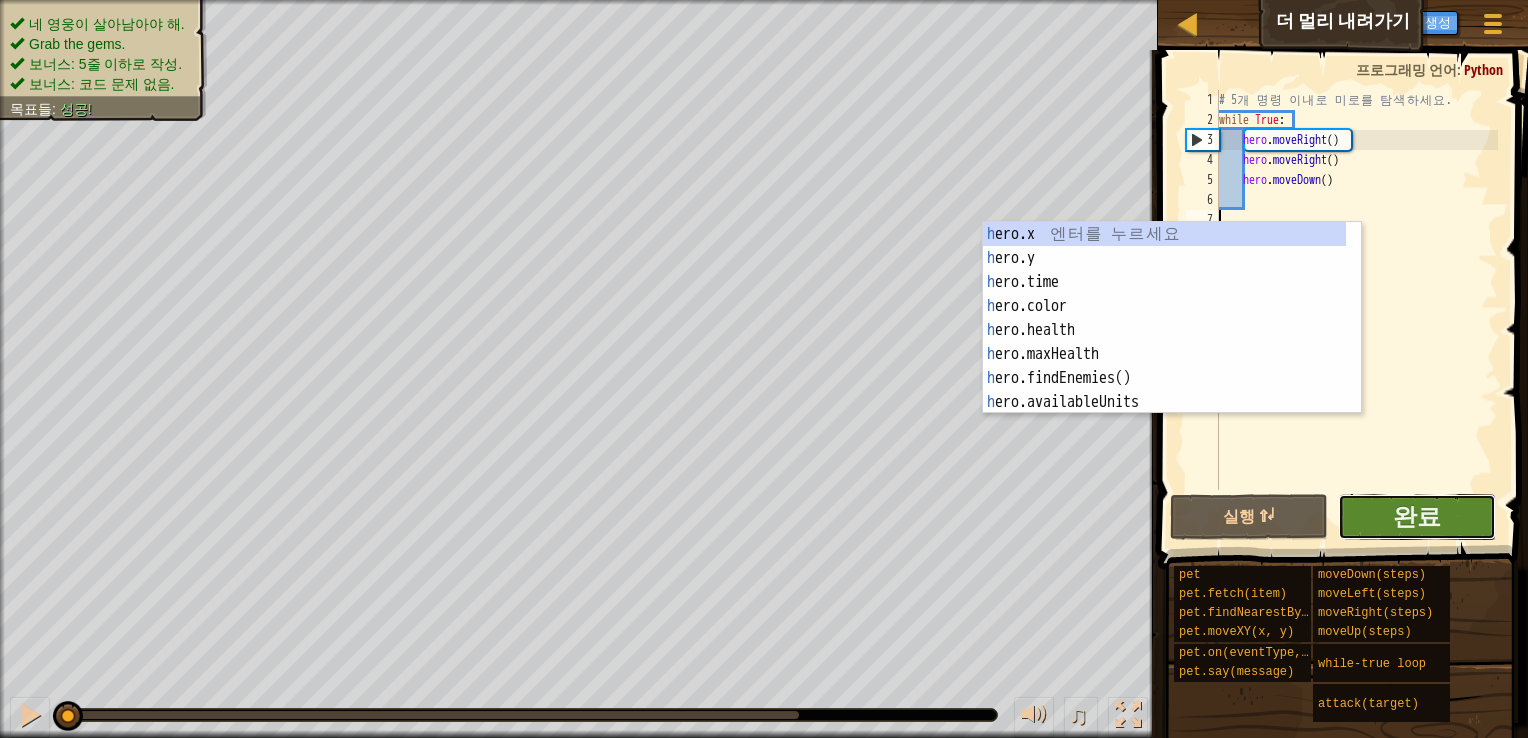 click on "완료" at bounding box center (1417, 517) 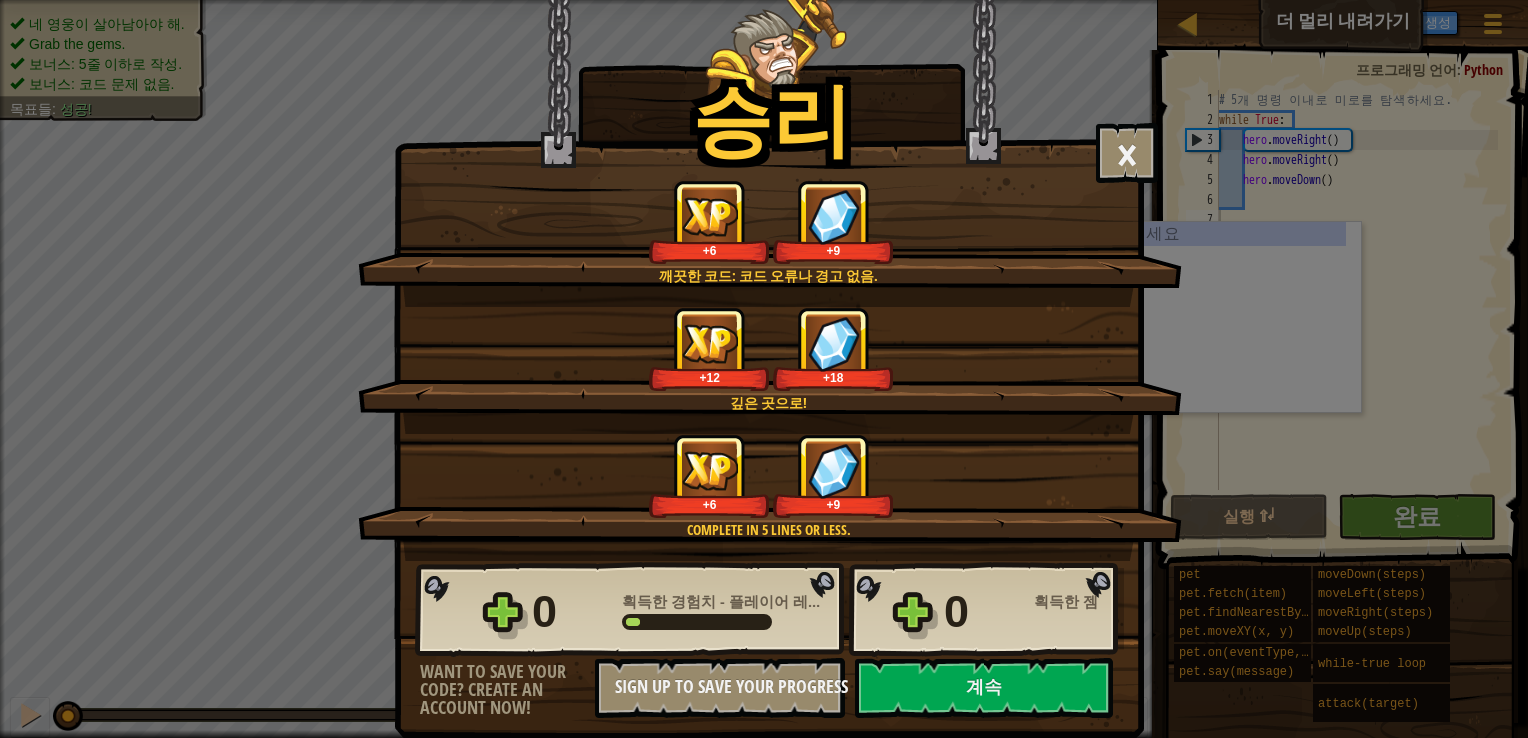click on "승리" at bounding box center [772, 67] 